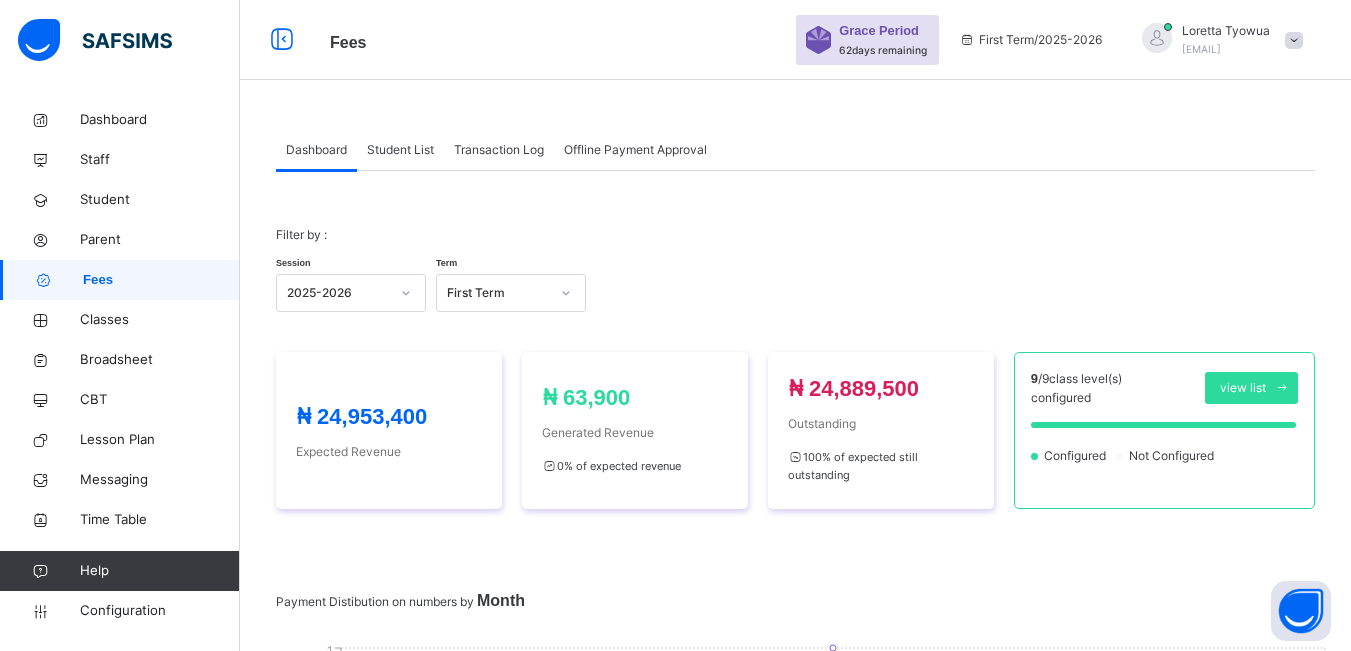 scroll, scrollTop: 0, scrollLeft: 0, axis: both 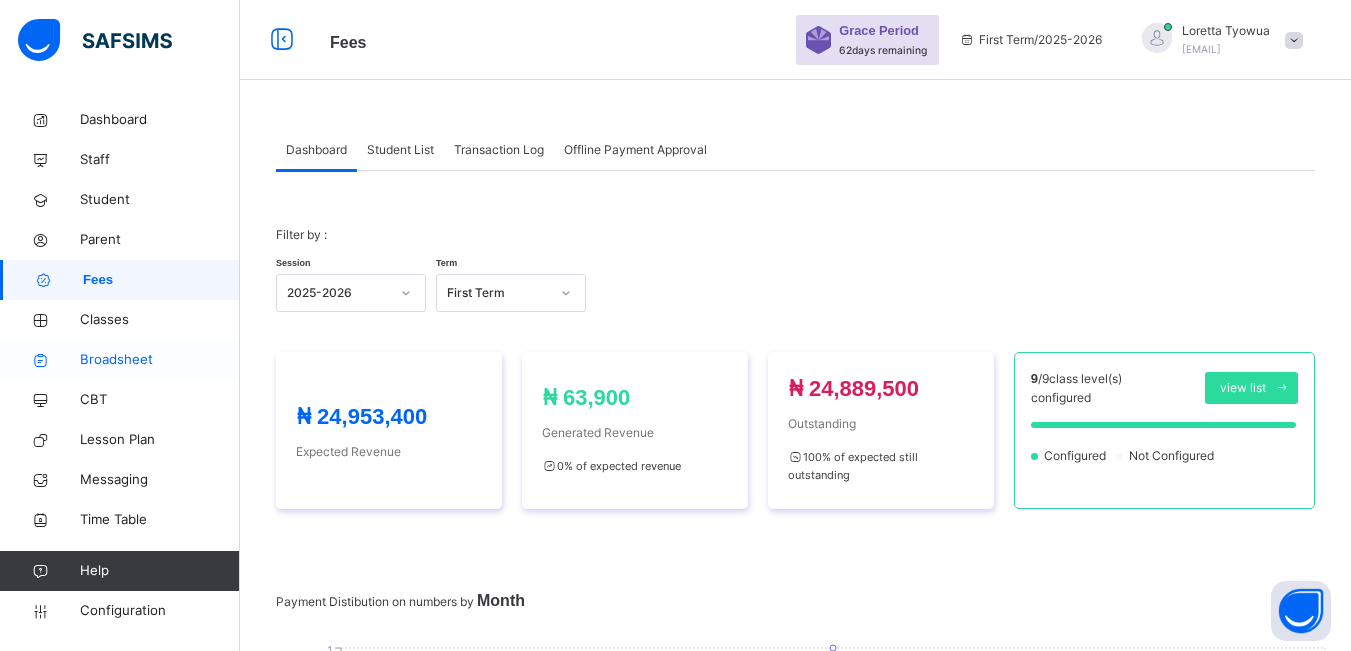 click on "Broadsheet" at bounding box center (160, 360) 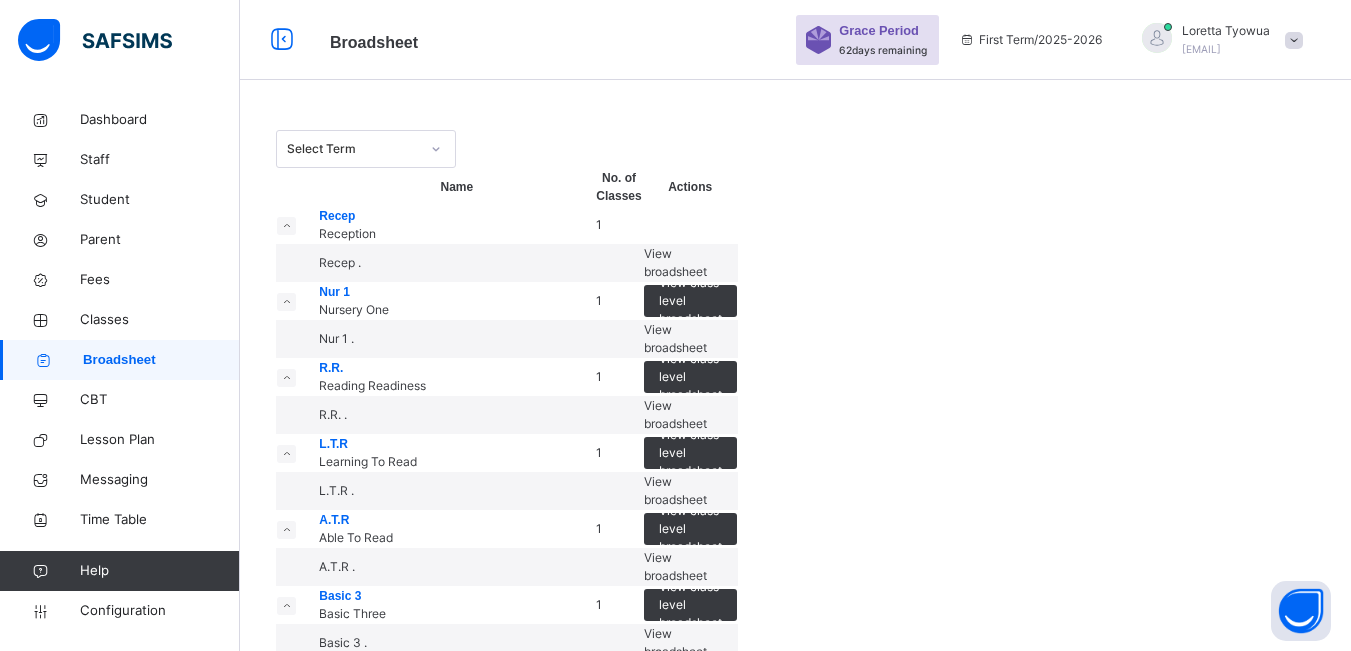 click at bounding box center (436, 149) 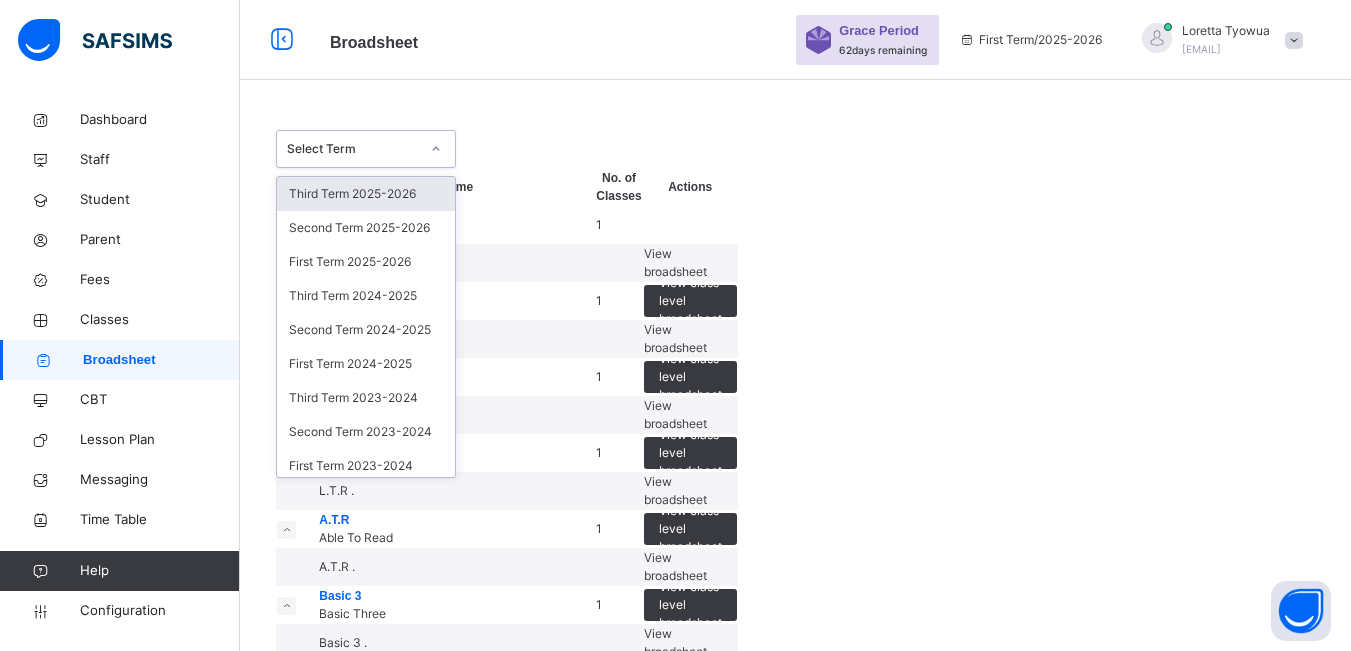 scroll, scrollTop: 85, scrollLeft: 0, axis: vertical 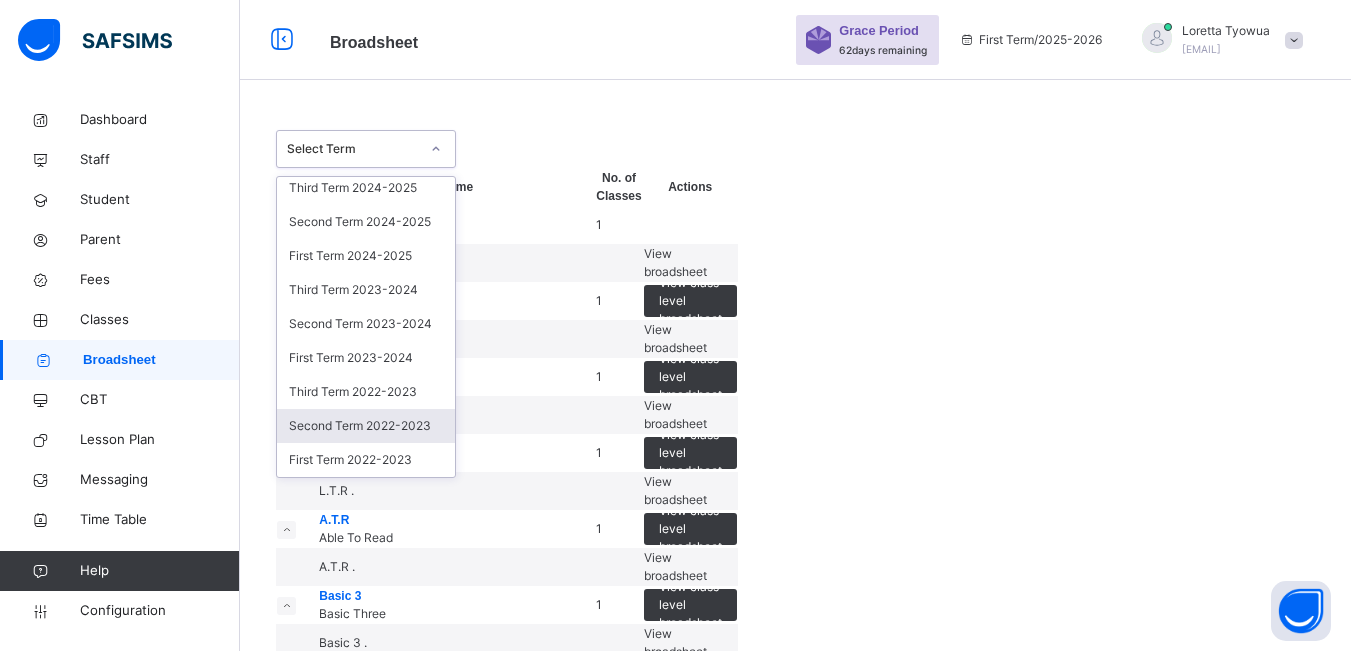 click on "Second Term 2022-2023" at bounding box center [366, 426] 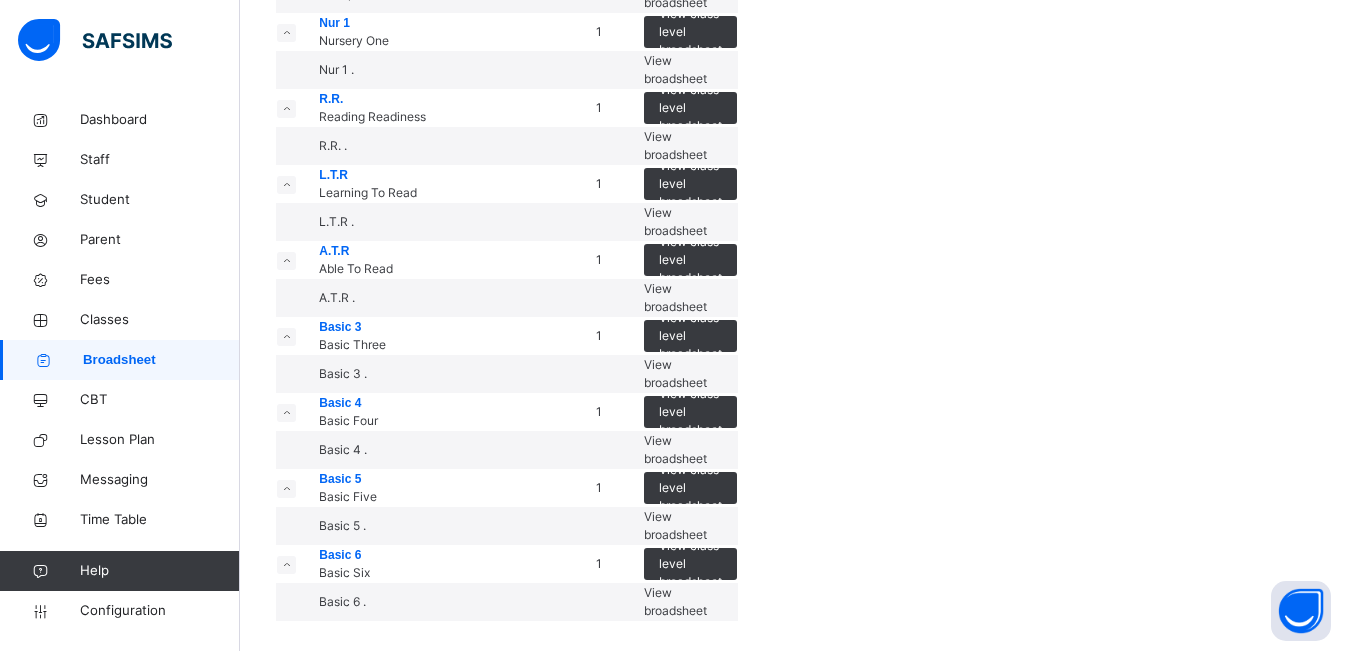 scroll, scrollTop: 445, scrollLeft: 0, axis: vertical 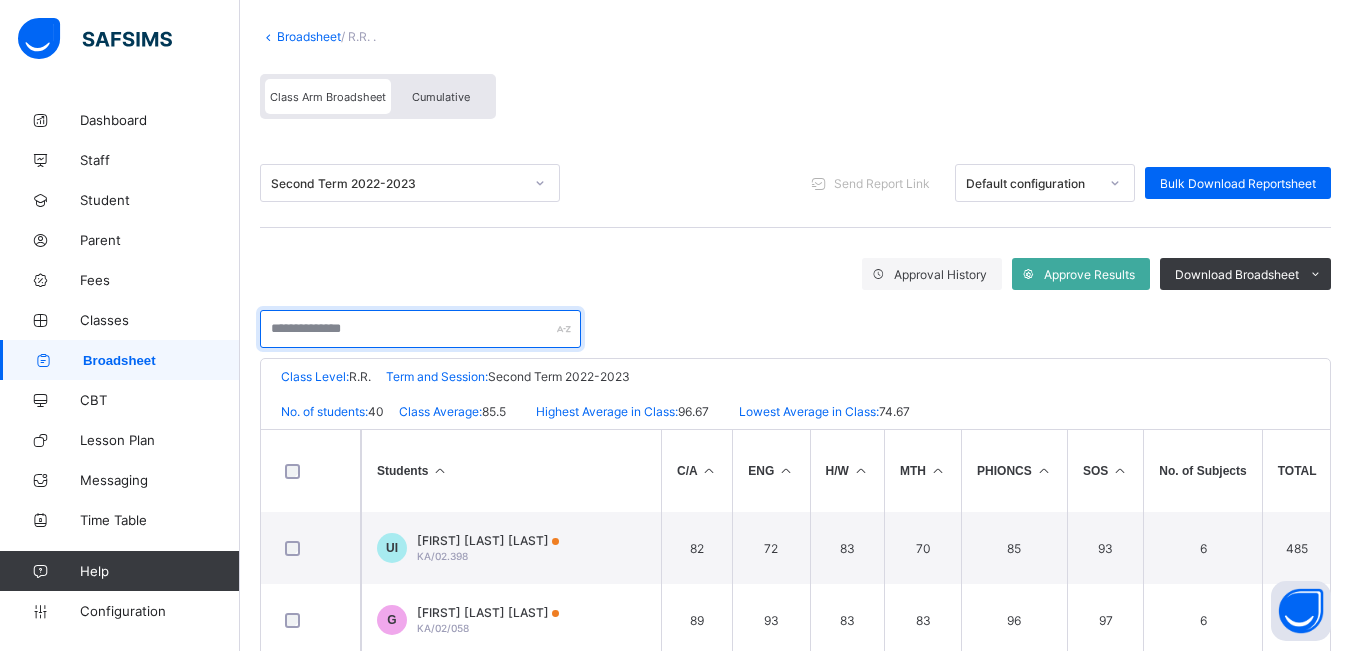 click at bounding box center [420, 329] 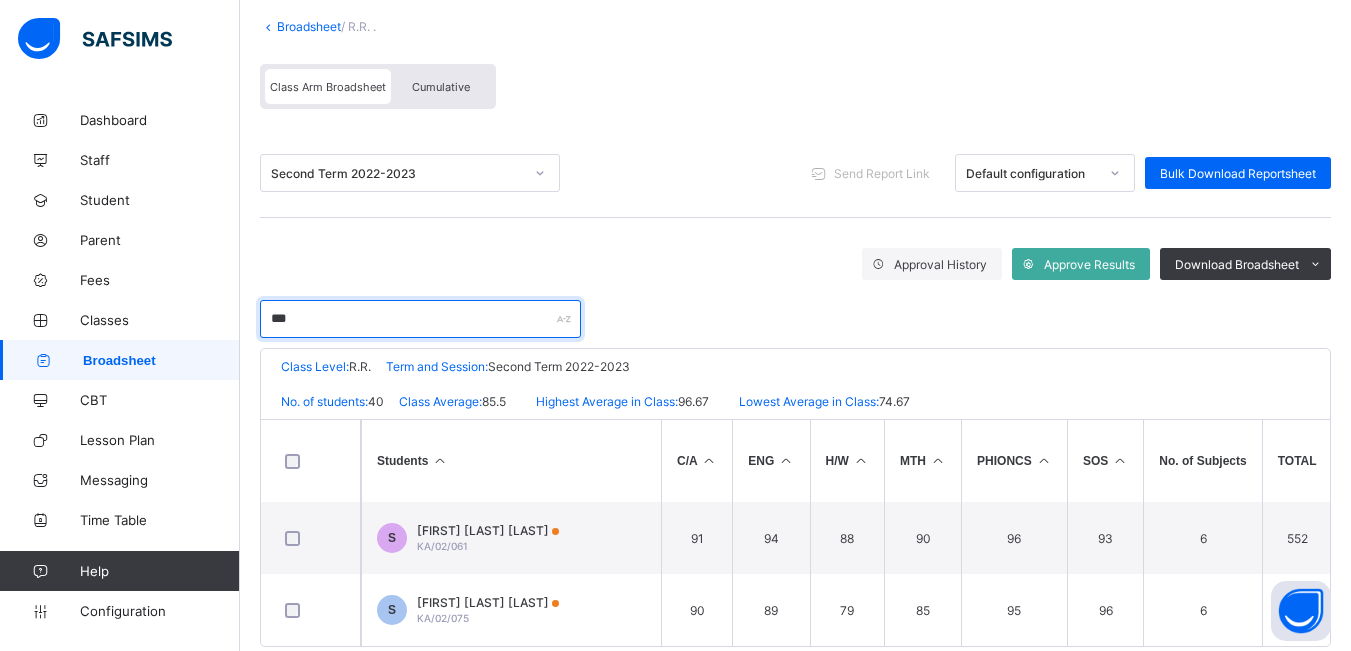 scroll, scrollTop: 165, scrollLeft: 0, axis: vertical 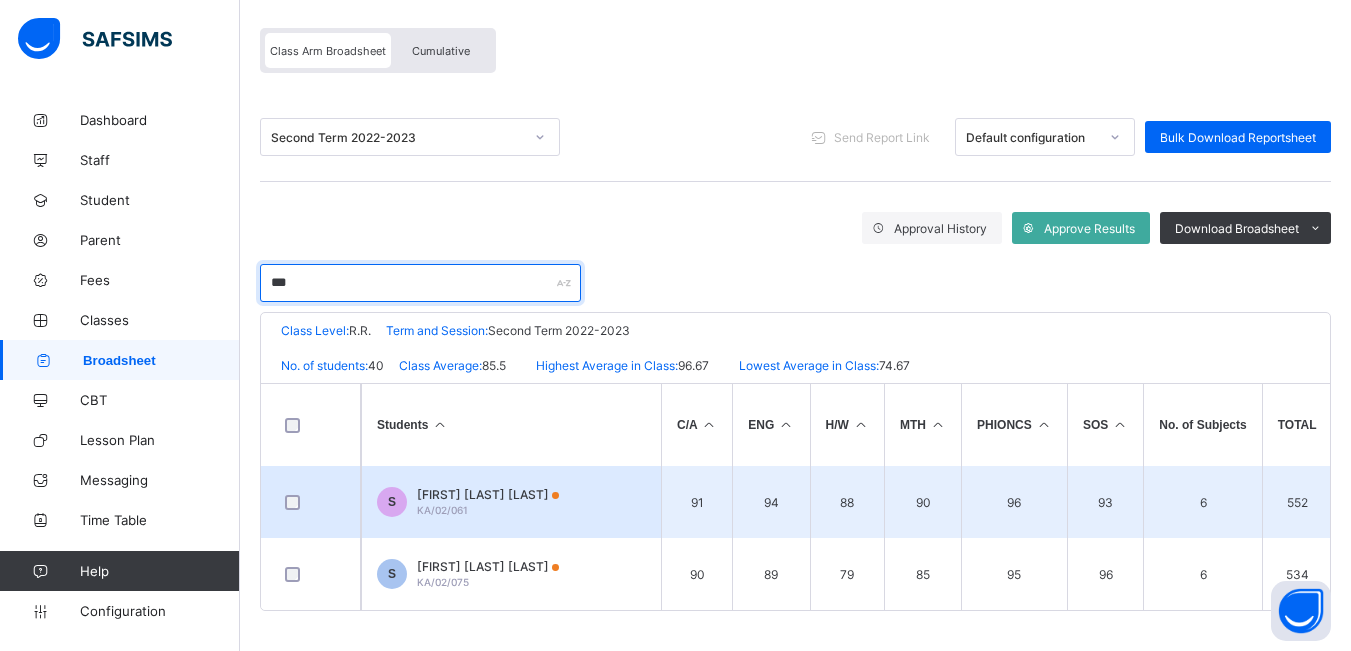 type on "***" 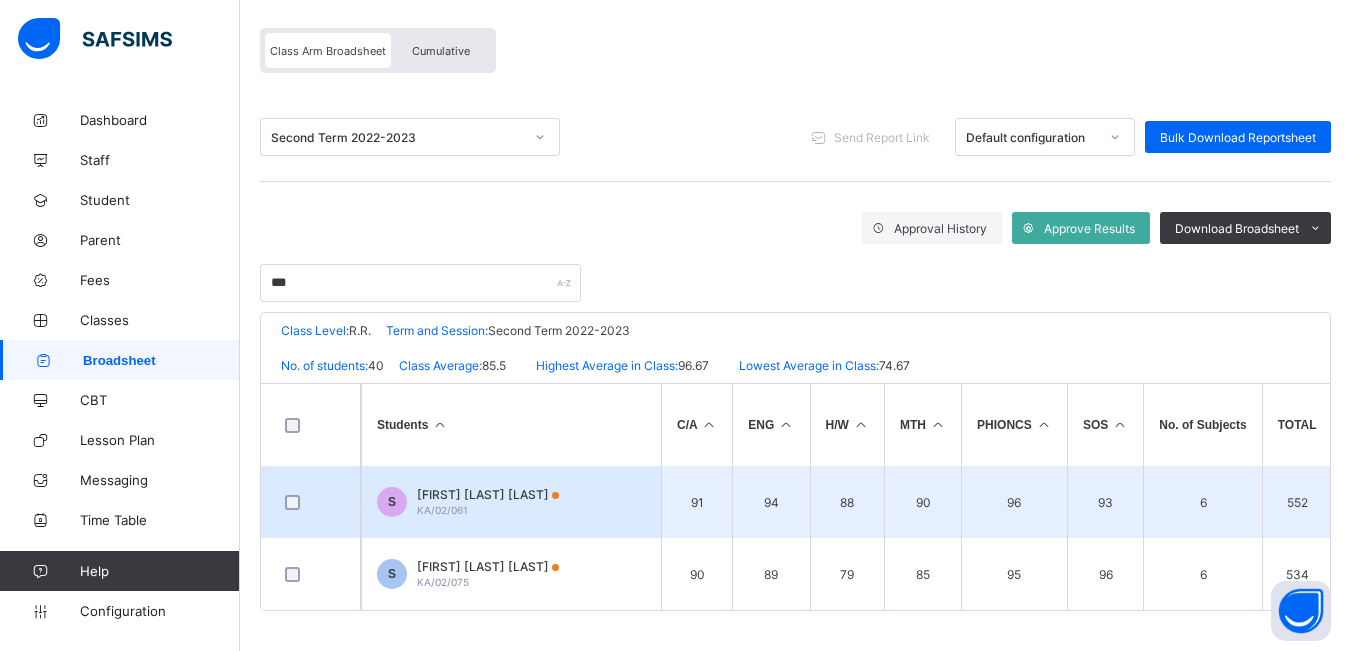 click on "[FIRST] [LAST] [LAST] [ID]" at bounding box center [488, 502] 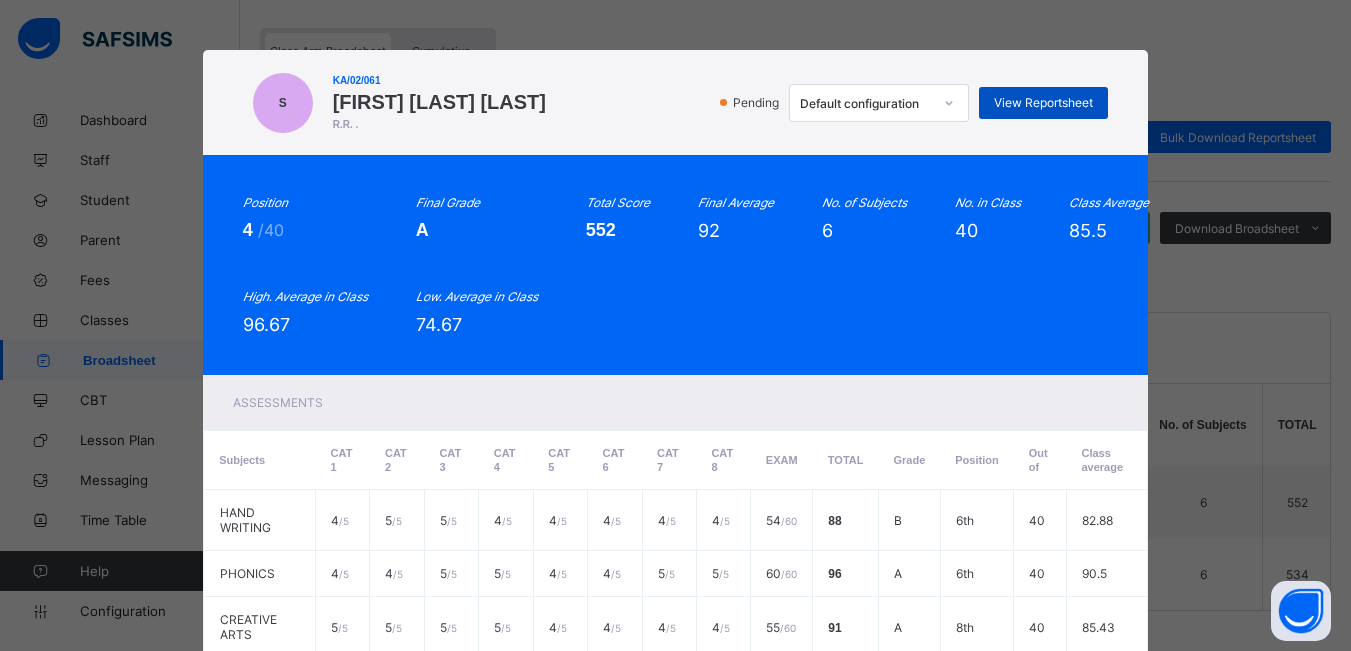 click on "View Reportsheet" at bounding box center [1043, 103] 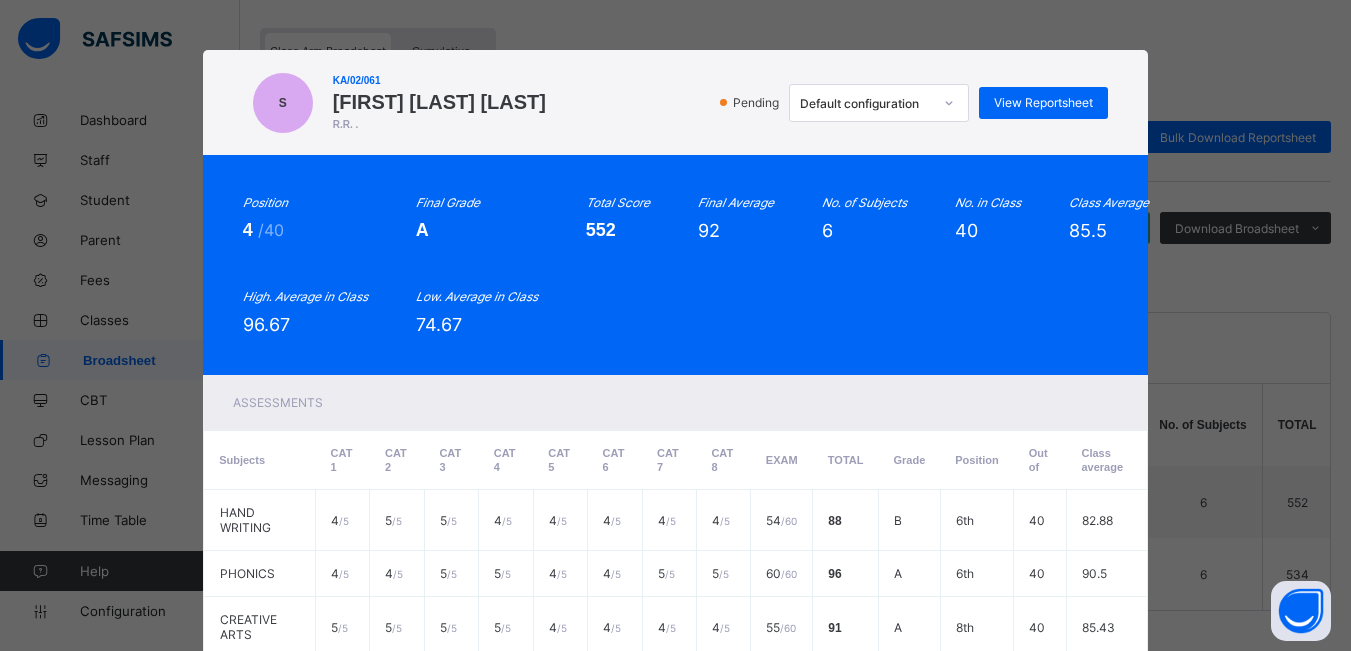 scroll, scrollTop: 375, scrollLeft: 0, axis: vertical 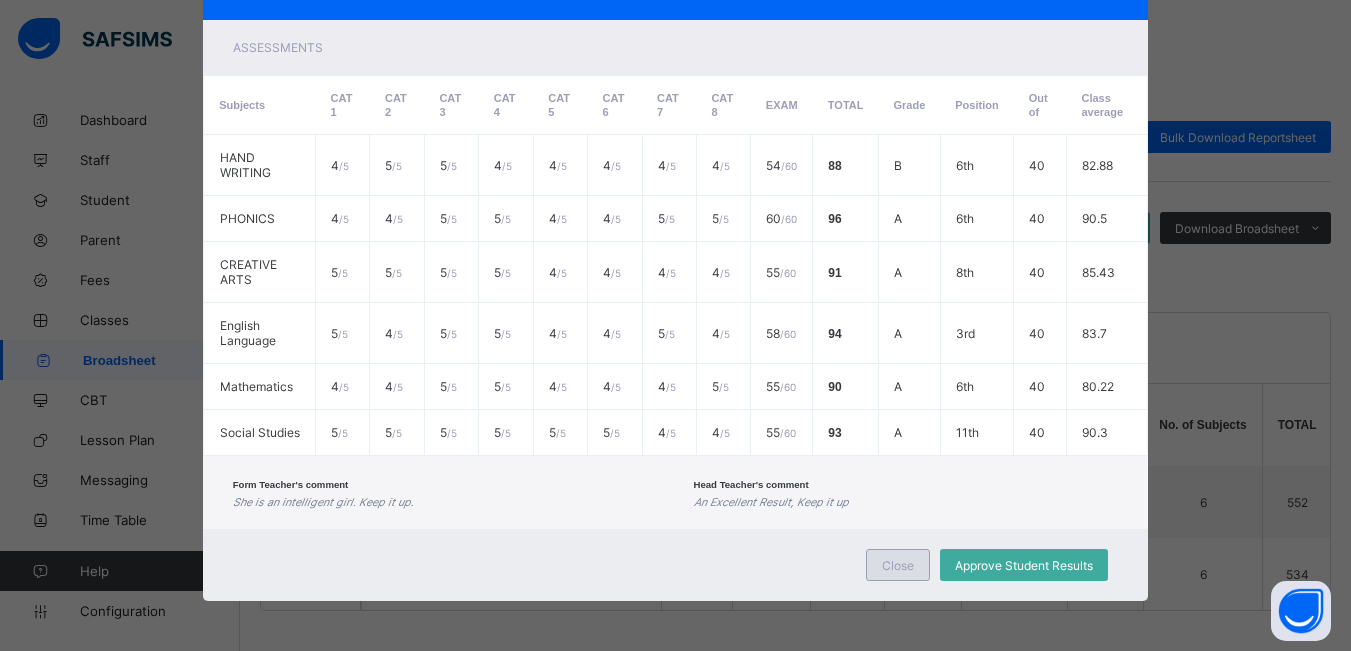 click on "Close" at bounding box center [898, 565] 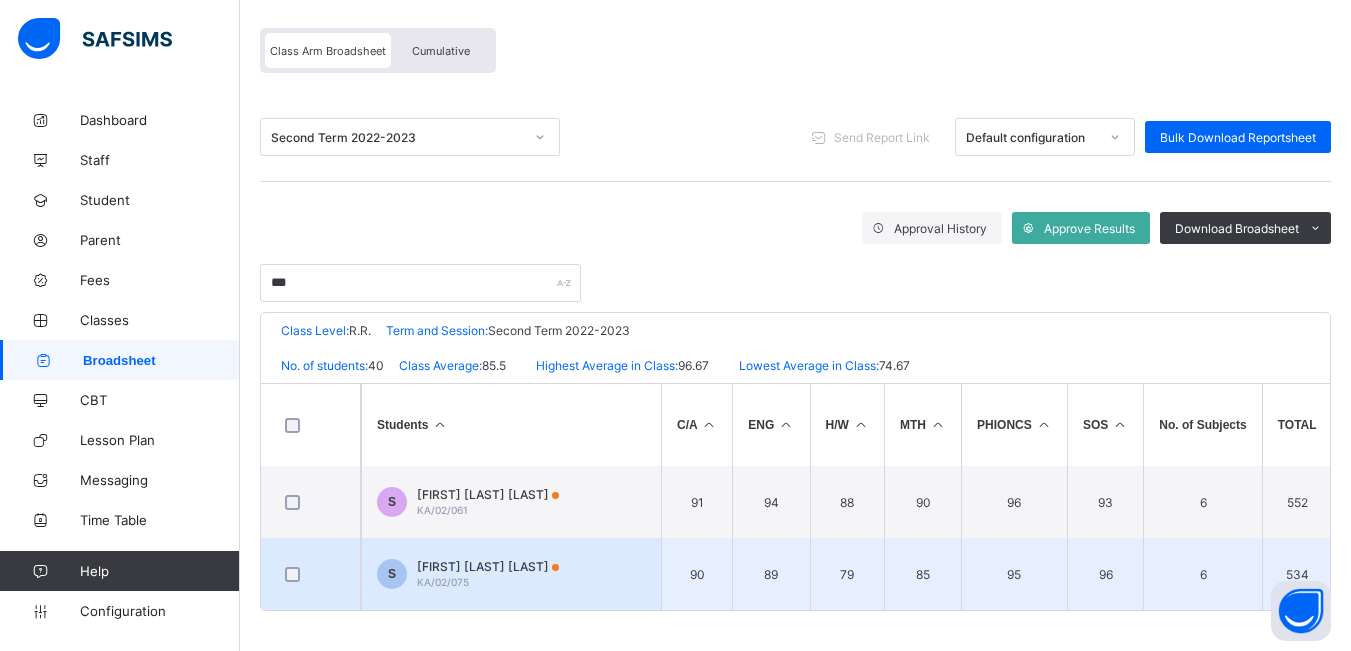 click on "[FIRST] [LAST] [LAST]" at bounding box center (488, 566) 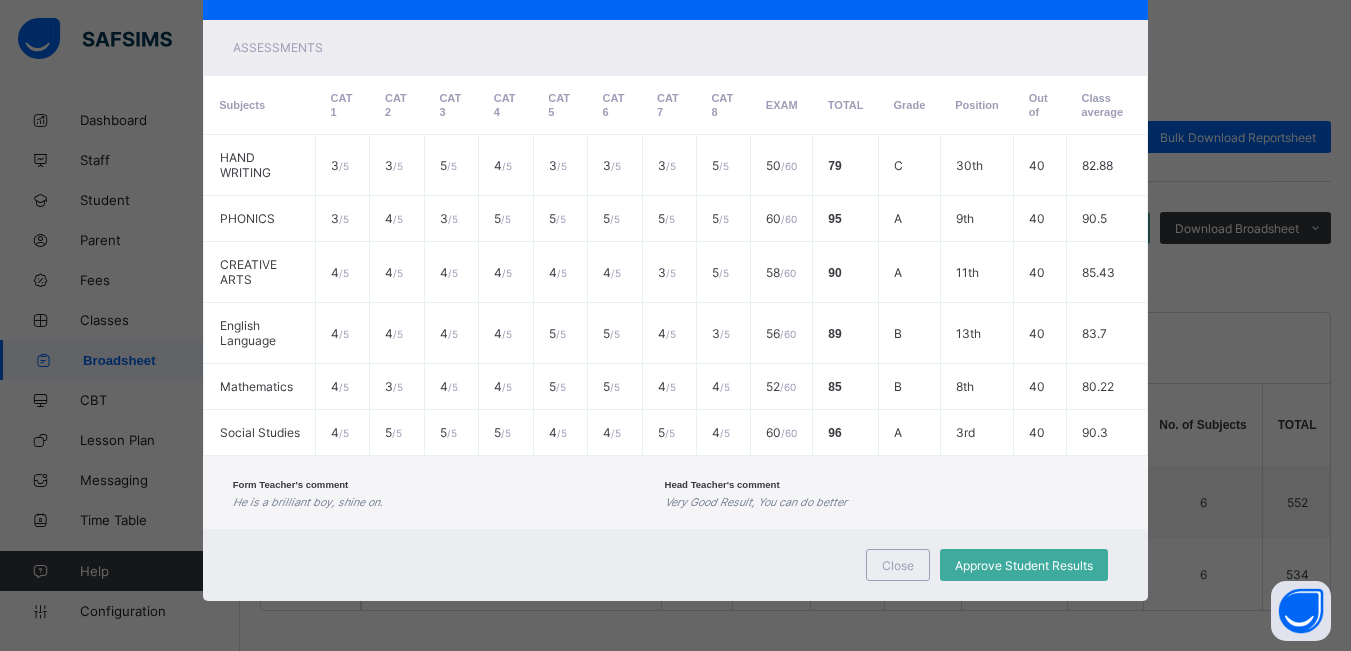 drag, startPoint x: 1344, startPoint y: 397, endPoint x: 1361, endPoint y: 170, distance: 227.63568 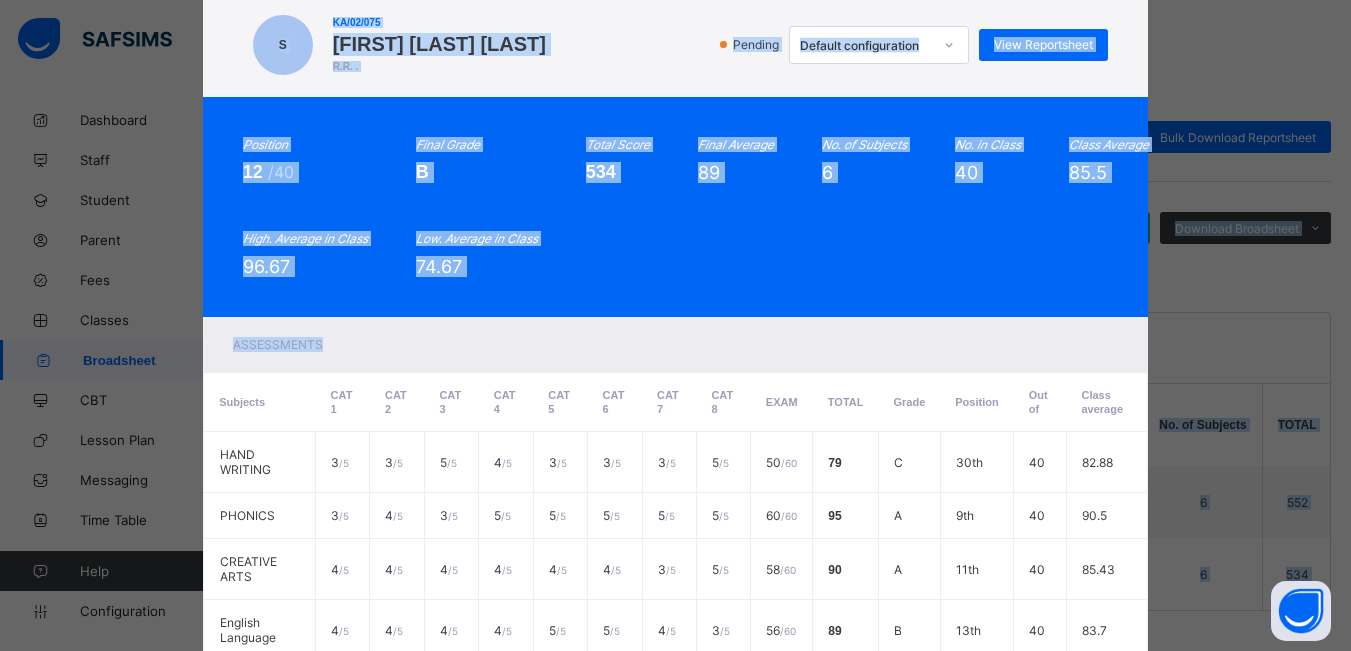 scroll, scrollTop: 55, scrollLeft: 0, axis: vertical 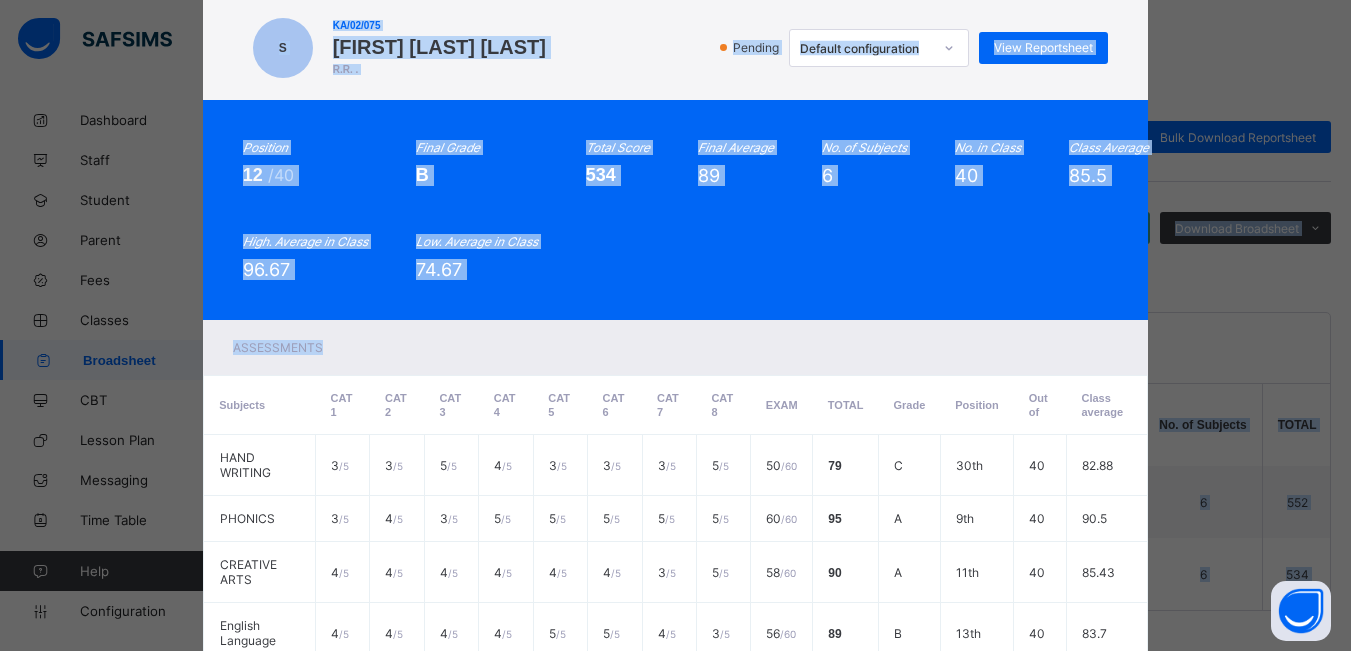 click on "option First Term [YEAR]-[YEAR] focused, 3 of 3. 3 results available. Use Up and Down to choose options, press Enter to select the currently focused option, press Escape to exit the menu, press Tab to select the option and exit the menu." at bounding box center [675, 325] 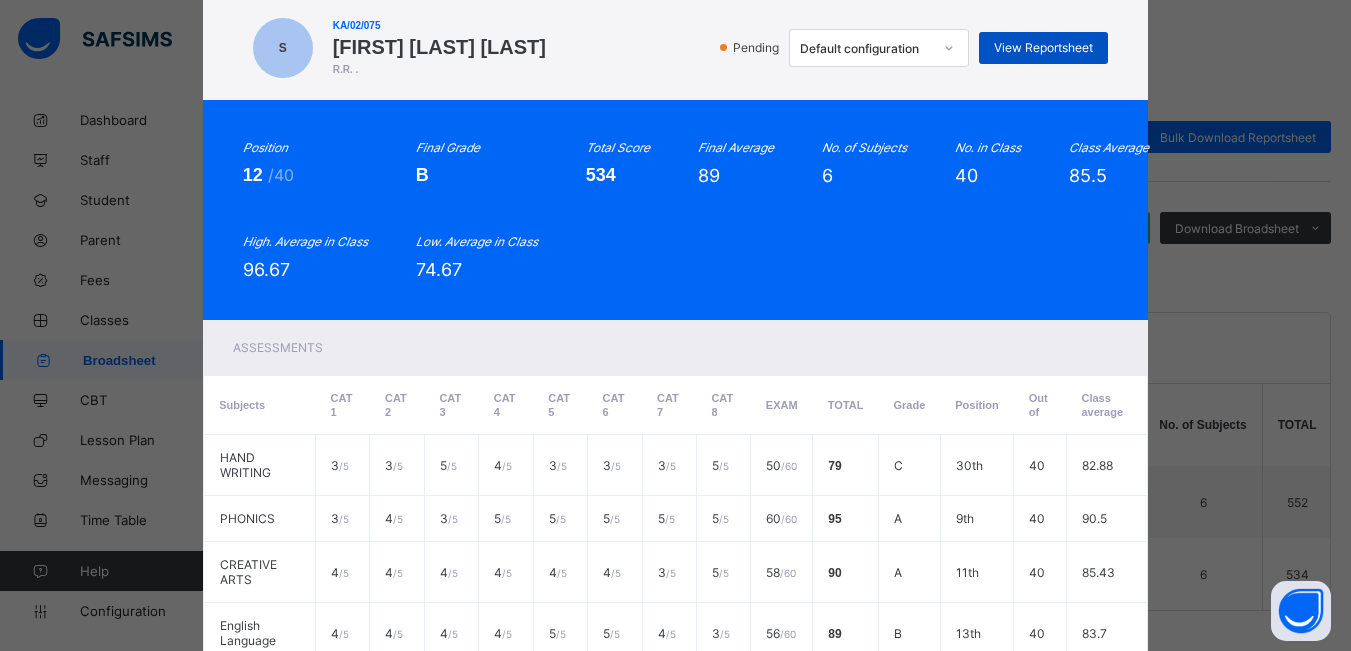 click on "View Reportsheet" at bounding box center [1043, 48] 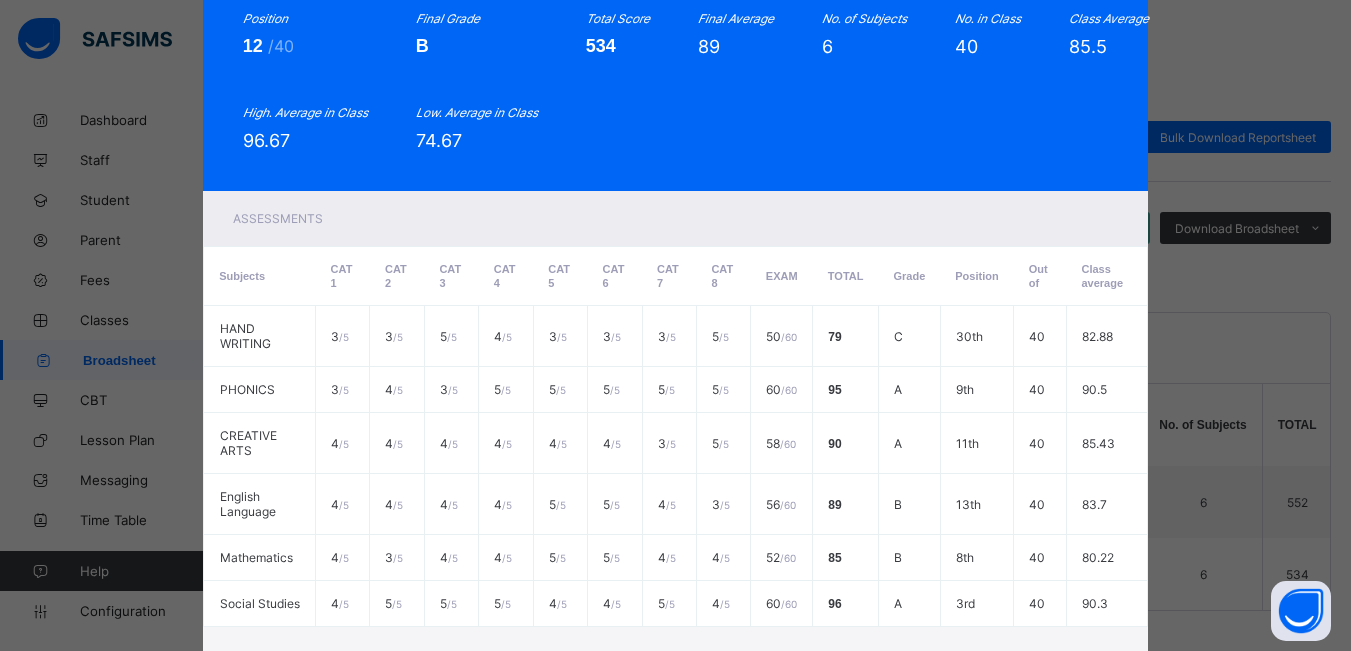 scroll, scrollTop: 375, scrollLeft: 0, axis: vertical 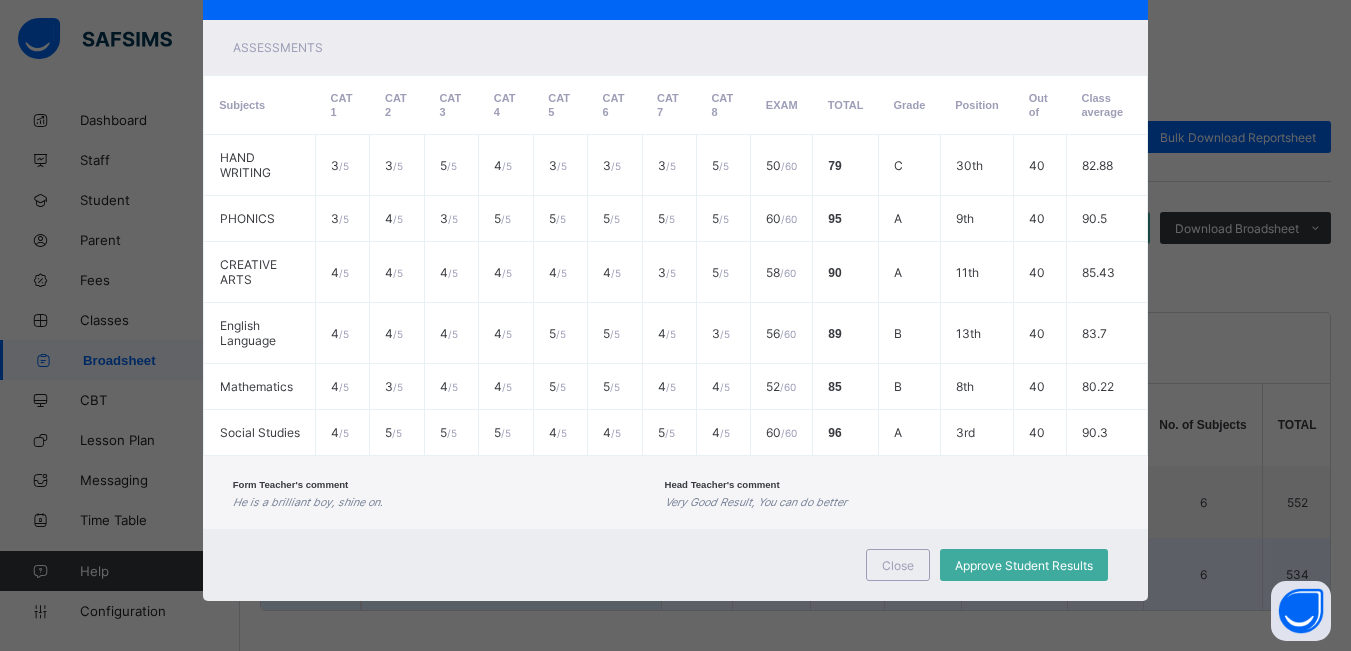 click on "Close" at bounding box center (898, 565) 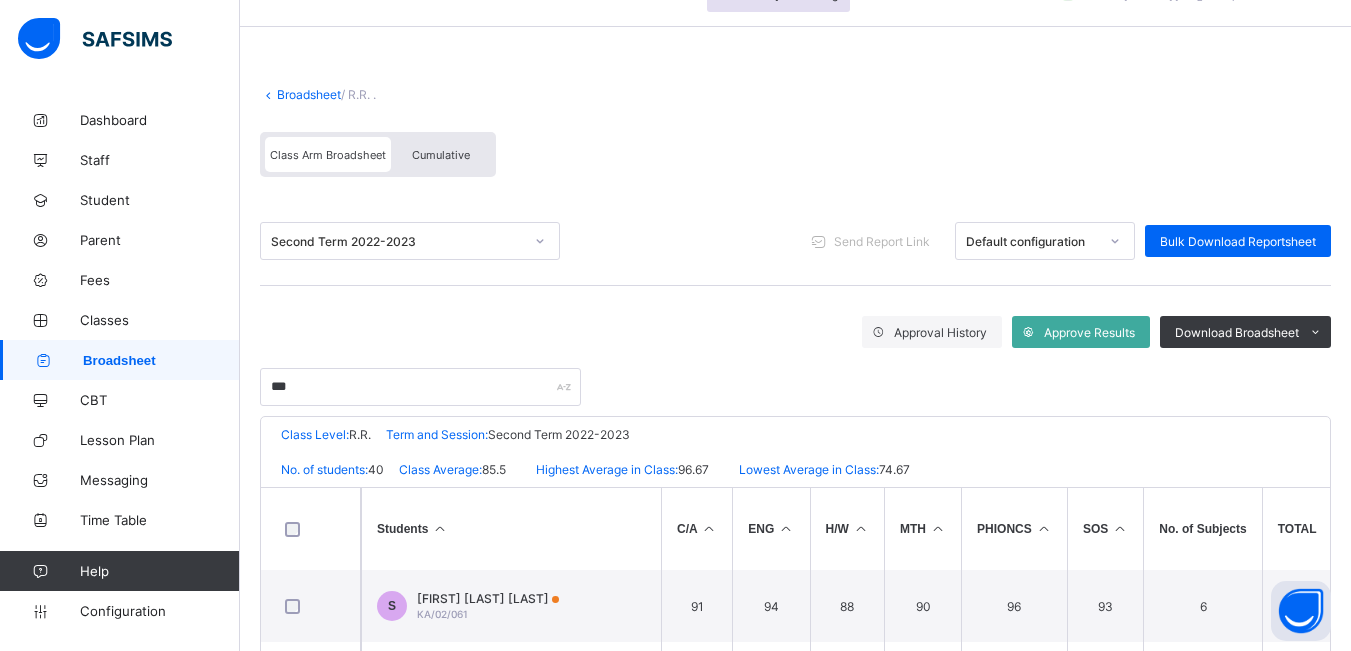 scroll, scrollTop: 0, scrollLeft: 0, axis: both 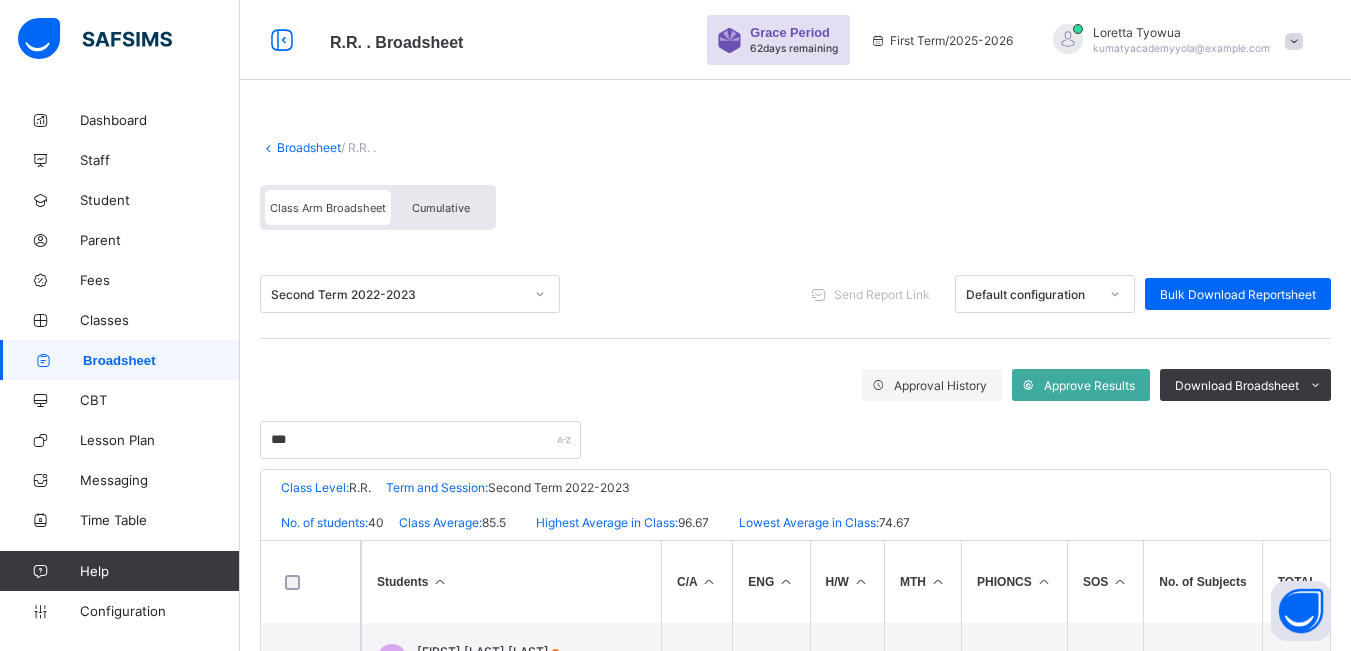 click on "Broadsheet" at bounding box center [309, 147] 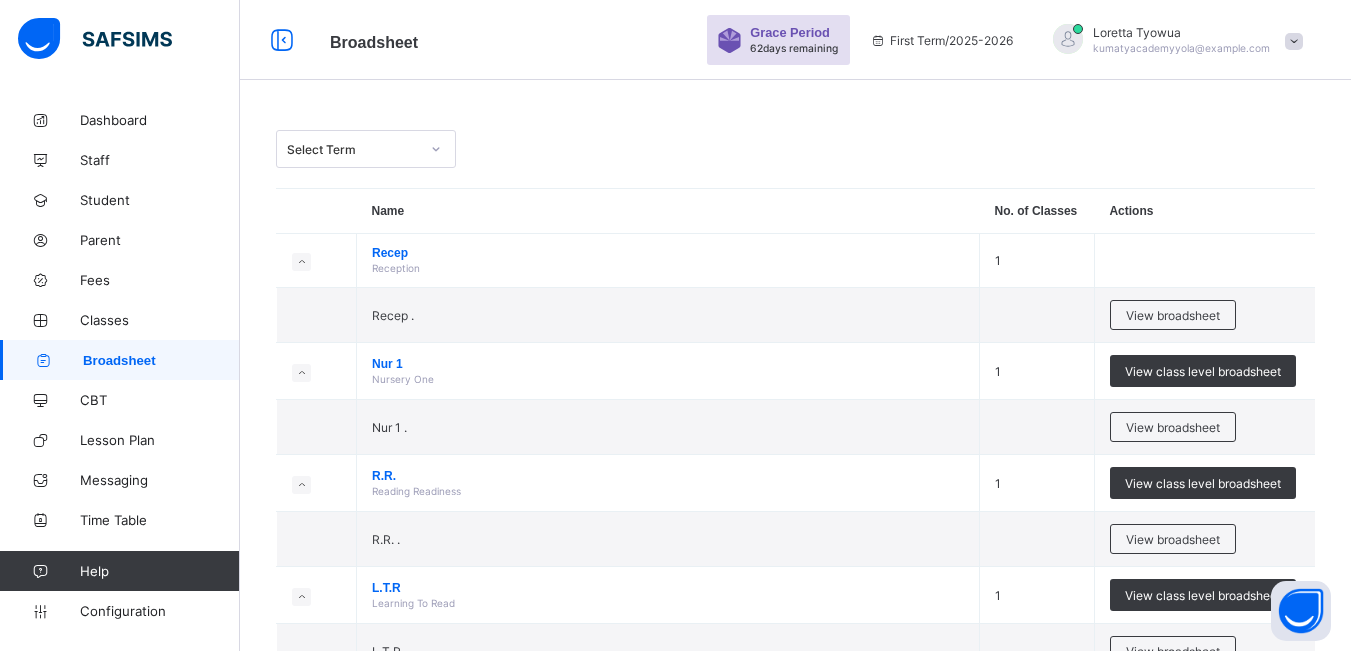 click at bounding box center [436, 149] 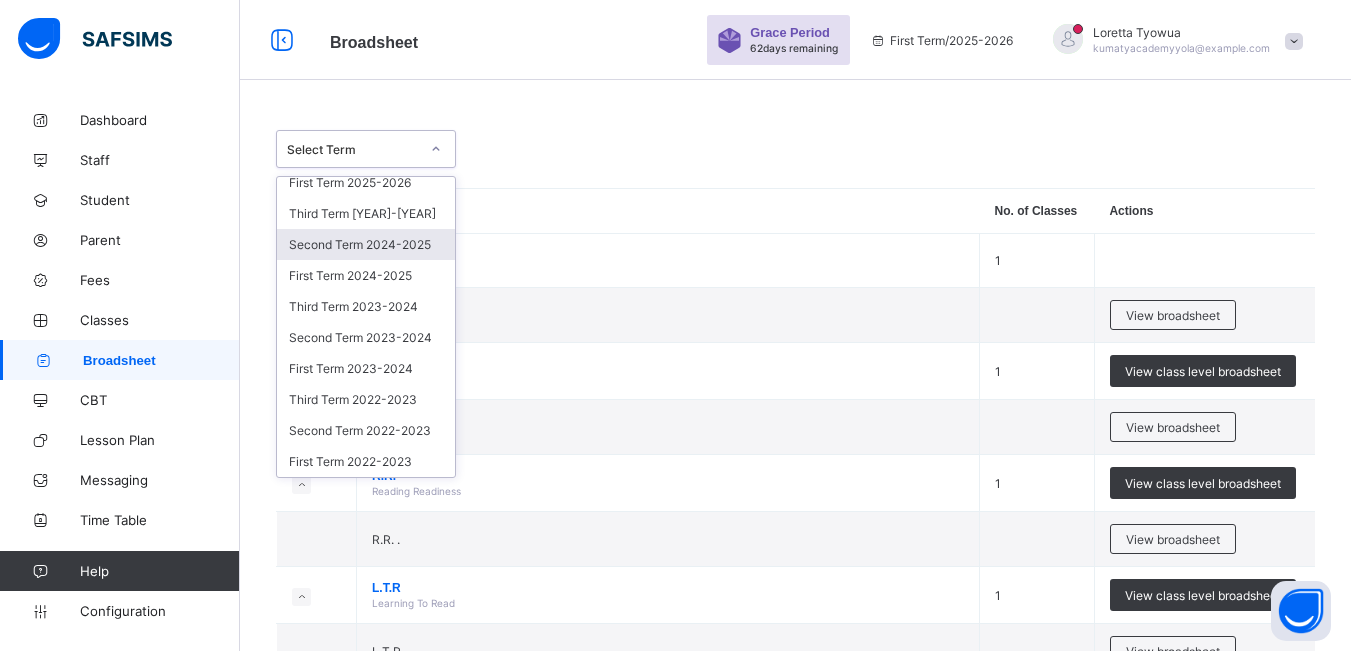 scroll, scrollTop: 121, scrollLeft: 0, axis: vertical 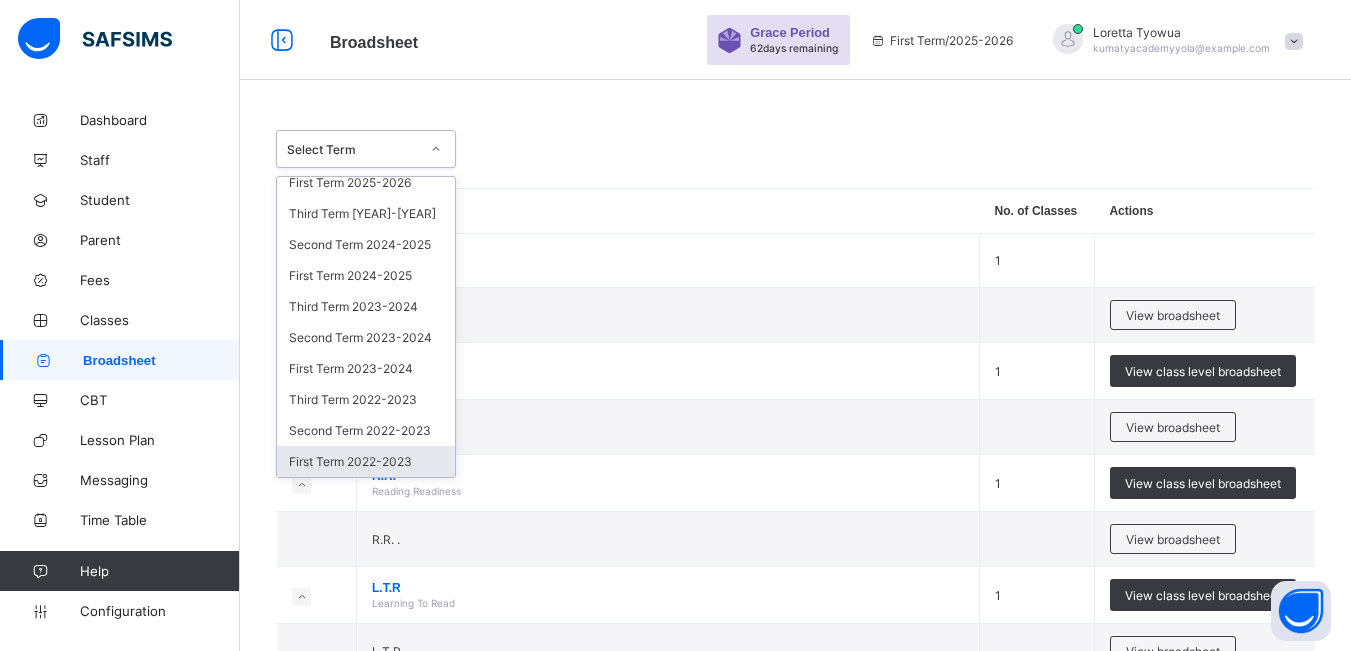 click on "First Term 2022-2023" at bounding box center (366, 461) 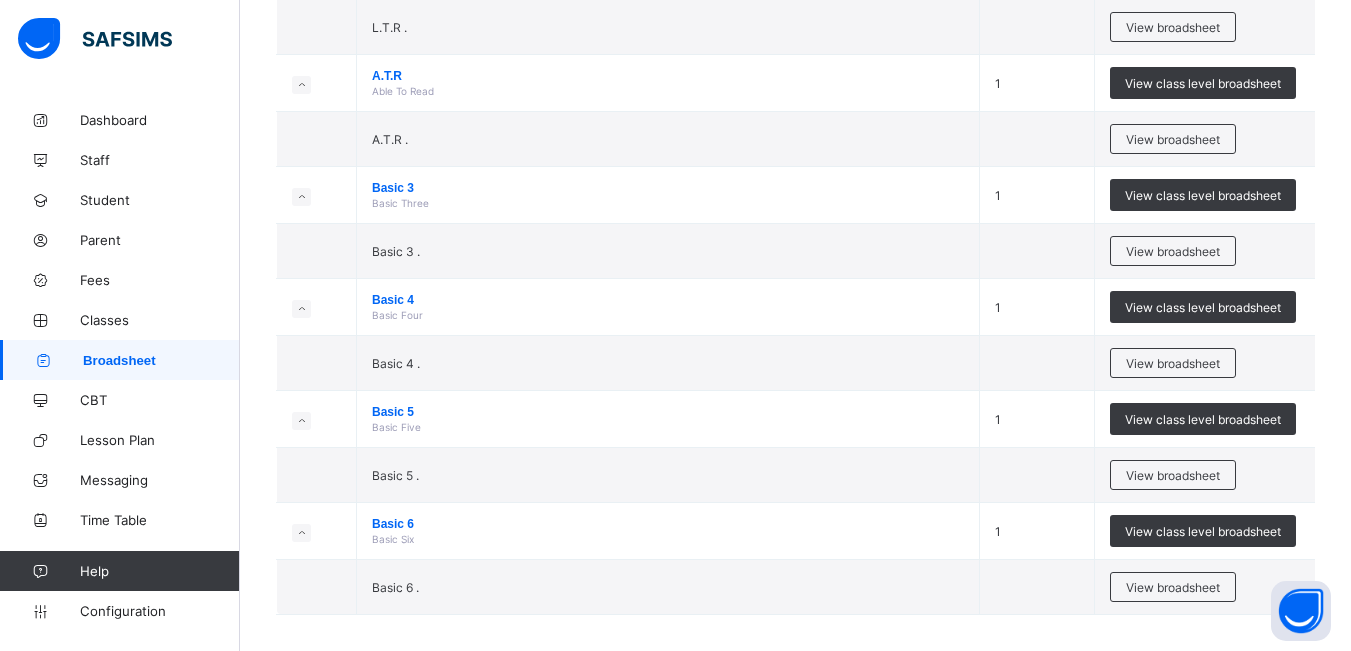scroll, scrollTop: 820, scrollLeft: 0, axis: vertical 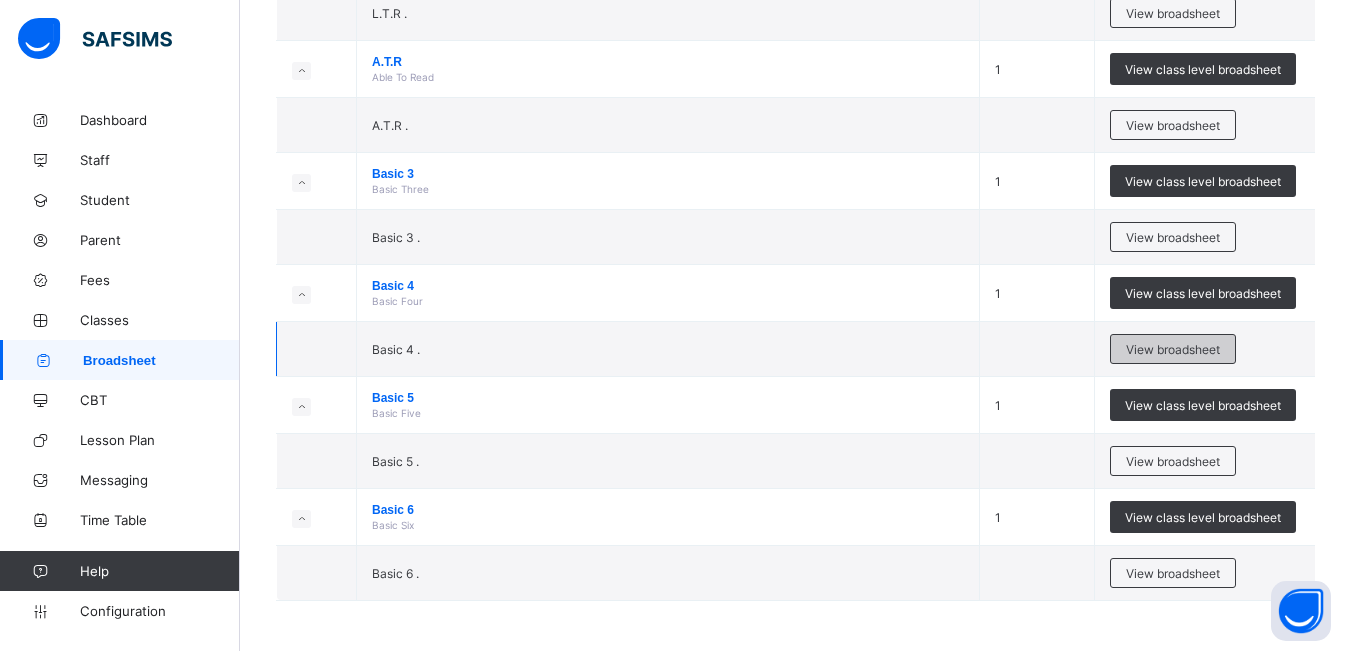 click on "View broadsheet" at bounding box center [1173, 349] 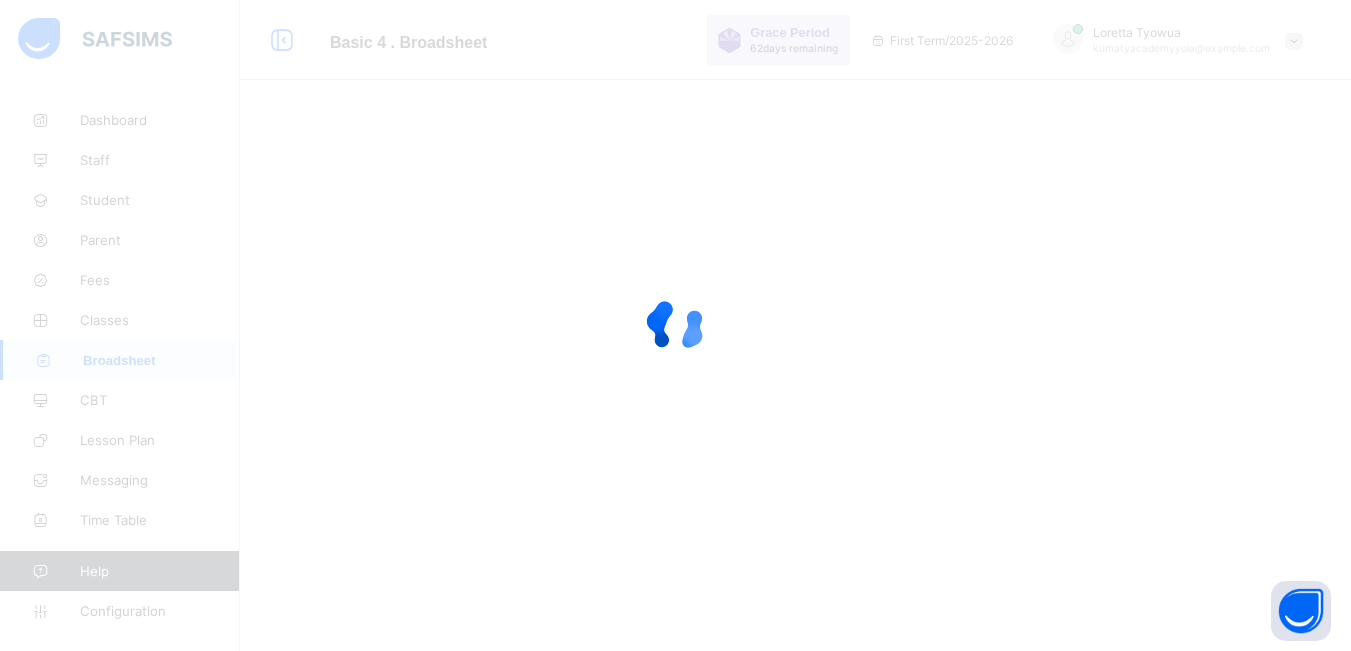 scroll, scrollTop: 0, scrollLeft: 0, axis: both 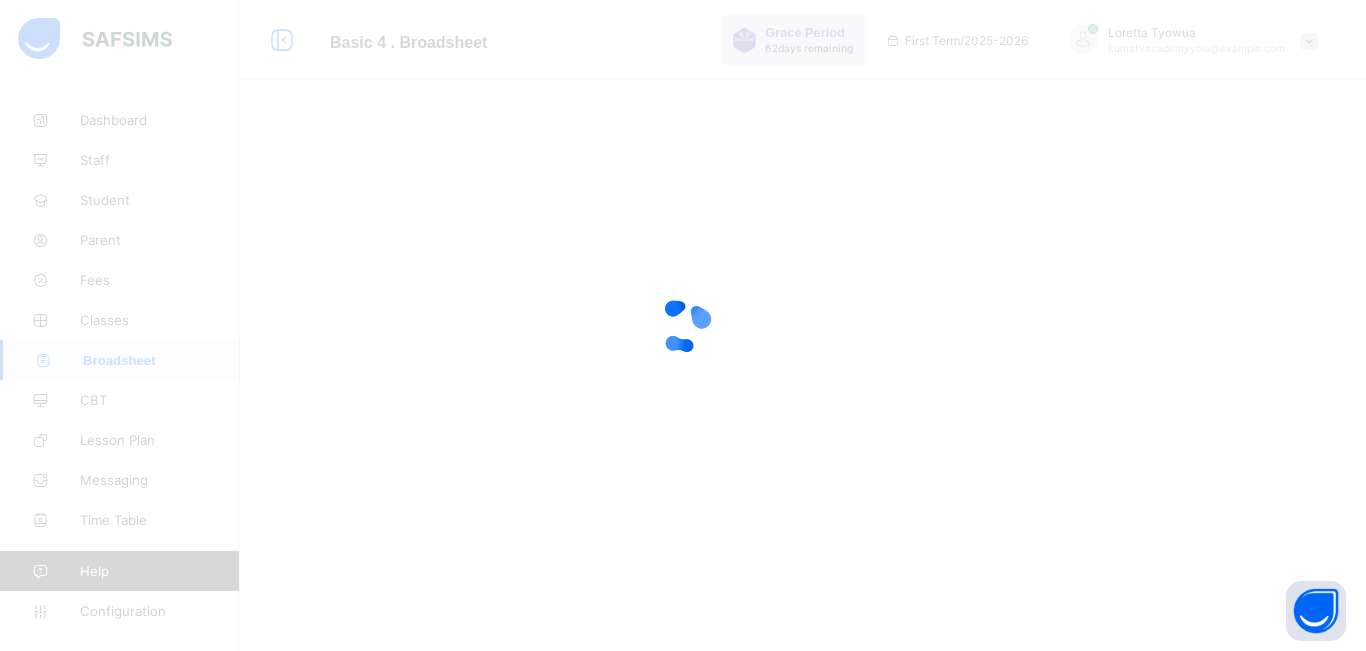 drag, startPoint x: 1365, startPoint y: 209, endPoint x: 1365, endPoint y: 484, distance: 275 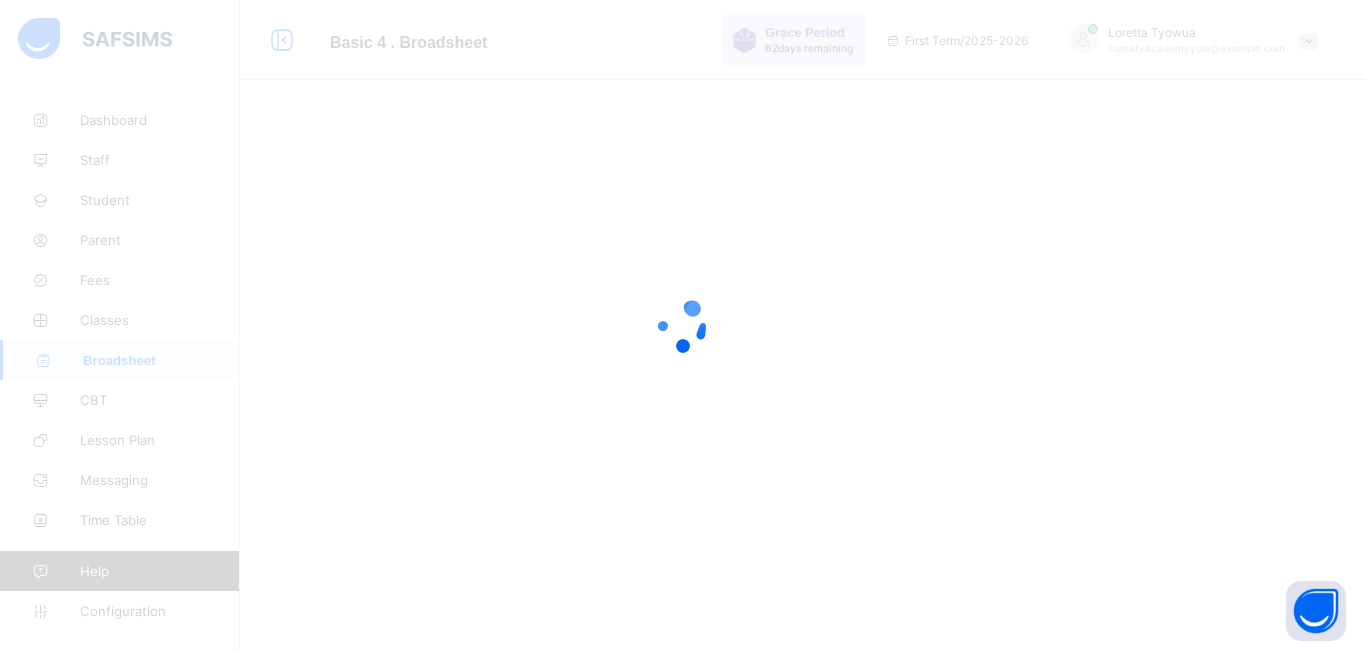 click on "Basic 4 . Broadsheet   Grace Period   62  days remaining   First Term  /  2025-2026   Loretta   Tyowua kumatyacademyyola@example.com Dashboard Staff Student Parent Fees Classes Broadsheet CBT Lesson Plan Messaging Time Table Assessment Format   Help   Configuration Onboarding Great job! You have finished setting up all essential configurations. Our wizard which has lots of in-built templates will continue to guide you through with the academic configurations. Academic Configuration Steps Continue × Idle Mode Due to inactivity you would be logged out to the system in the next   15mins , click the "Resume" button to keep working or the "Log me out" button to log out of the system. Log me out Resume   Limited   Sorry, you have reached the limit on the total count of student for the  plan you are currently subscribed to, please upgrade your plan to continue  [Name_of_plan]    NGN200,000.00       /term   Upgrade plan     Total student count     101 - 250 students Close and go back   made by     Flexisaf" at bounding box center [683, 325] 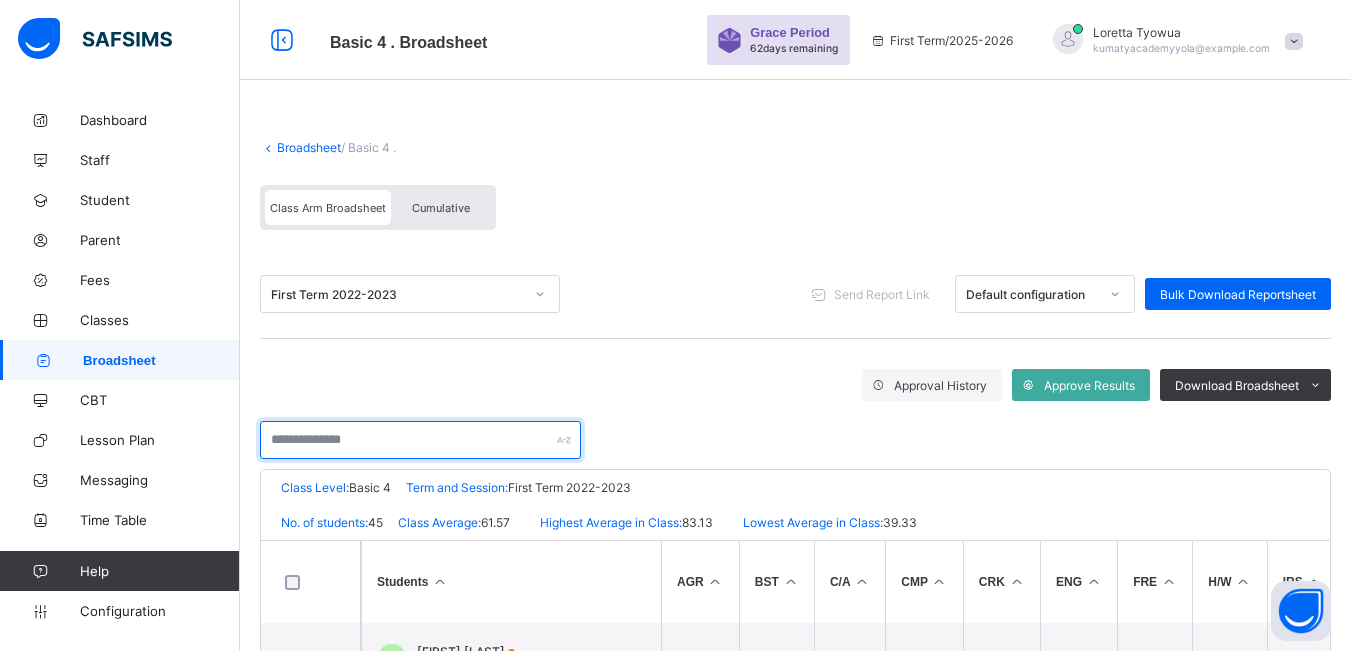 click at bounding box center (420, 440) 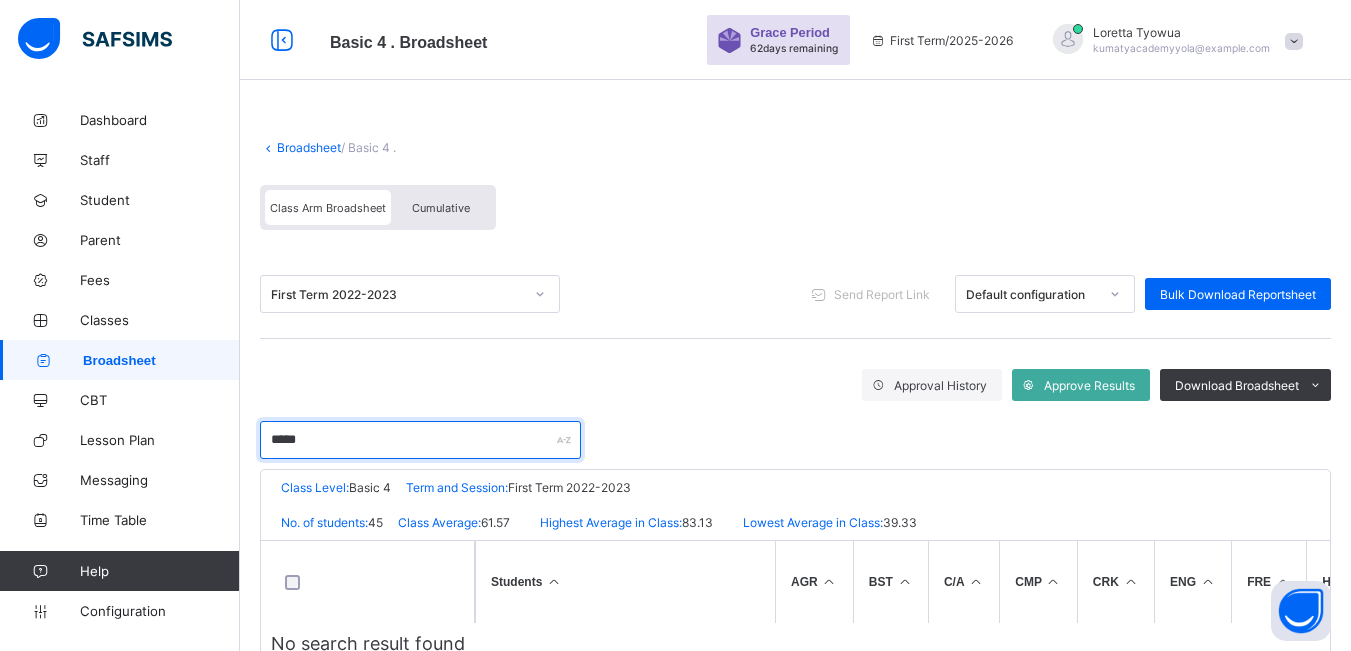 scroll, scrollTop: 62, scrollLeft: 0, axis: vertical 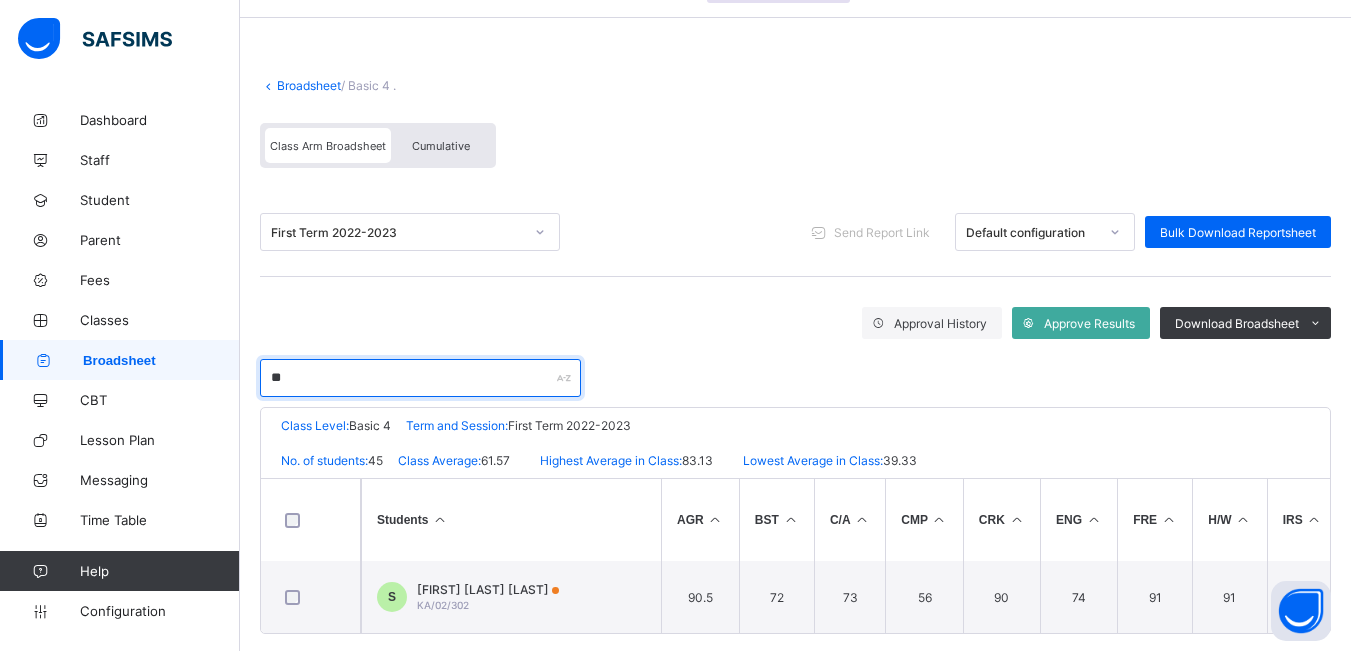 type on "*" 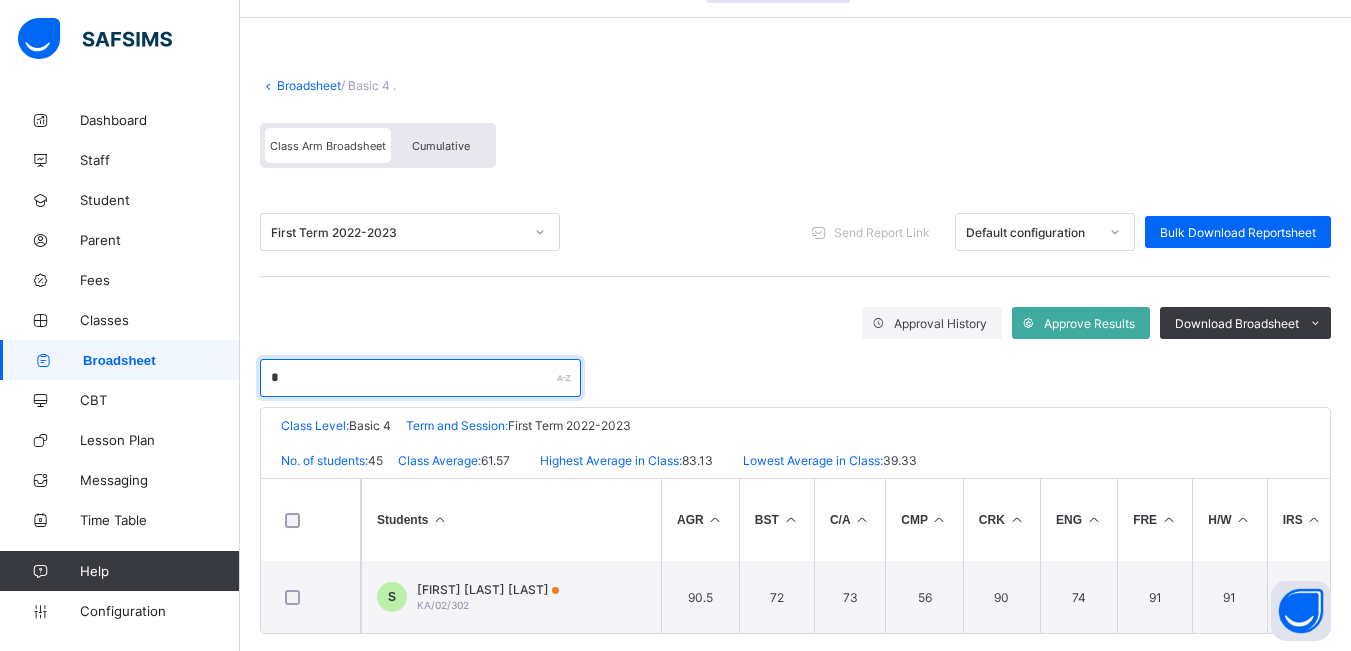 type 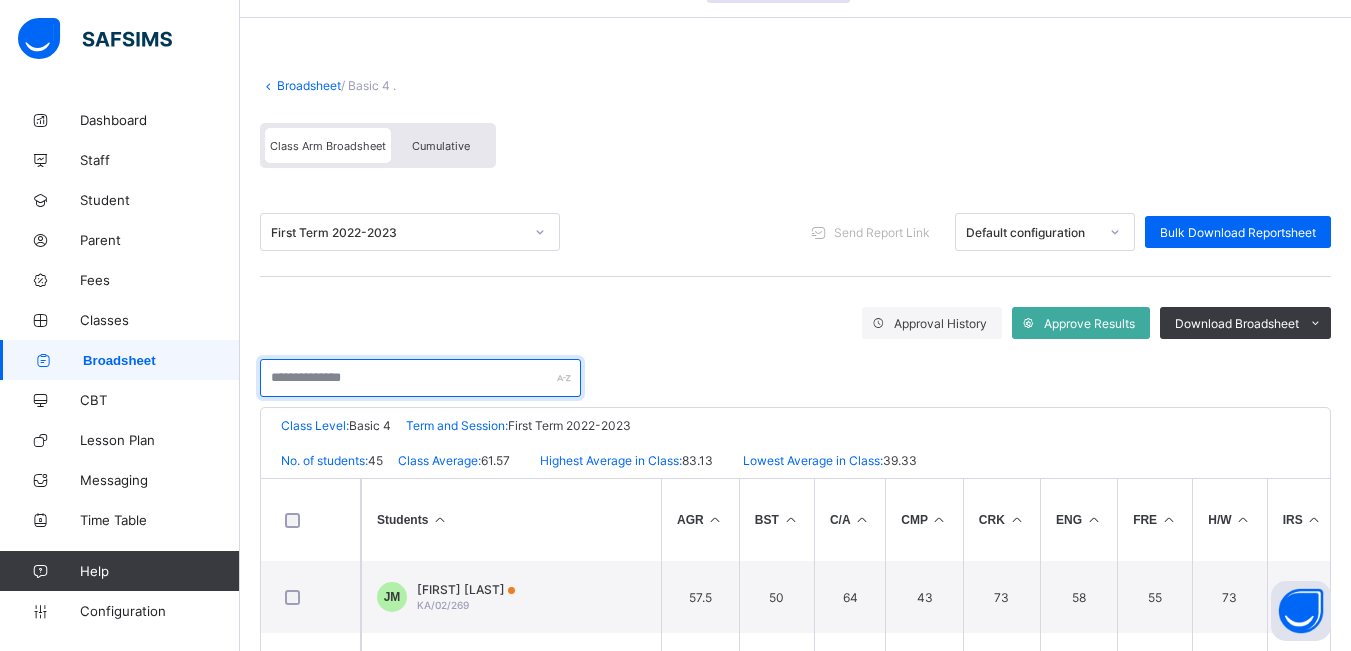 scroll, scrollTop: 0, scrollLeft: 0, axis: both 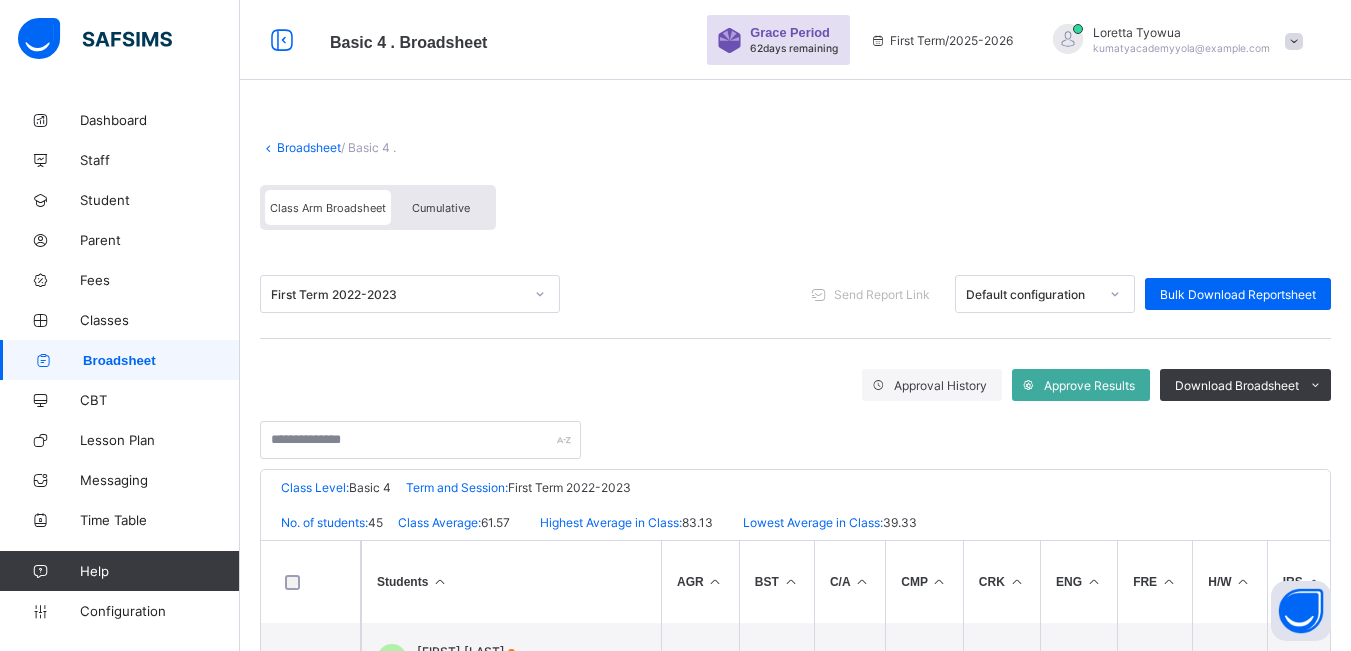 click on "Broadsheet" at bounding box center [309, 147] 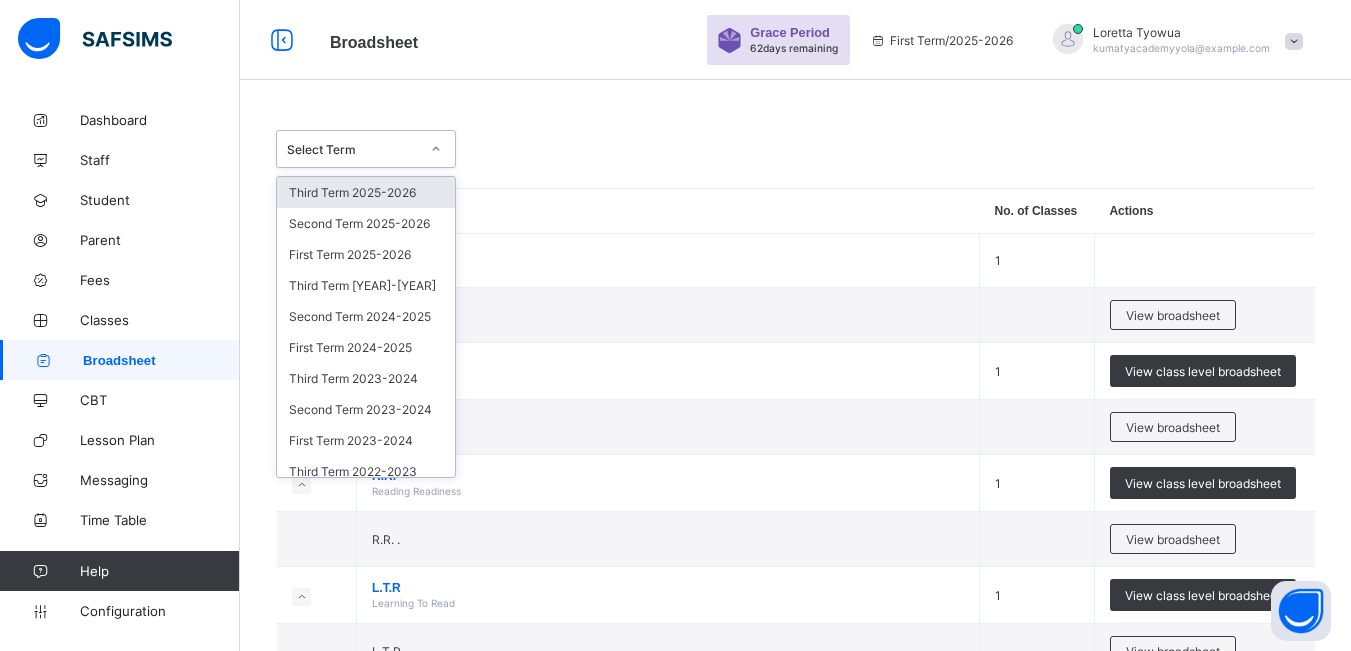 click 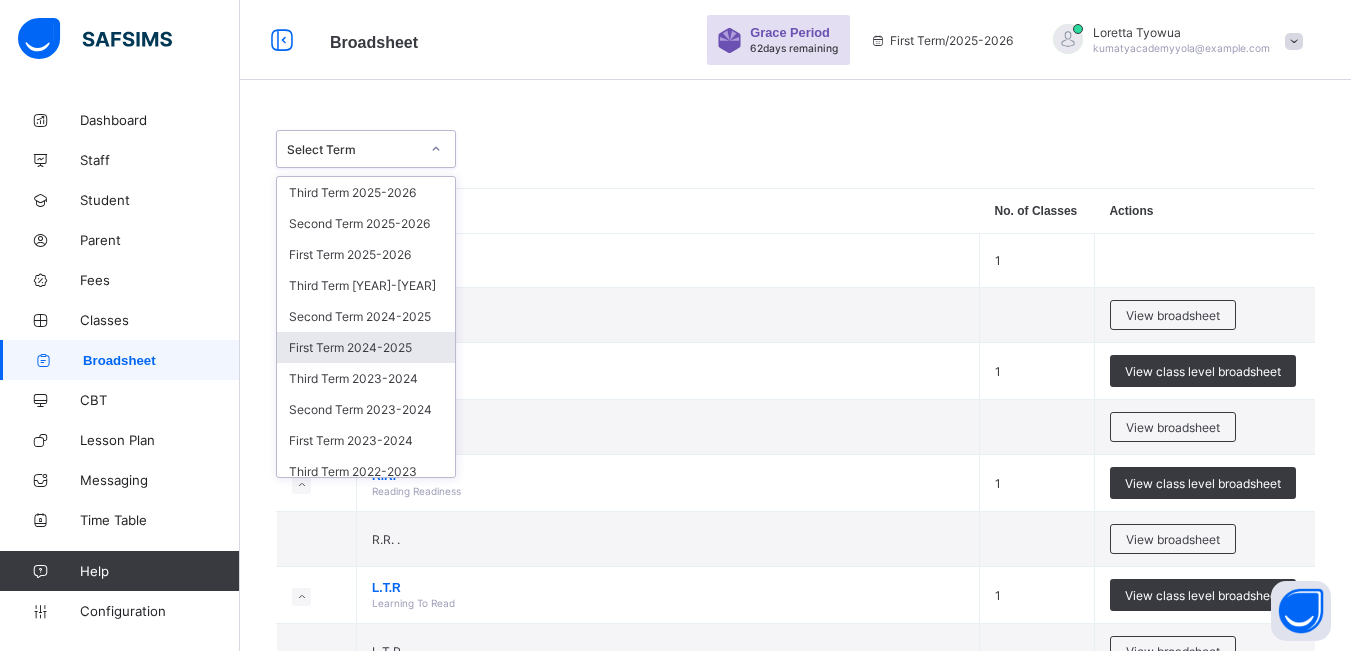 scroll, scrollTop: 132, scrollLeft: 0, axis: vertical 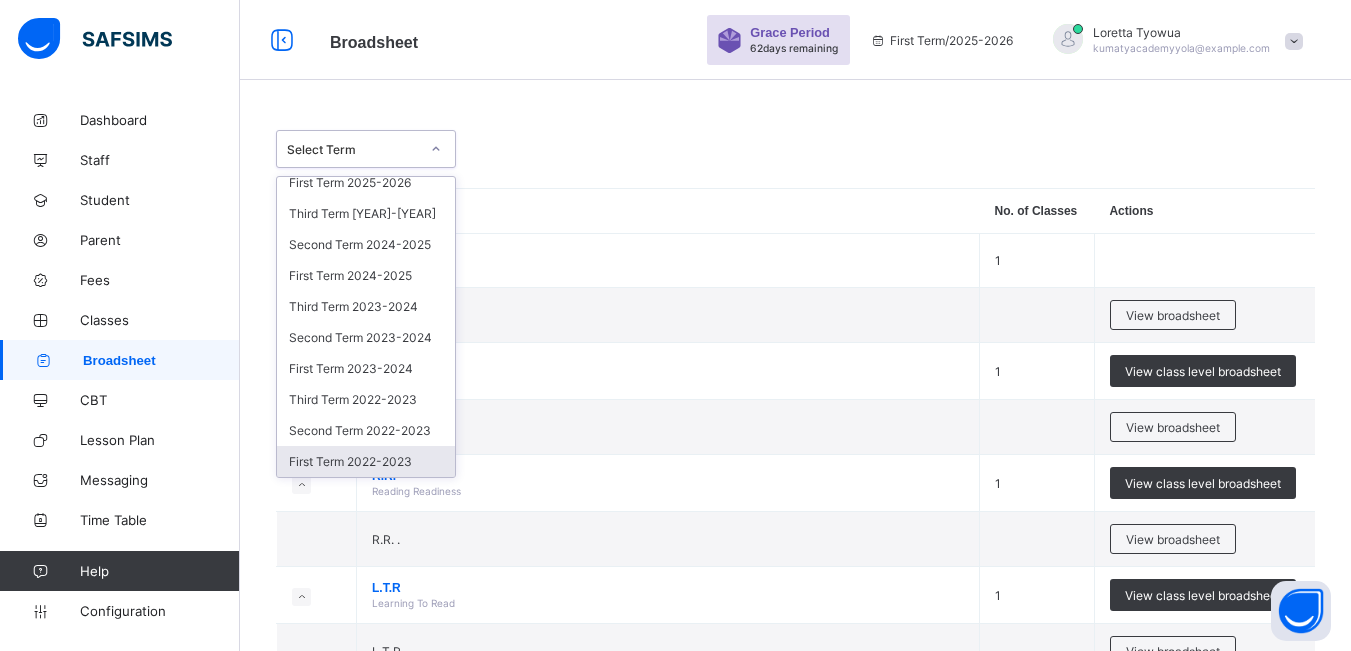 click on "First Term 2022-2023" at bounding box center (366, 461) 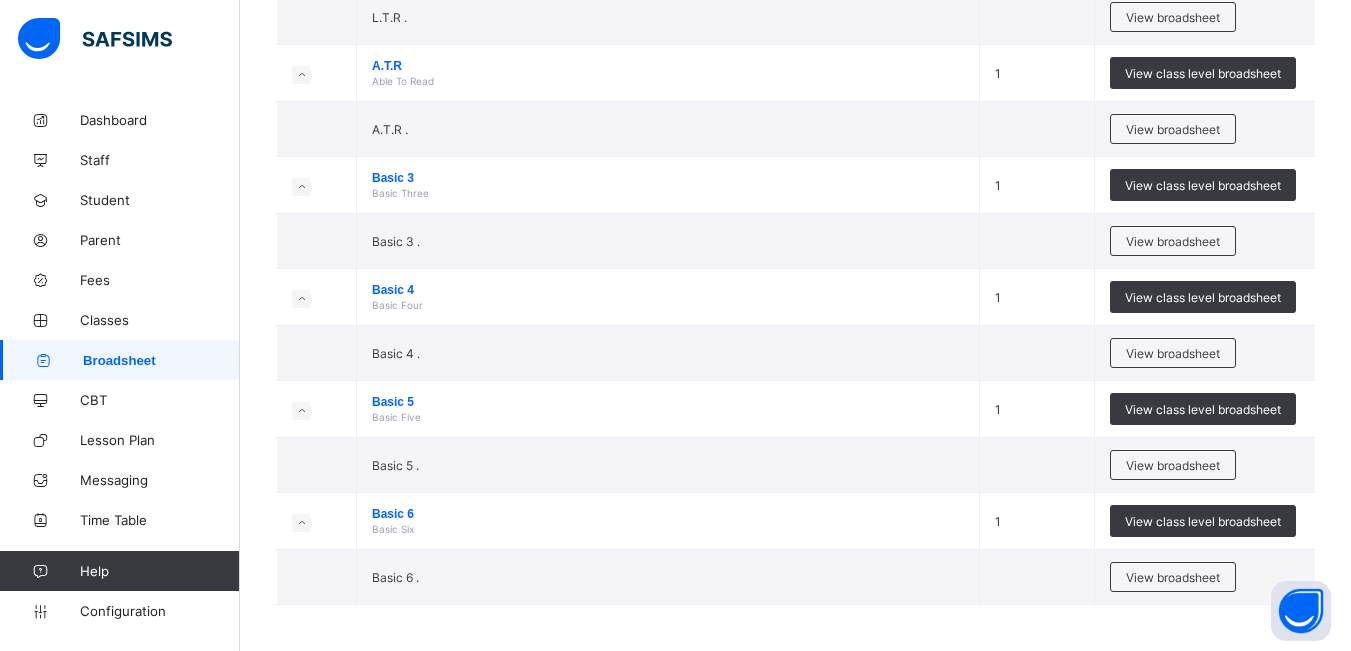 scroll, scrollTop: 820, scrollLeft: 0, axis: vertical 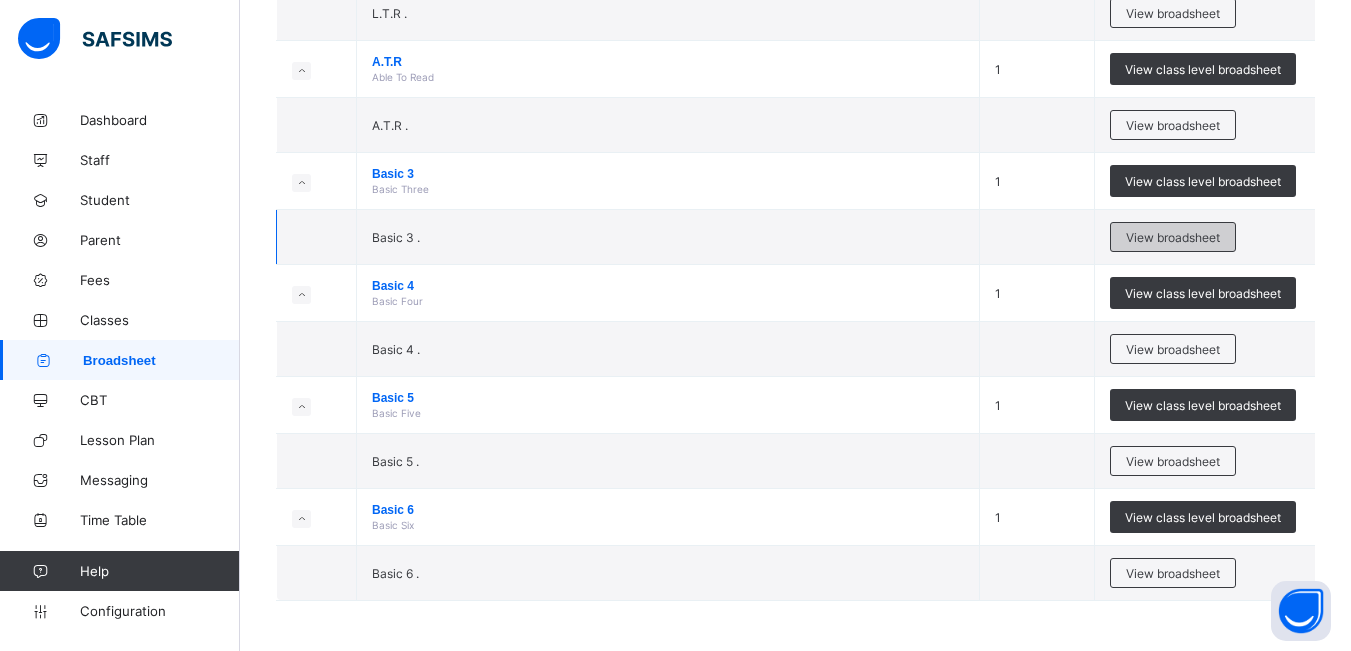 click on "View broadsheet" at bounding box center (1173, 237) 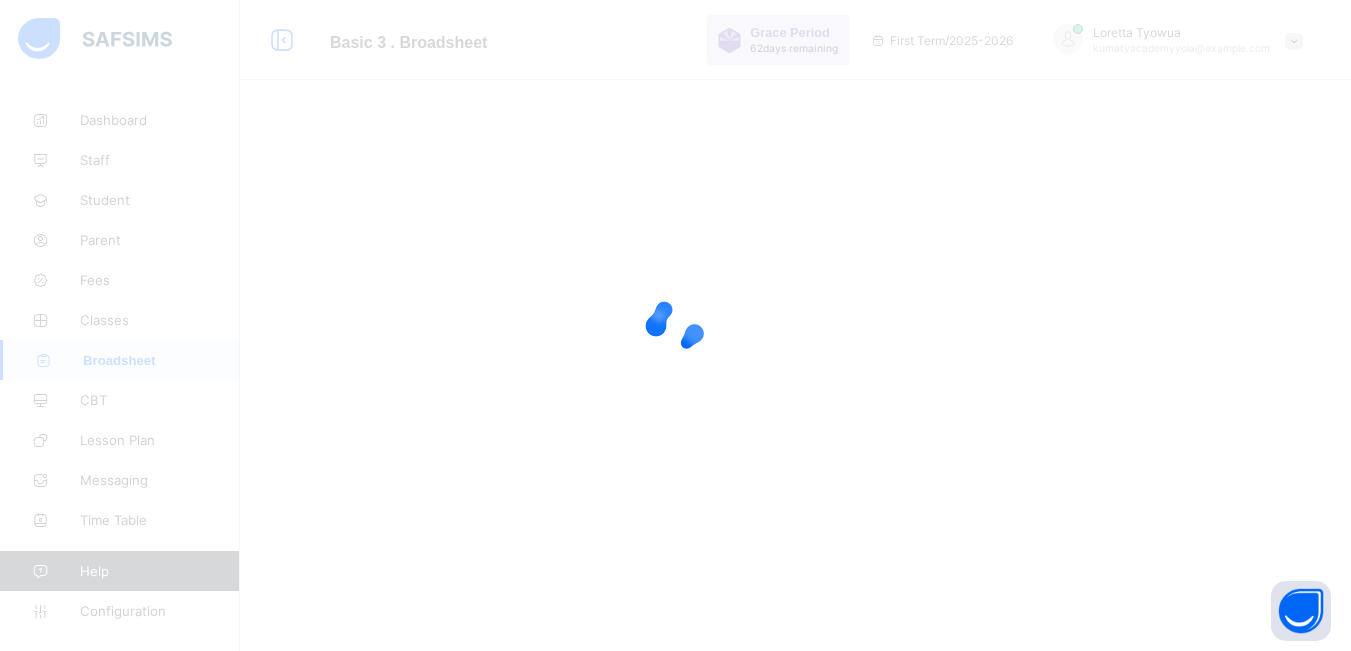 scroll, scrollTop: 0, scrollLeft: 0, axis: both 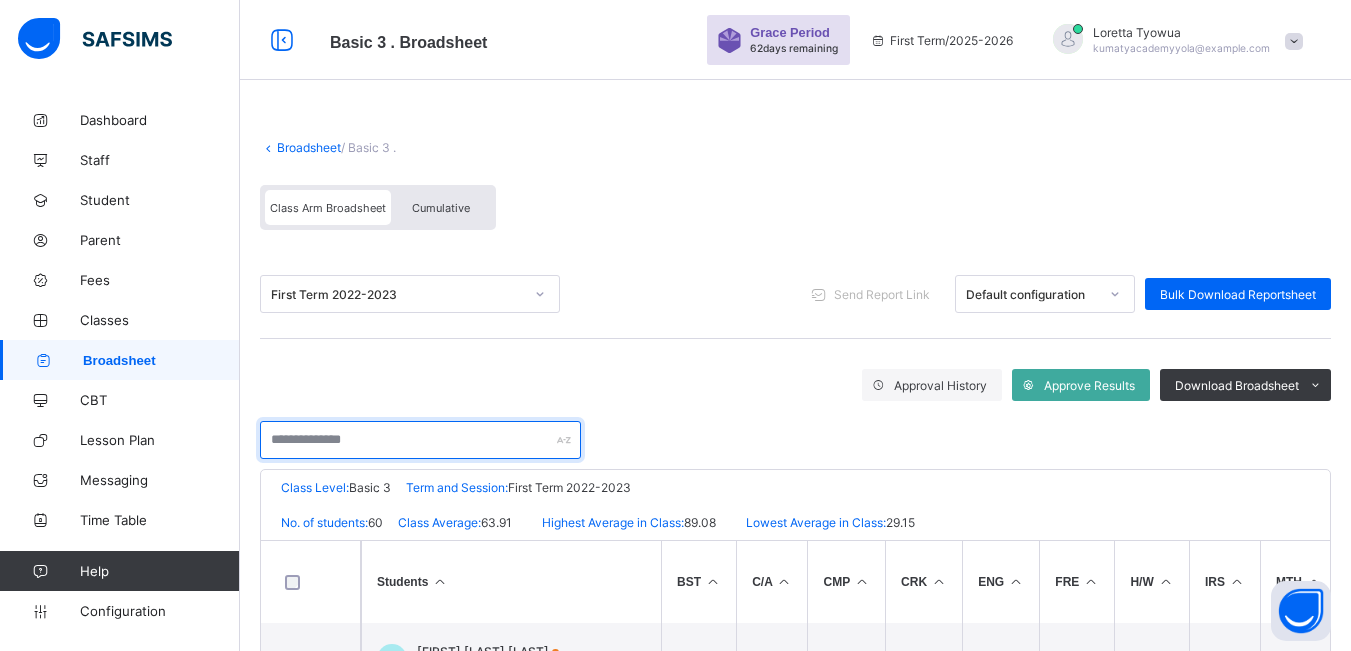 click at bounding box center [420, 440] 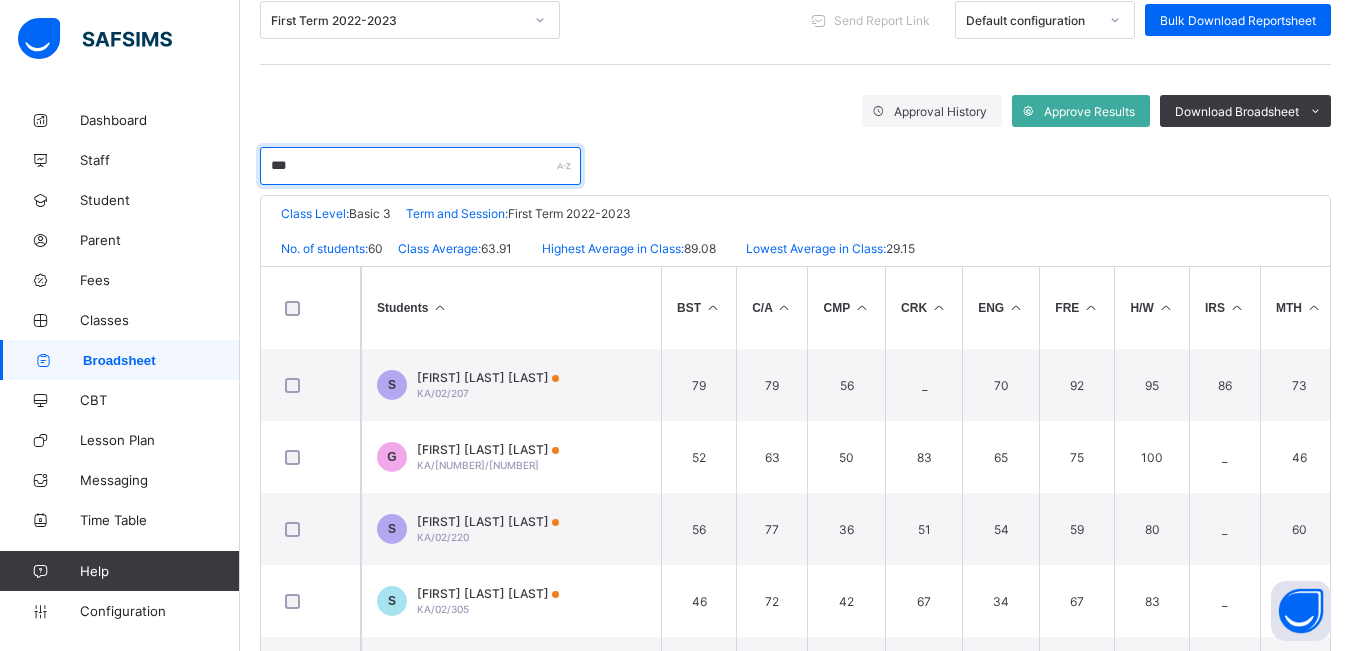 scroll, scrollTop: 381, scrollLeft: 0, axis: vertical 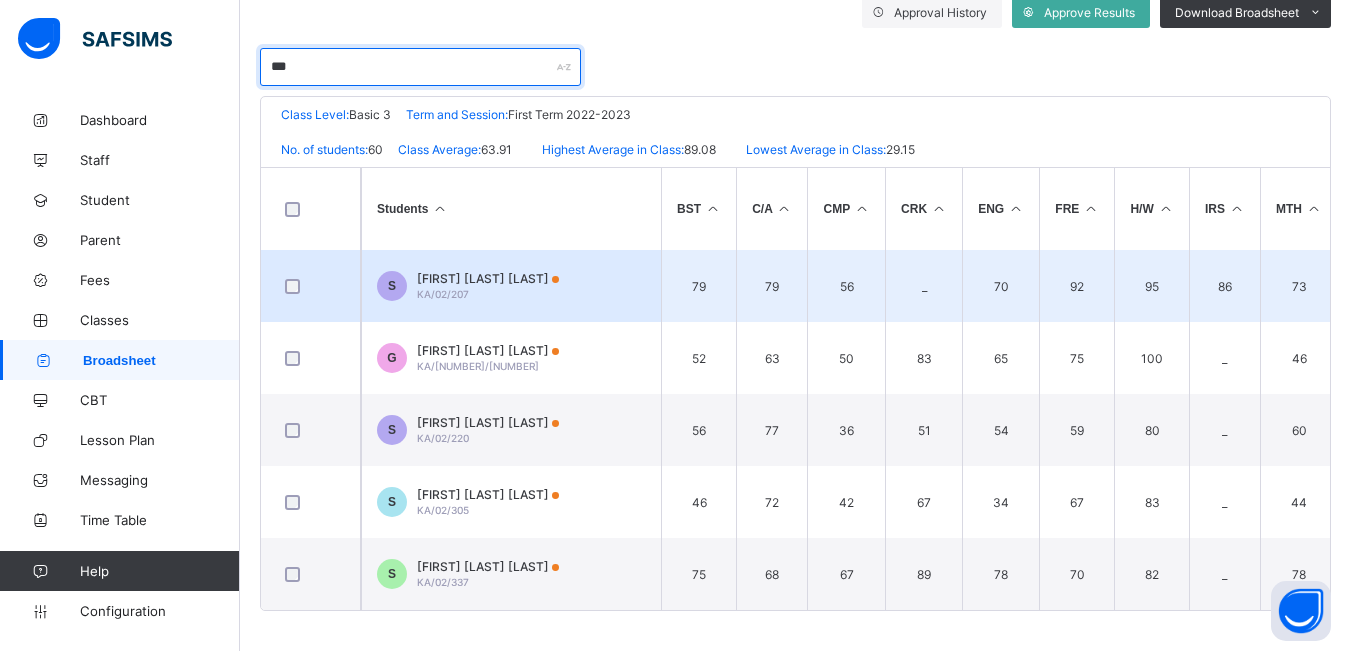 type on "***" 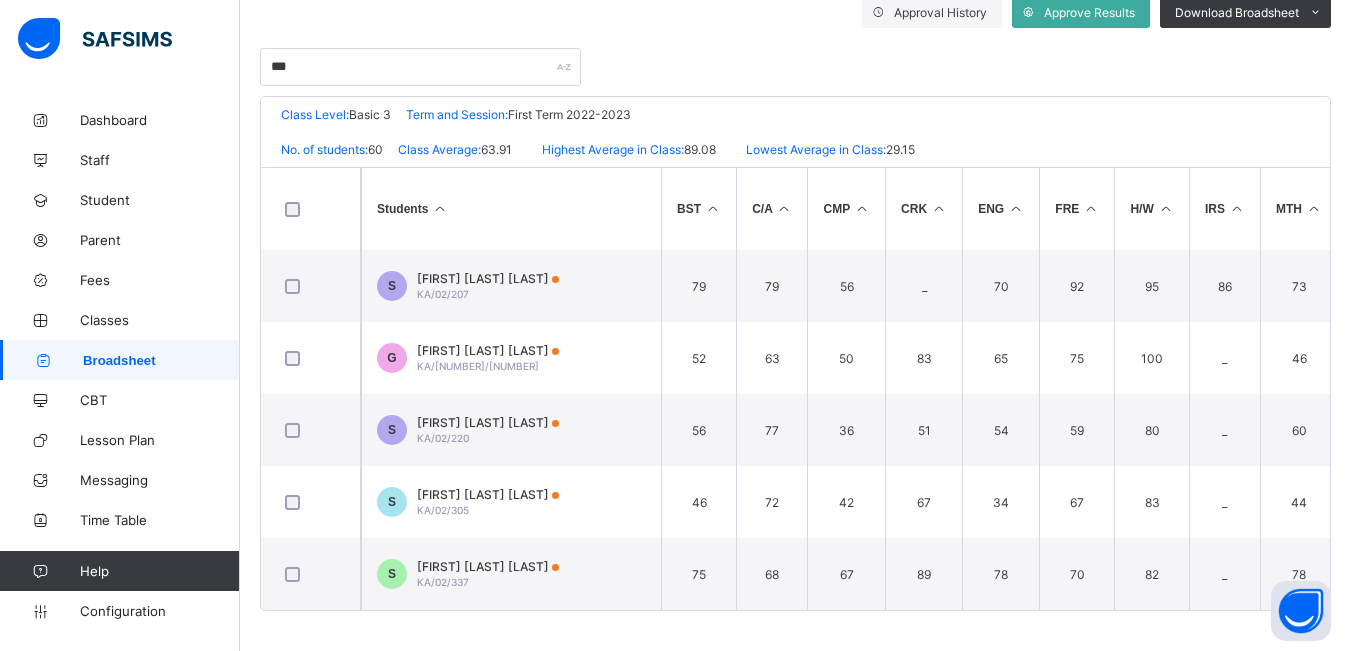 click on "[FIRST] [LAST] [LAST] [ID]" at bounding box center [488, 286] 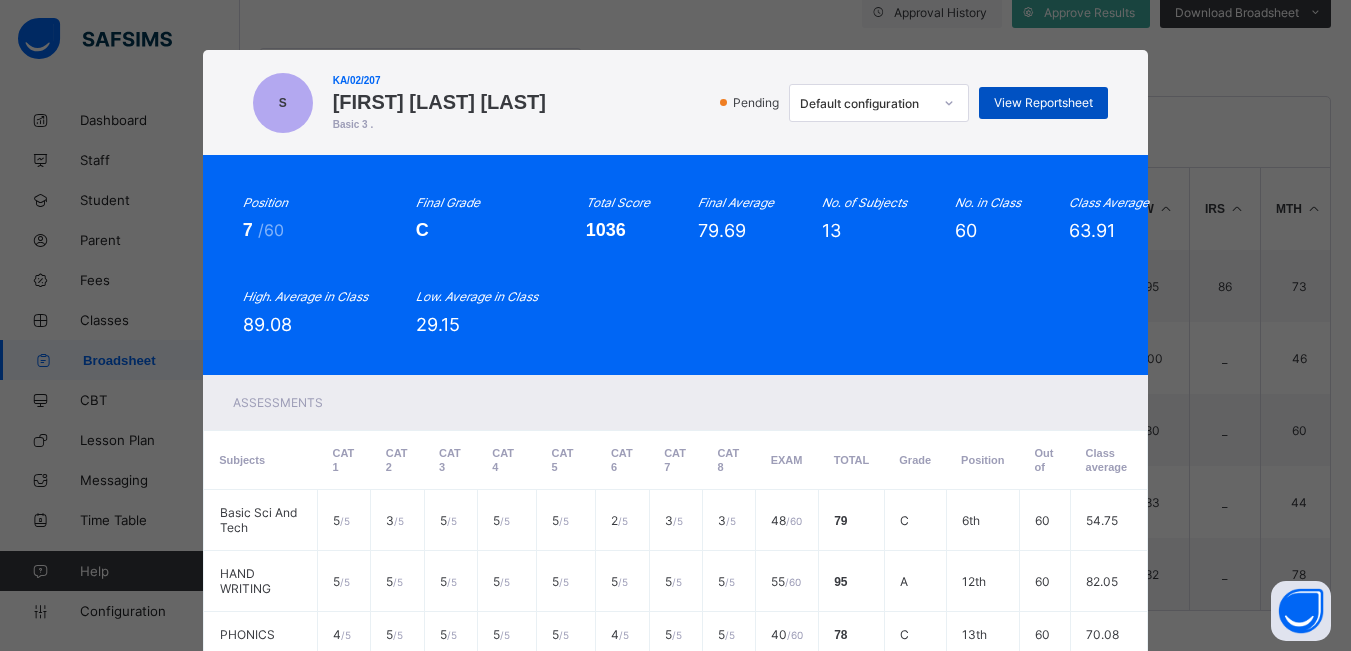 click on "View Reportsheet" at bounding box center [1043, 102] 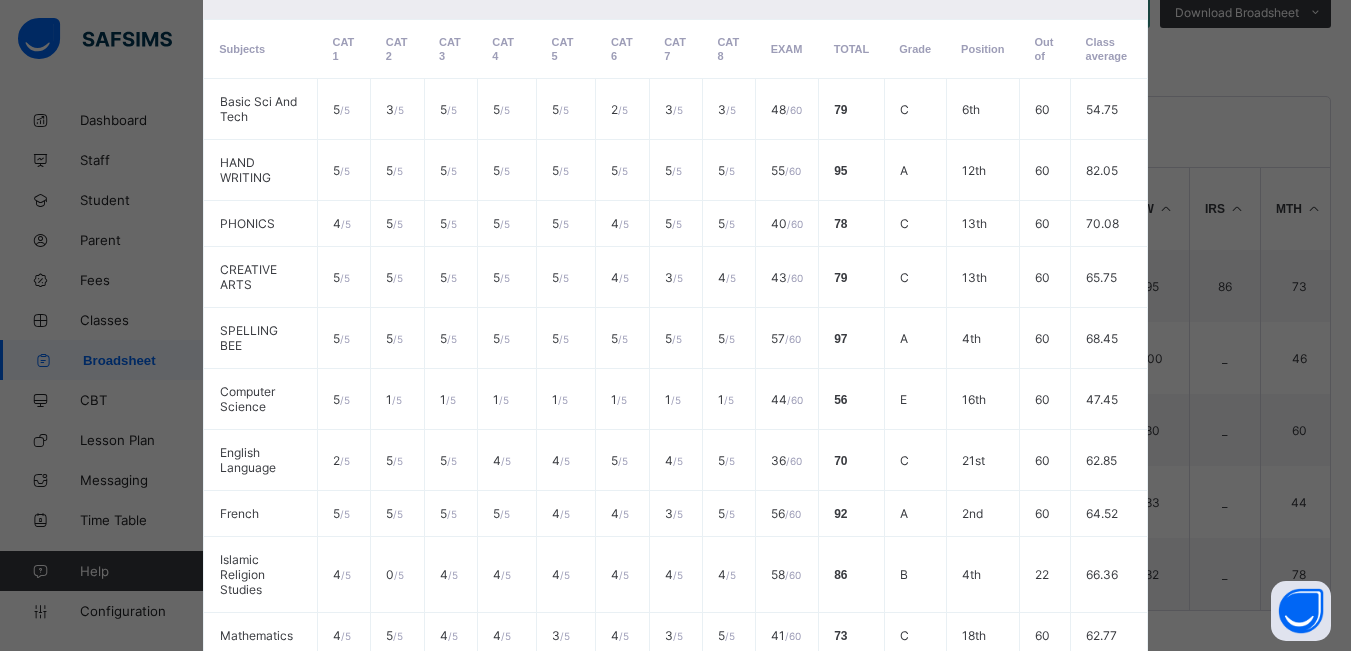 scroll, scrollTop: 802, scrollLeft: 0, axis: vertical 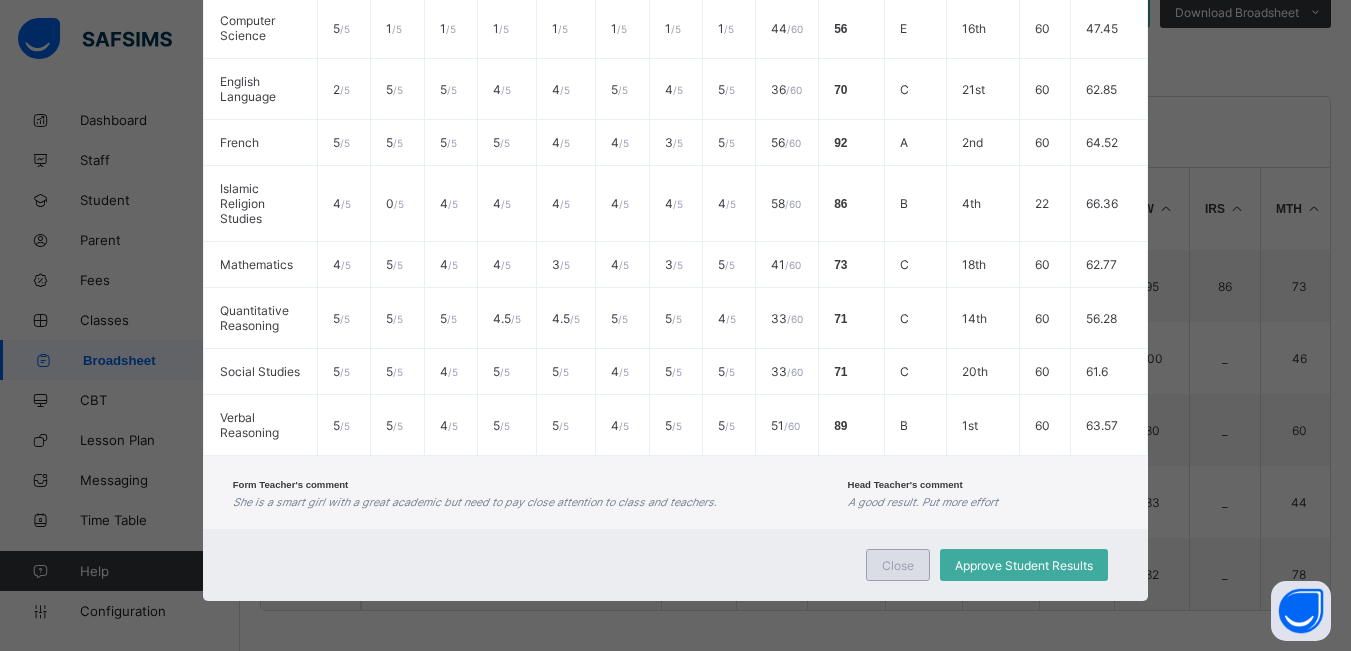 click on "Close" at bounding box center (898, 565) 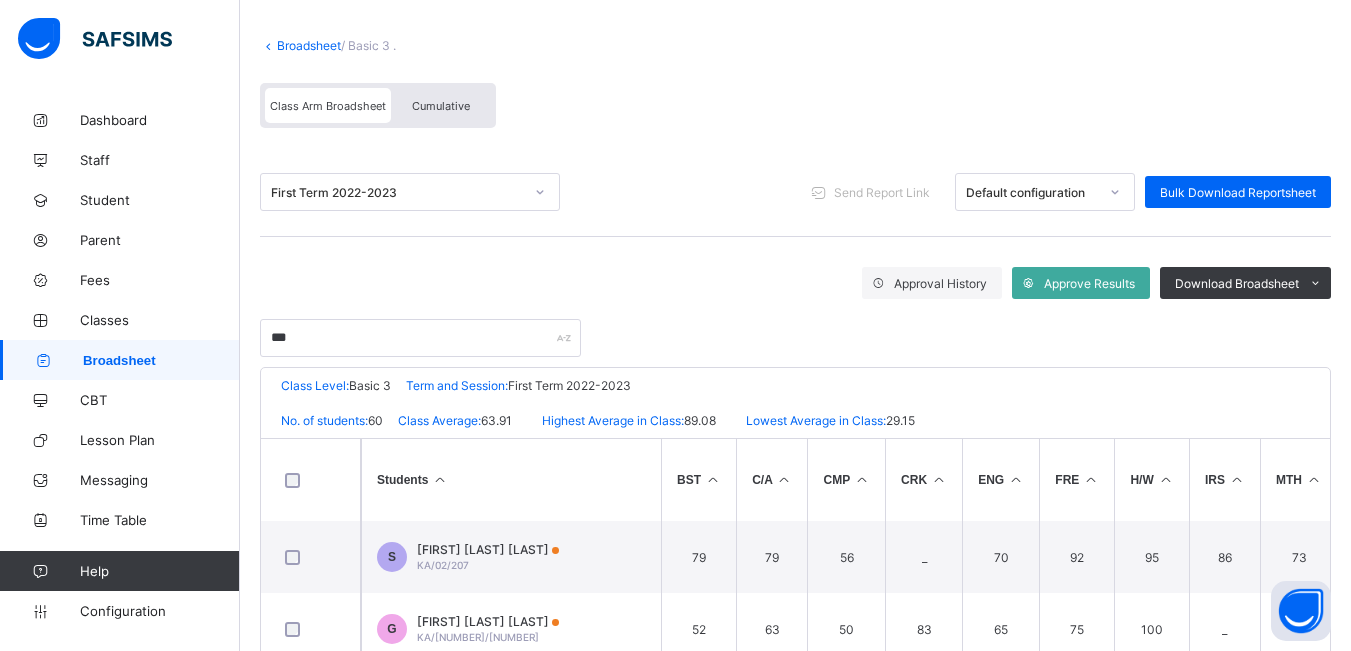 scroll, scrollTop: 94, scrollLeft: 0, axis: vertical 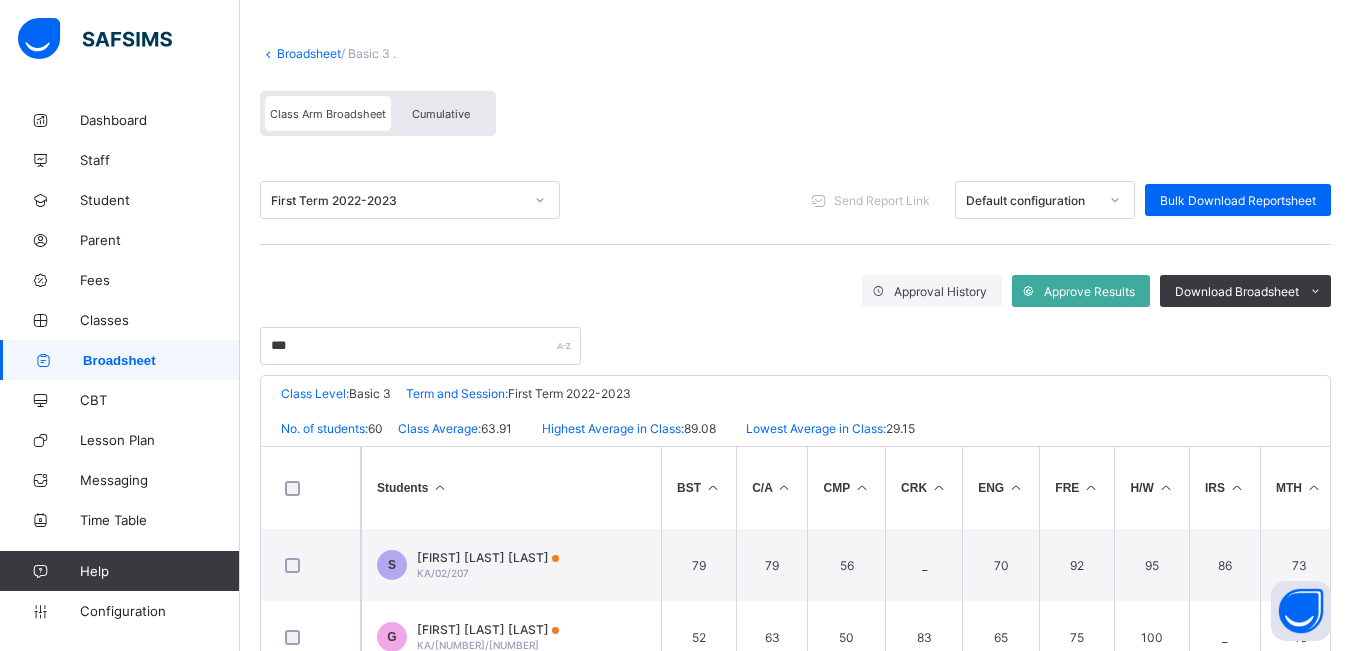 click on "First Term 2022-2023" at bounding box center (397, 200) 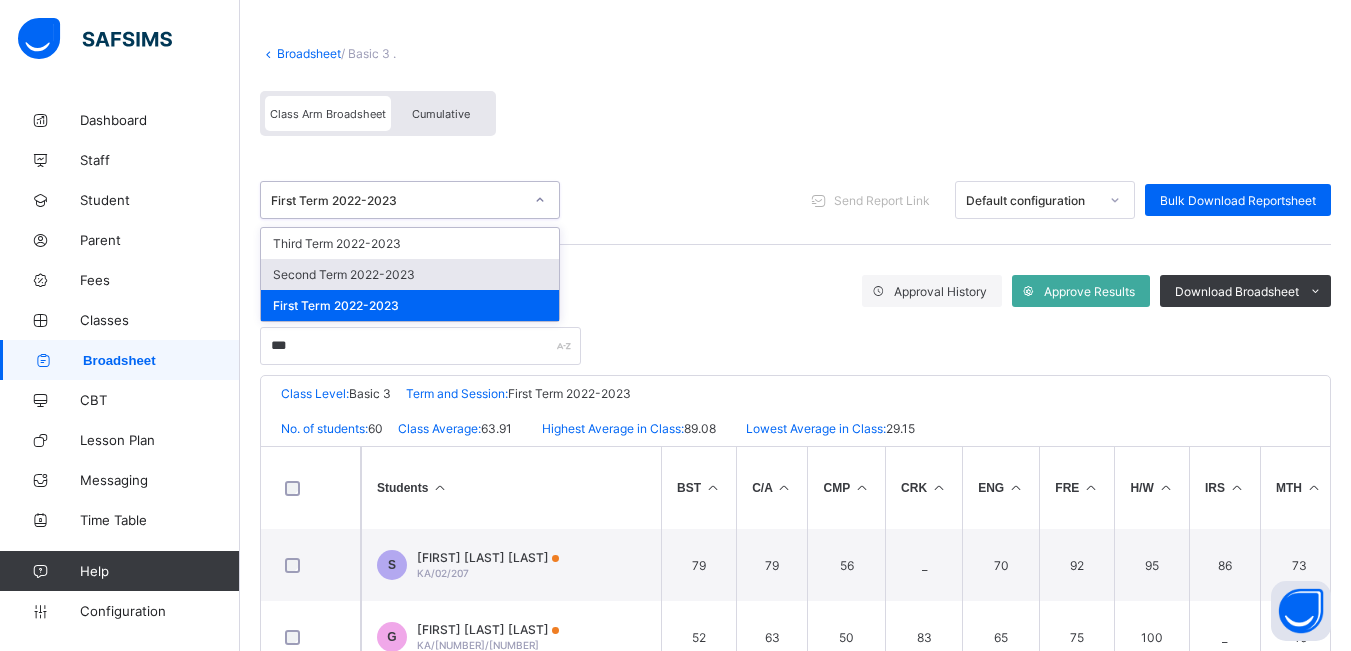 click on "Second Term 2022-2023" at bounding box center [410, 274] 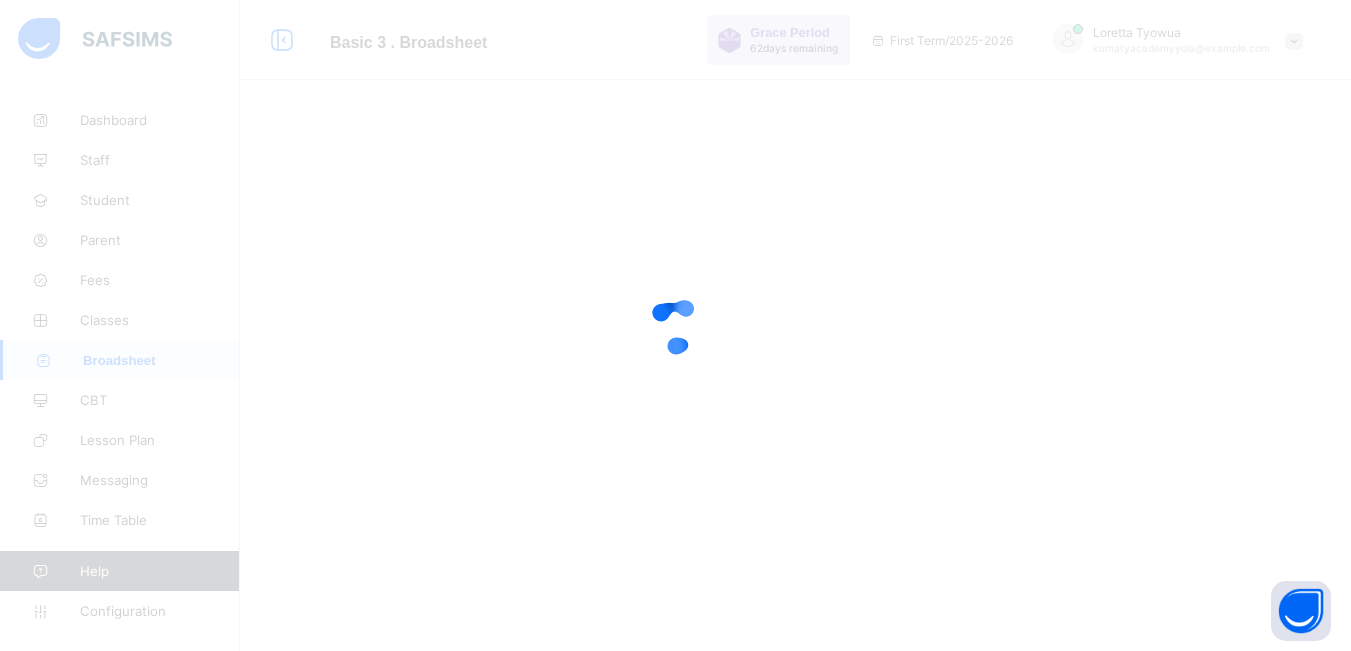 scroll, scrollTop: 0, scrollLeft: 0, axis: both 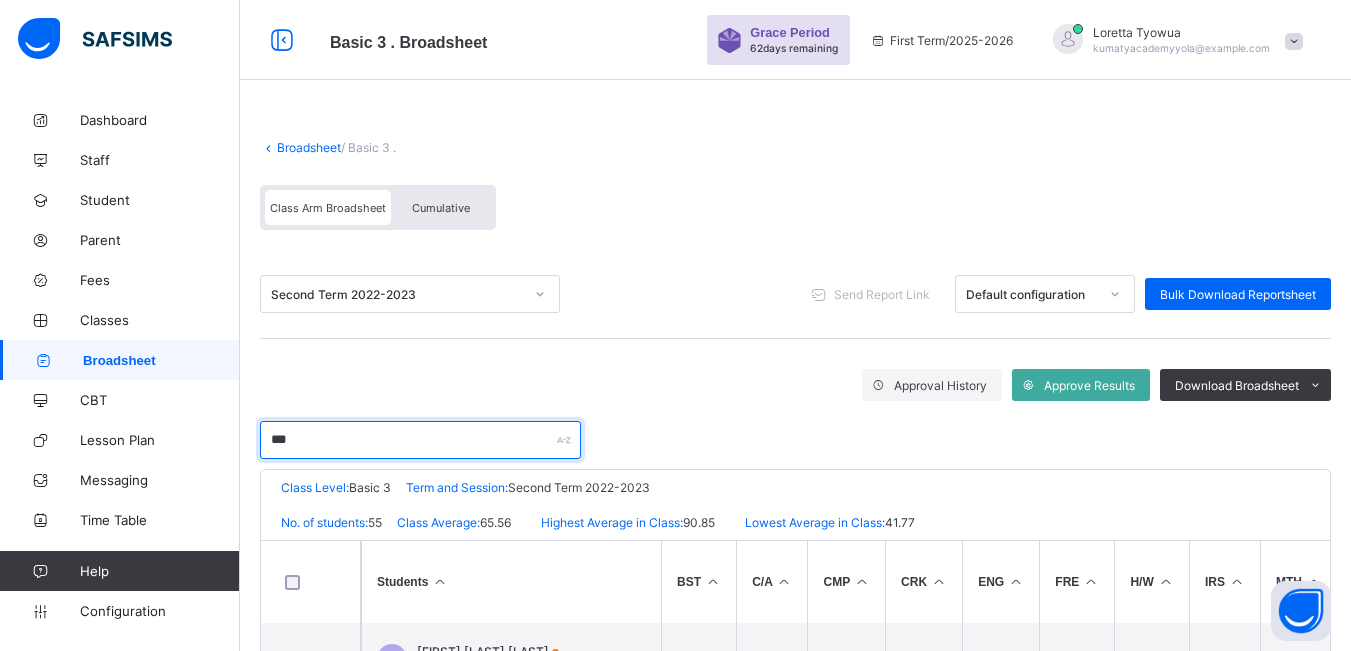 click on "***" at bounding box center [420, 440] 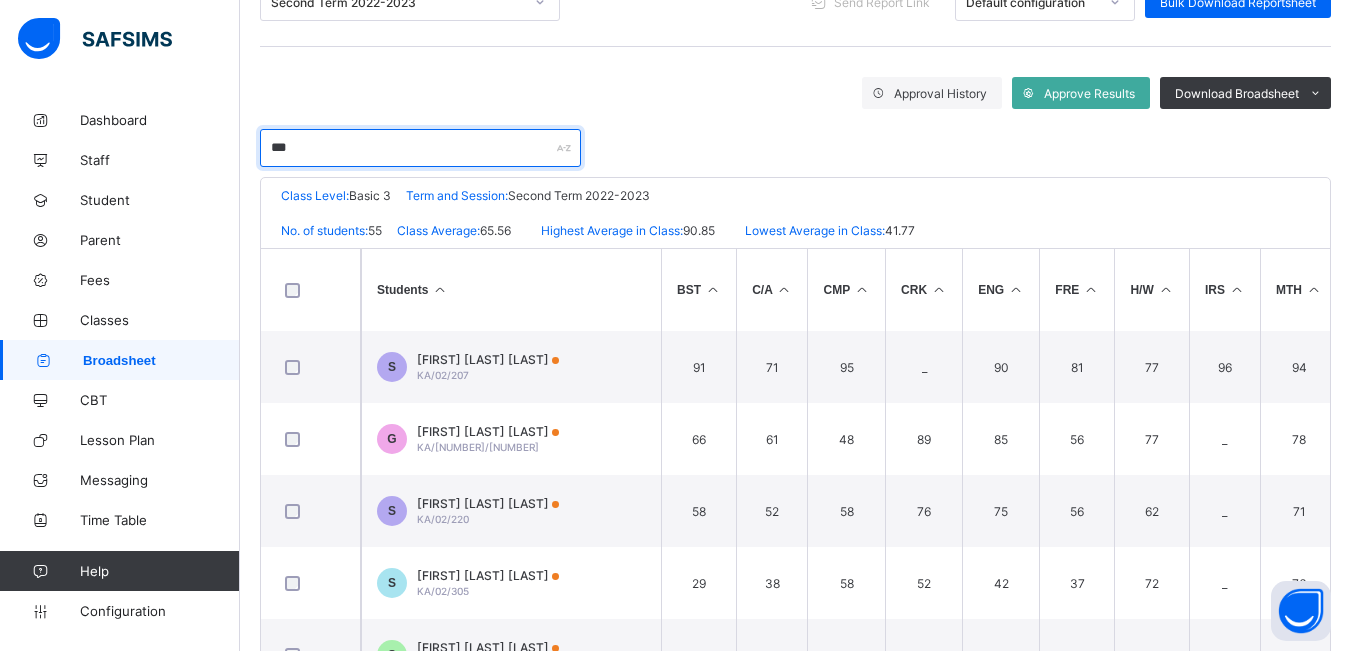 scroll, scrollTop: 329, scrollLeft: 0, axis: vertical 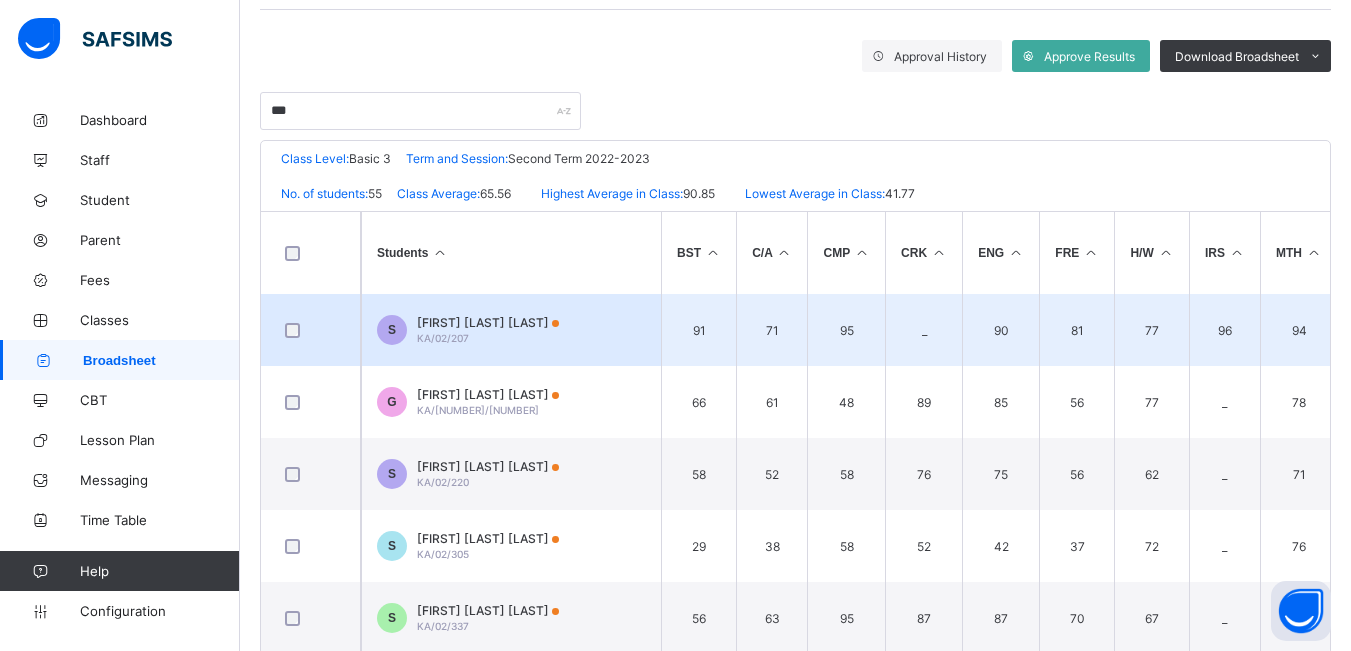 click on "[FIRST] [LAST] [LAST]" at bounding box center (488, 322) 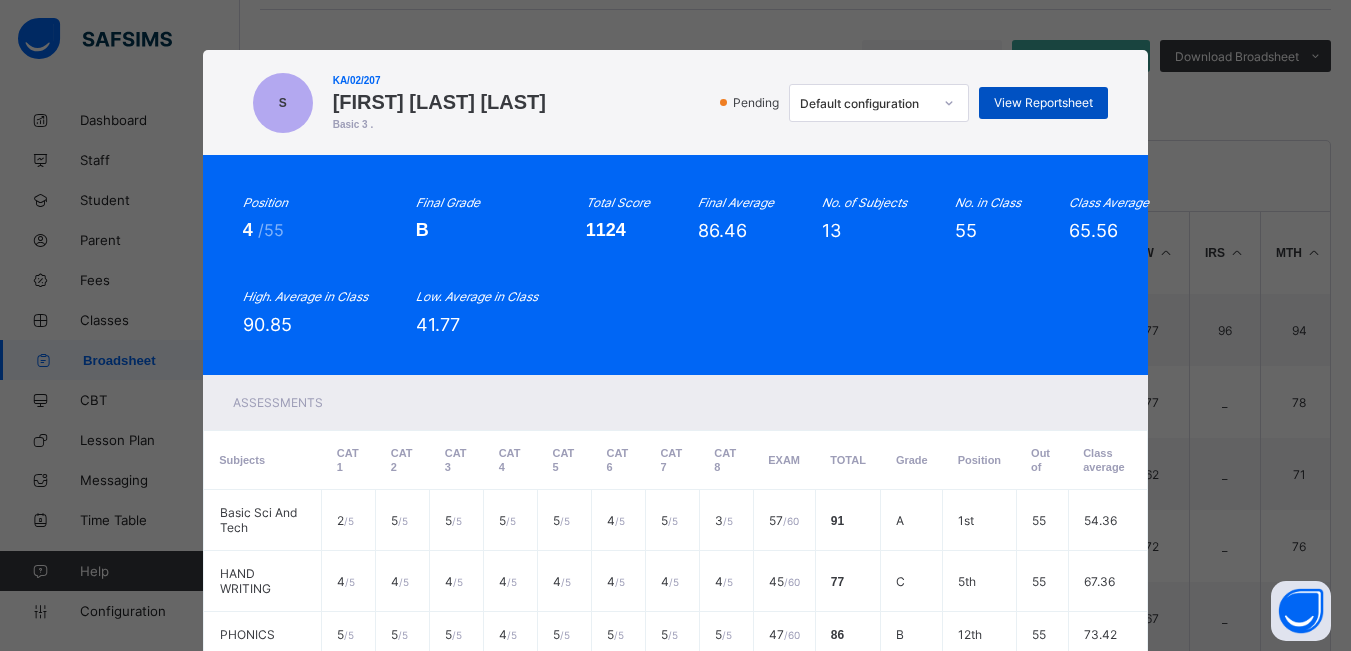 click on "View Reportsheet" at bounding box center (1043, 102) 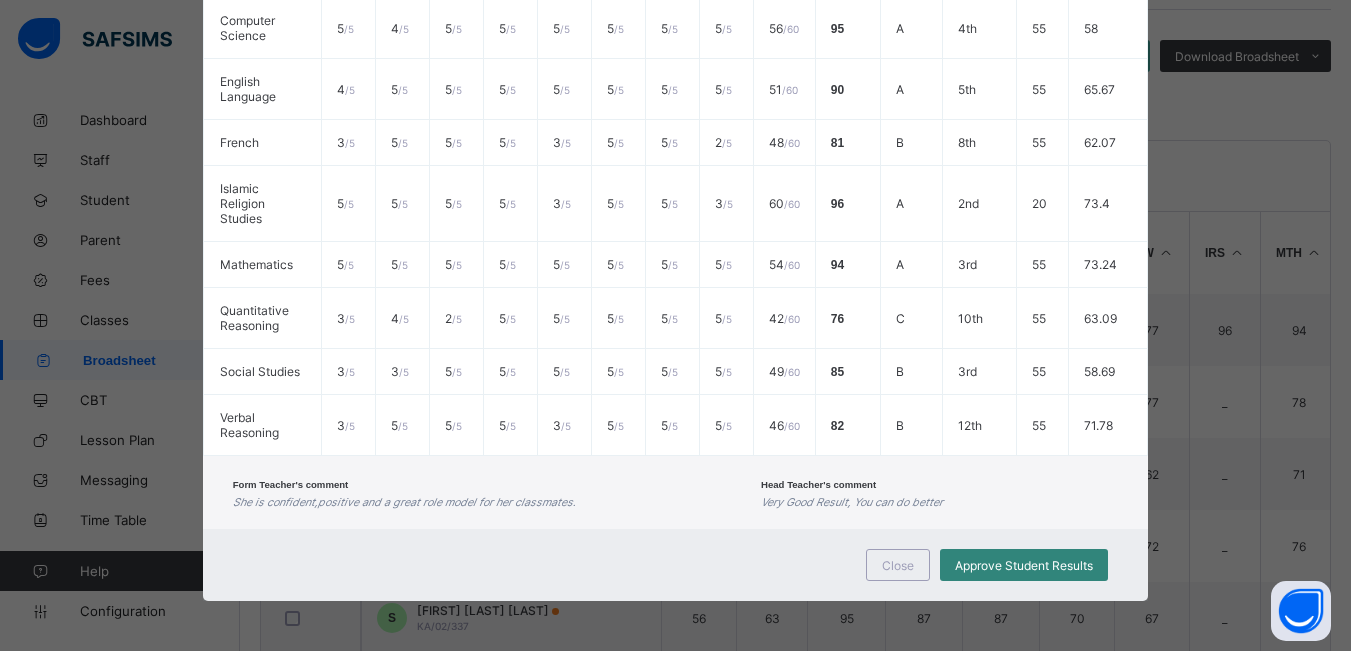 scroll, scrollTop: 774, scrollLeft: 0, axis: vertical 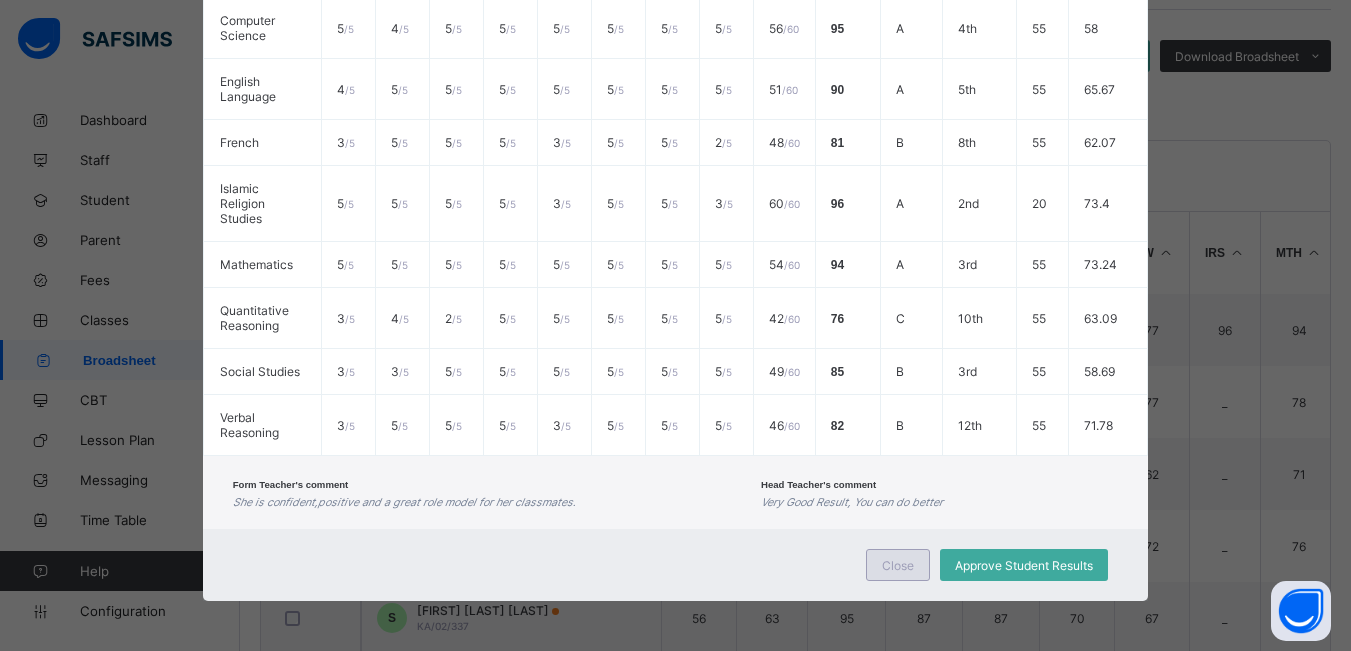 click on "Close" at bounding box center [898, 565] 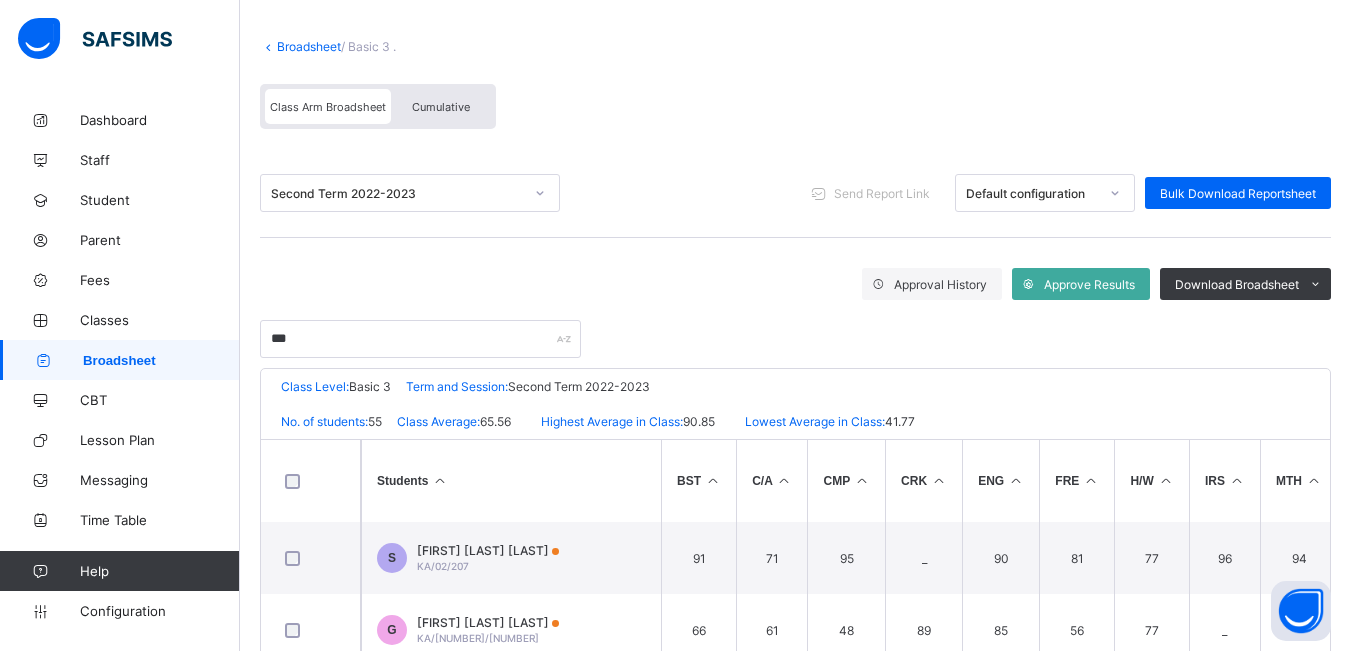 scroll, scrollTop: 37, scrollLeft: 0, axis: vertical 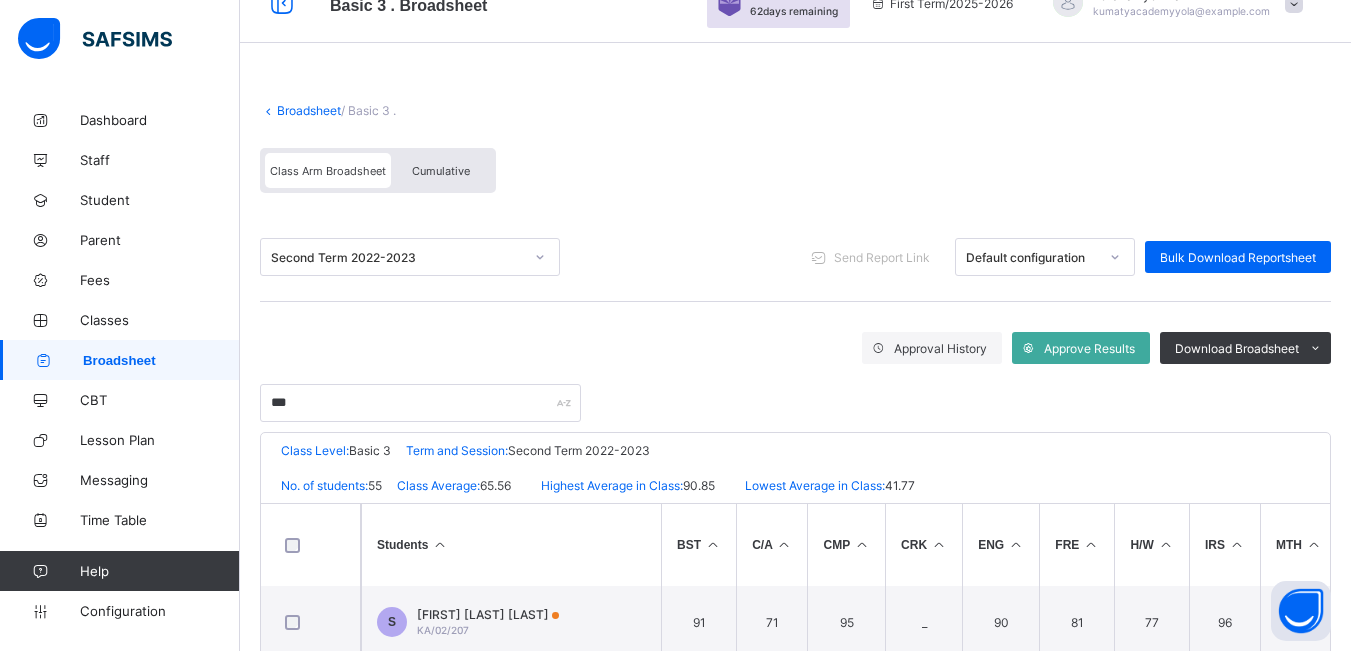 click on "Second Term 2022-2023" at bounding box center [391, 257] 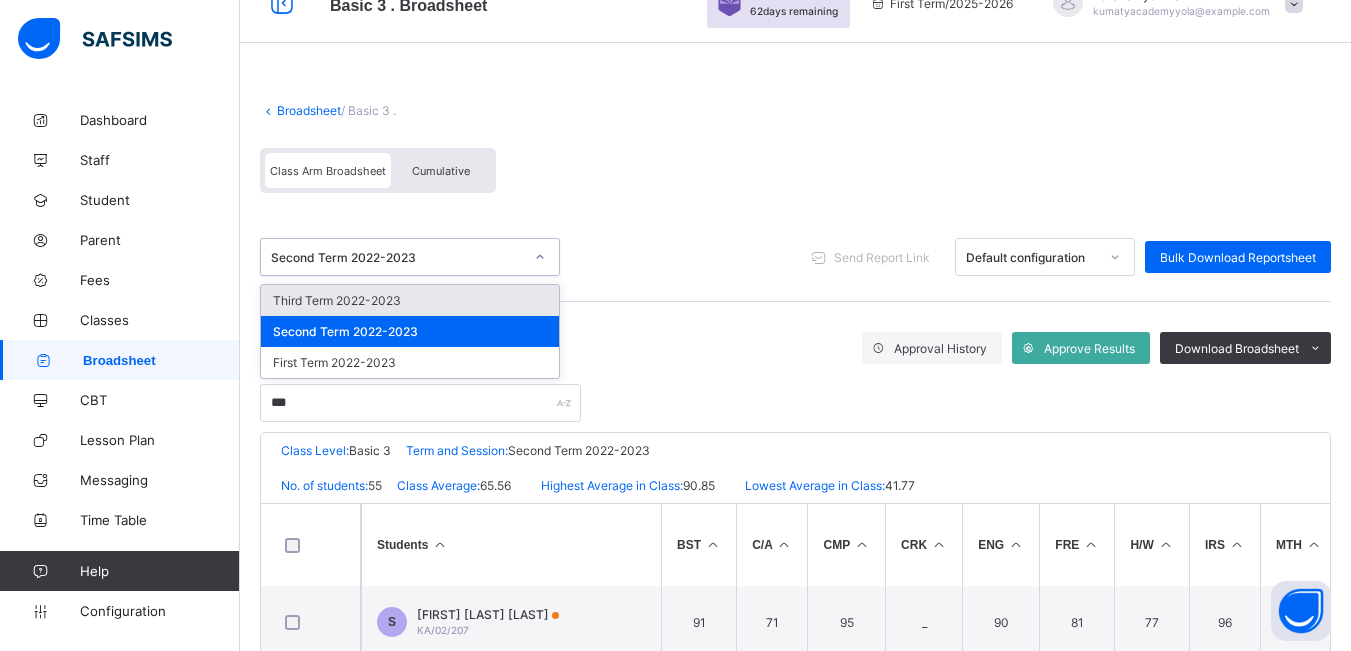 click on "Third Term 2022-2023" at bounding box center (410, 300) 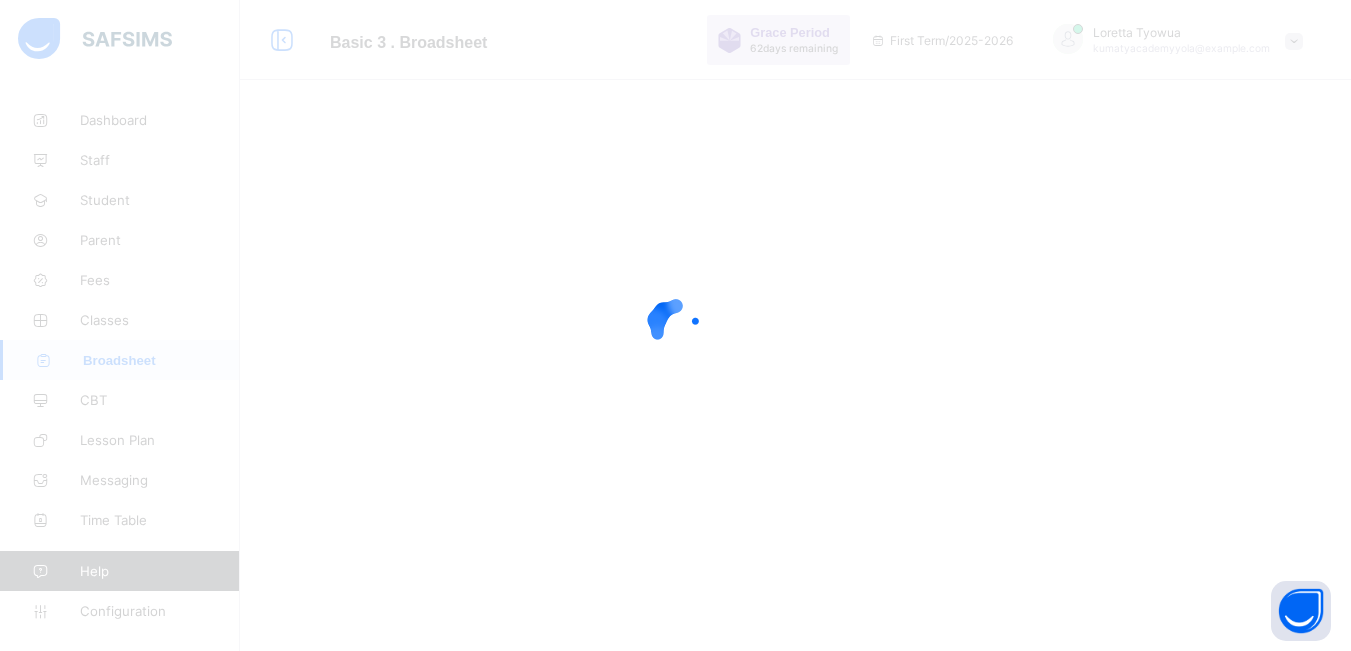 scroll, scrollTop: 0, scrollLeft: 0, axis: both 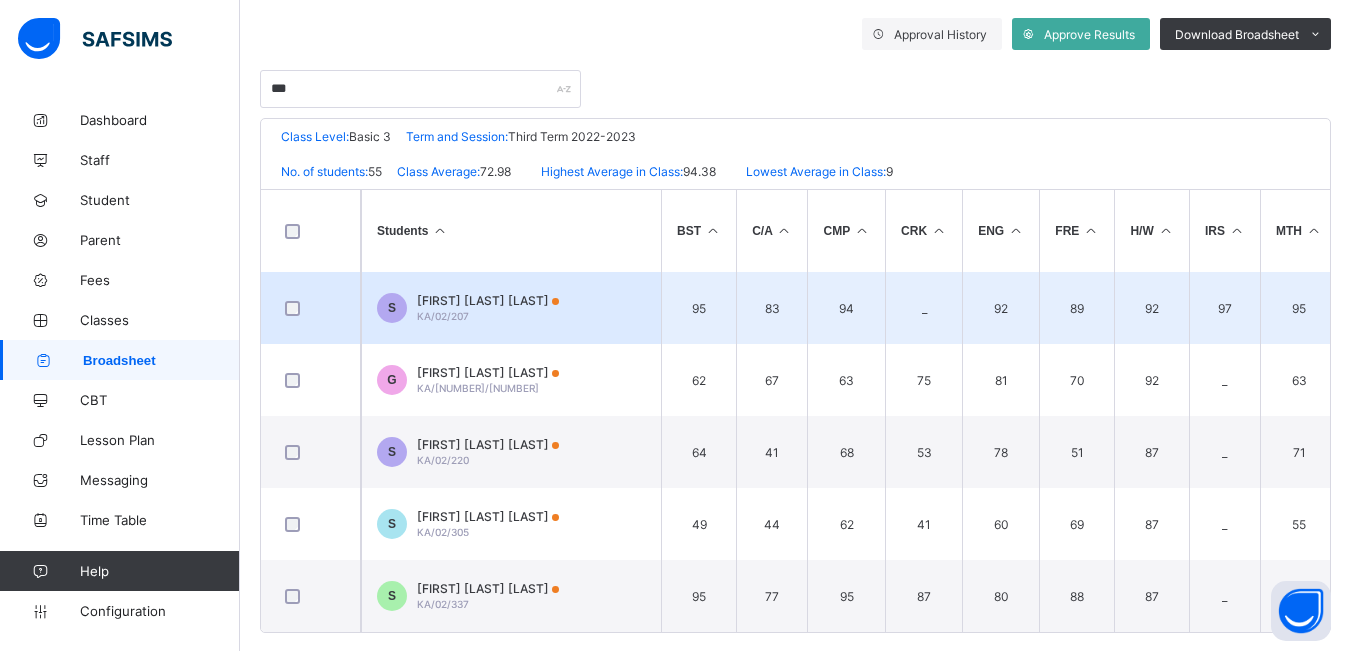 click on "[FIRST] [LAST] [LAST] [ID]" at bounding box center (488, 308) 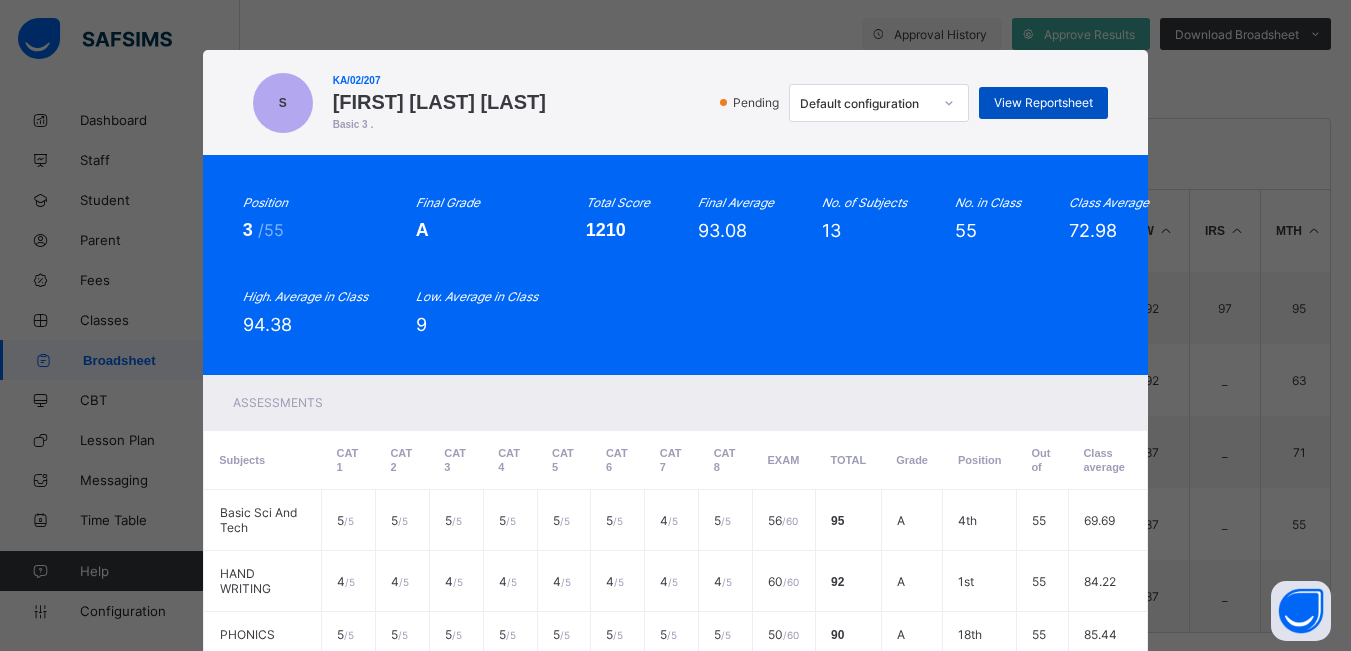 click on "View Reportsheet" at bounding box center [1043, 102] 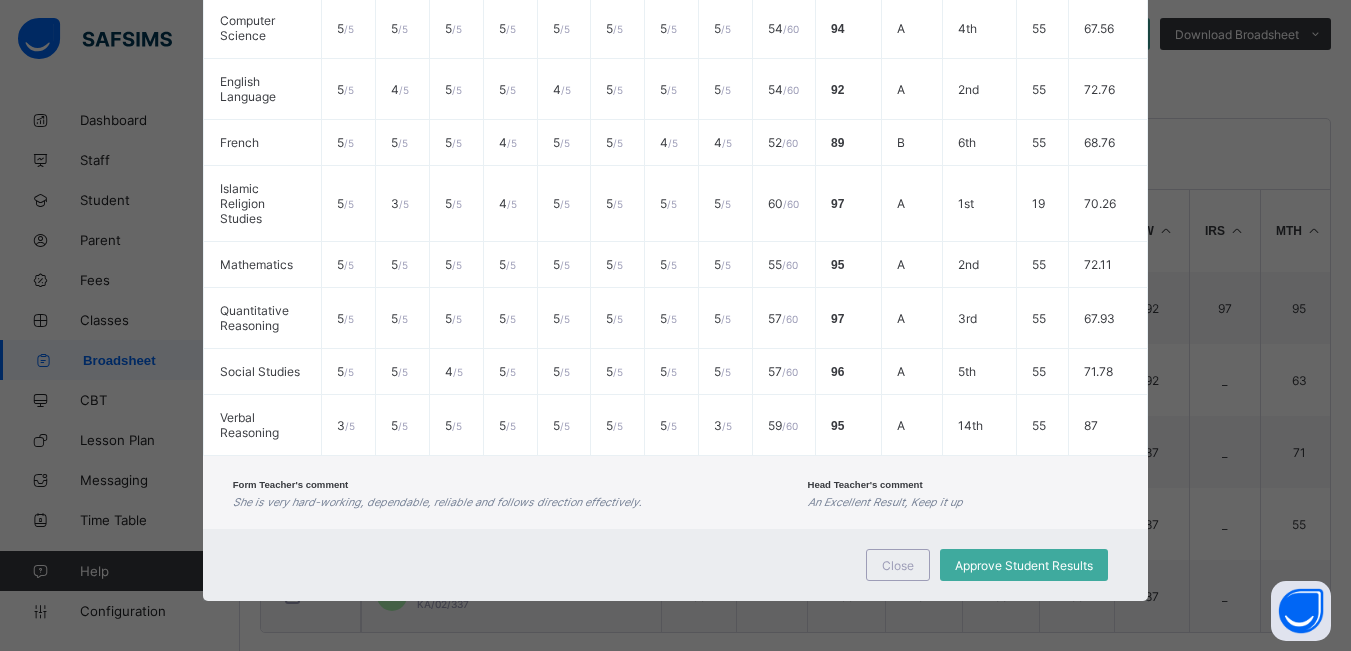 scroll, scrollTop: 787, scrollLeft: 0, axis: vertical 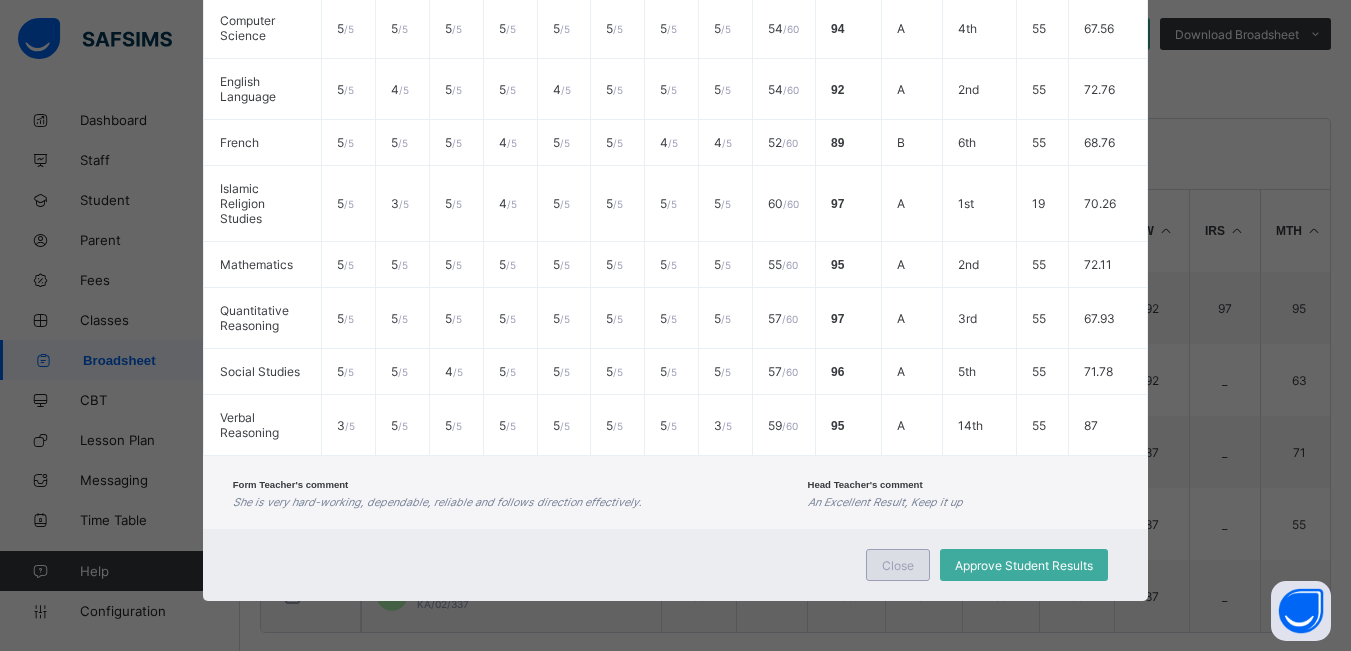 click on "Close" at bounding box center (898, 565) 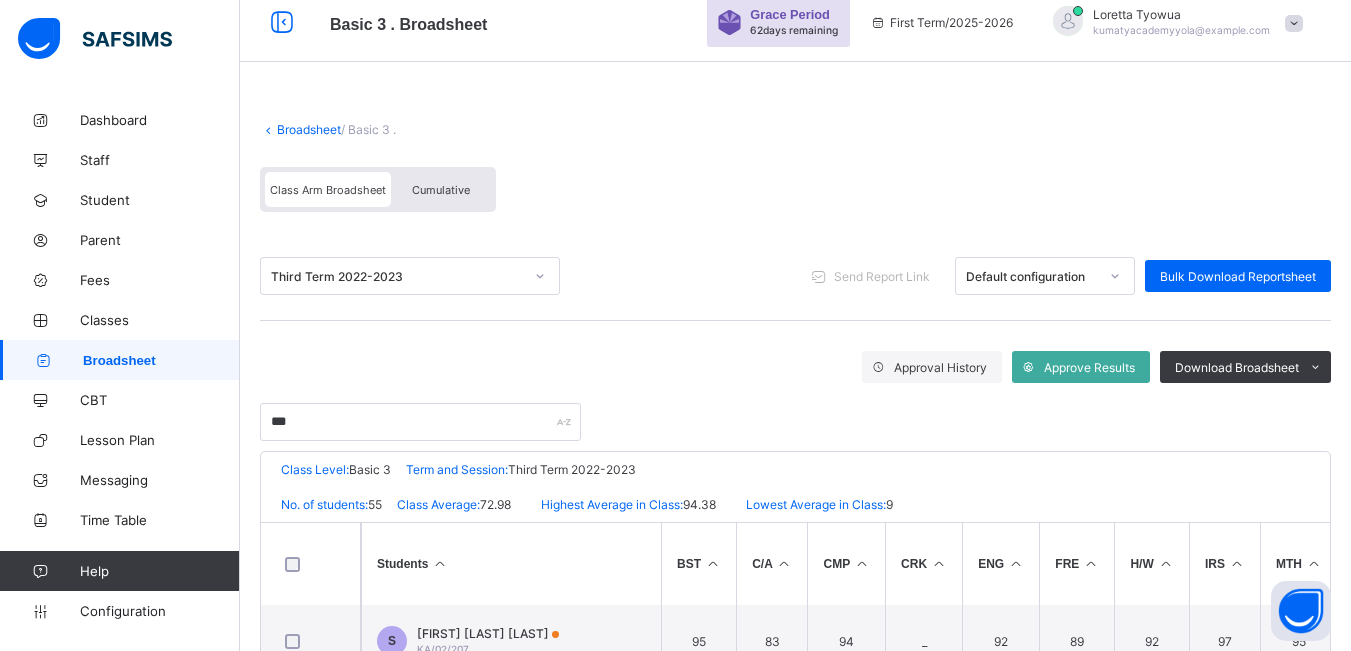 scroll, scrollTop: 0, scrollLeft: 0, axis: both 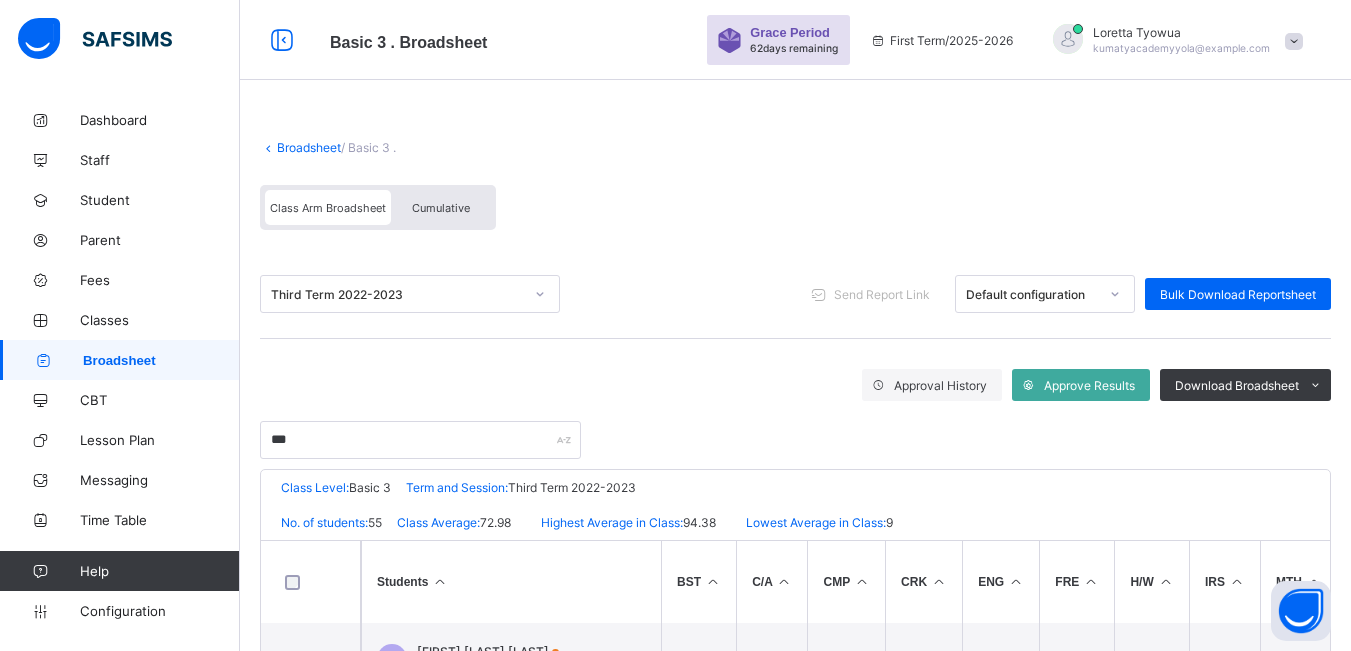 click on "Broadsheet" at bounding box center [309, 147] 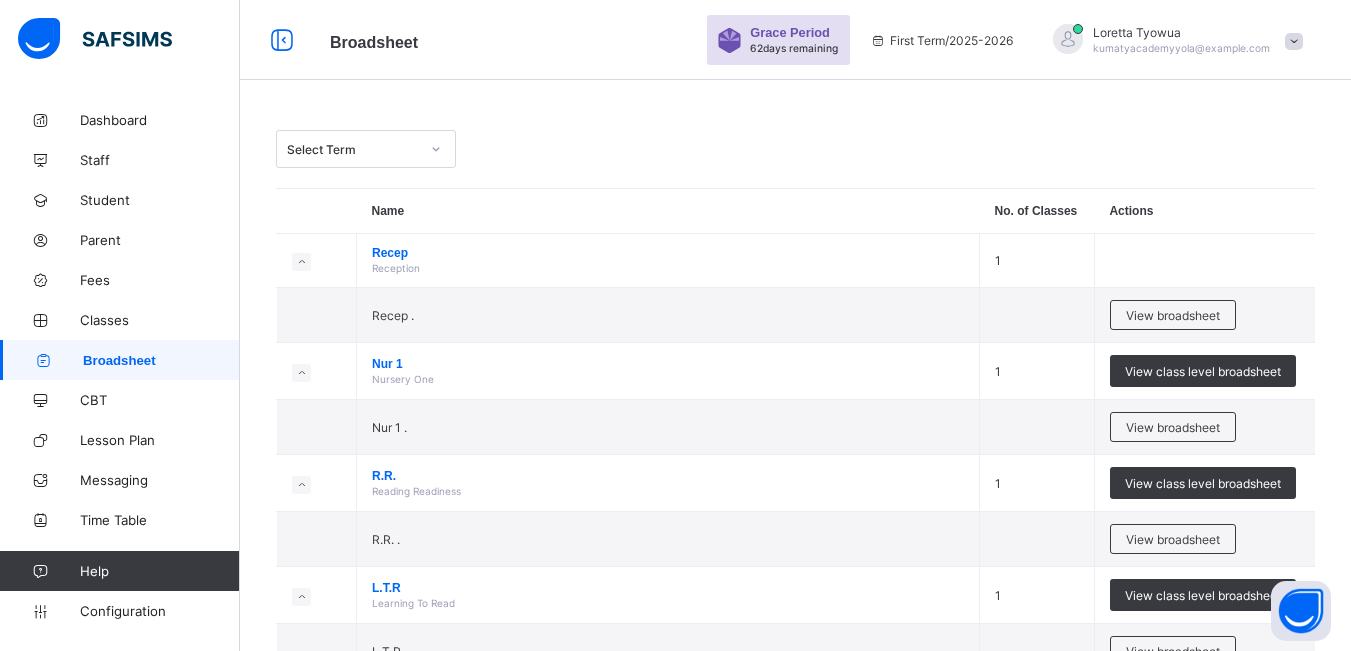 click 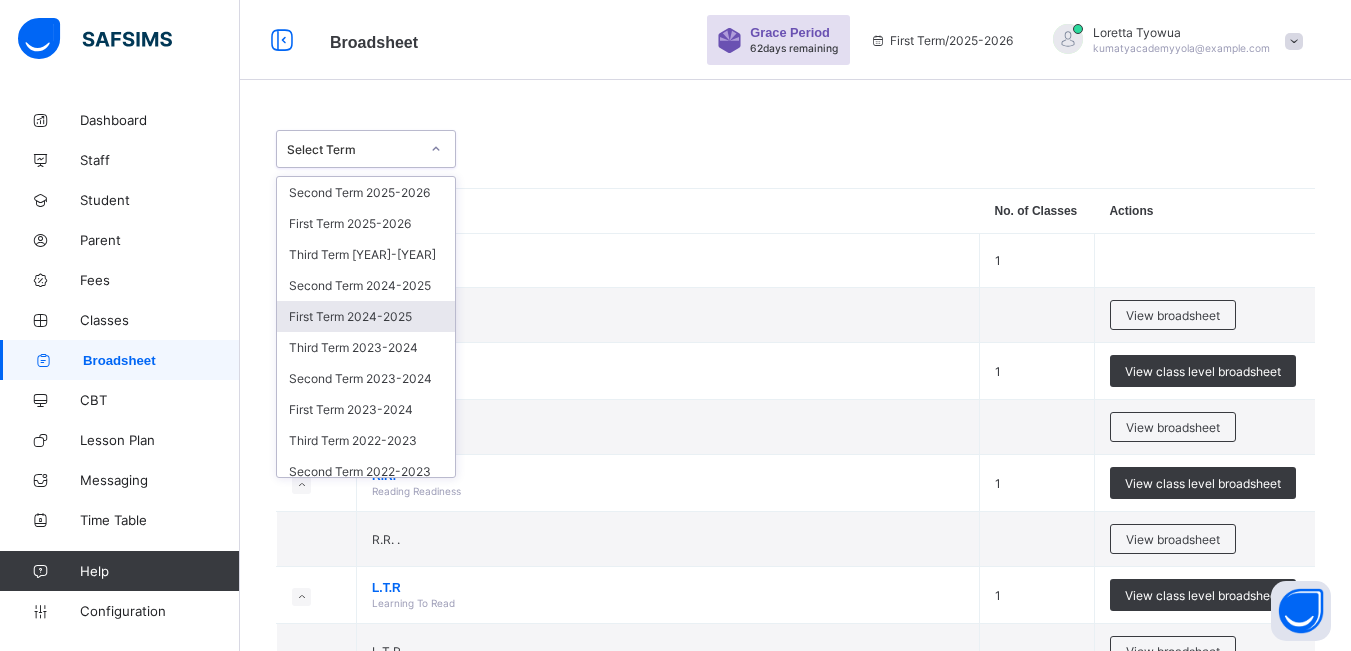 scroll, scrollTop: 65, scrollLeft: 0, axis: vertical 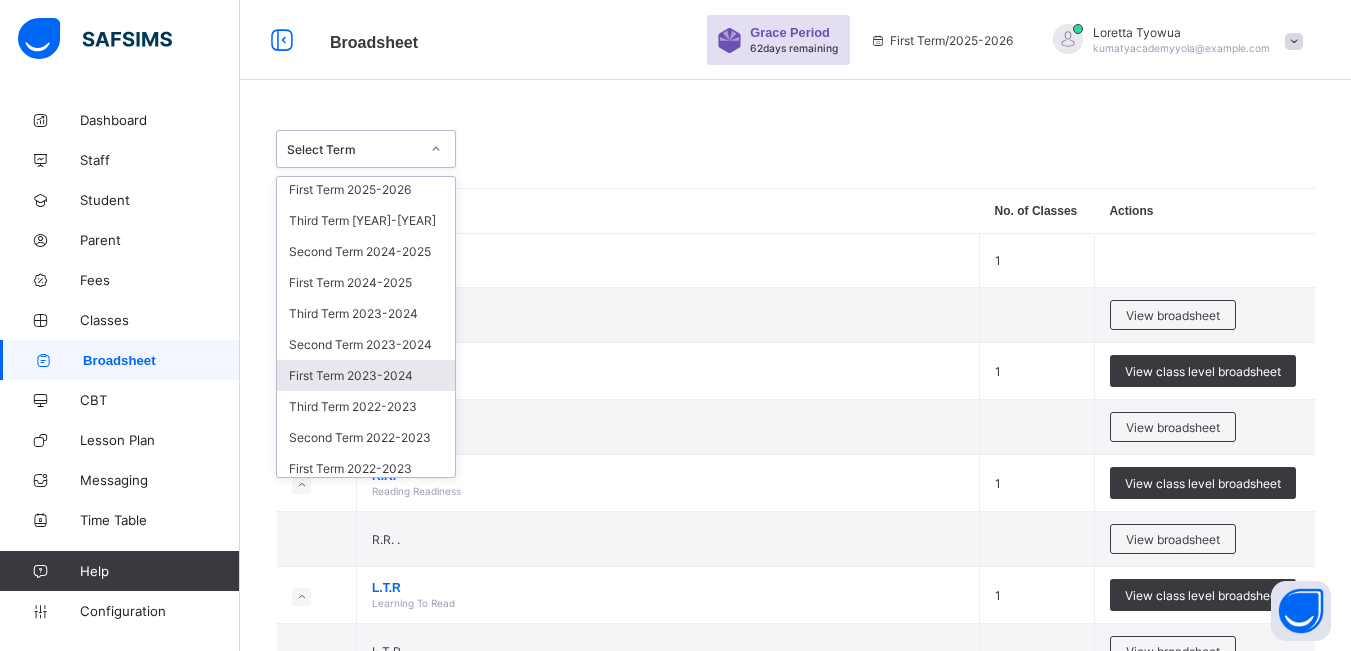 click on "First Term 2023-2024" at bounding box center [366, 375] 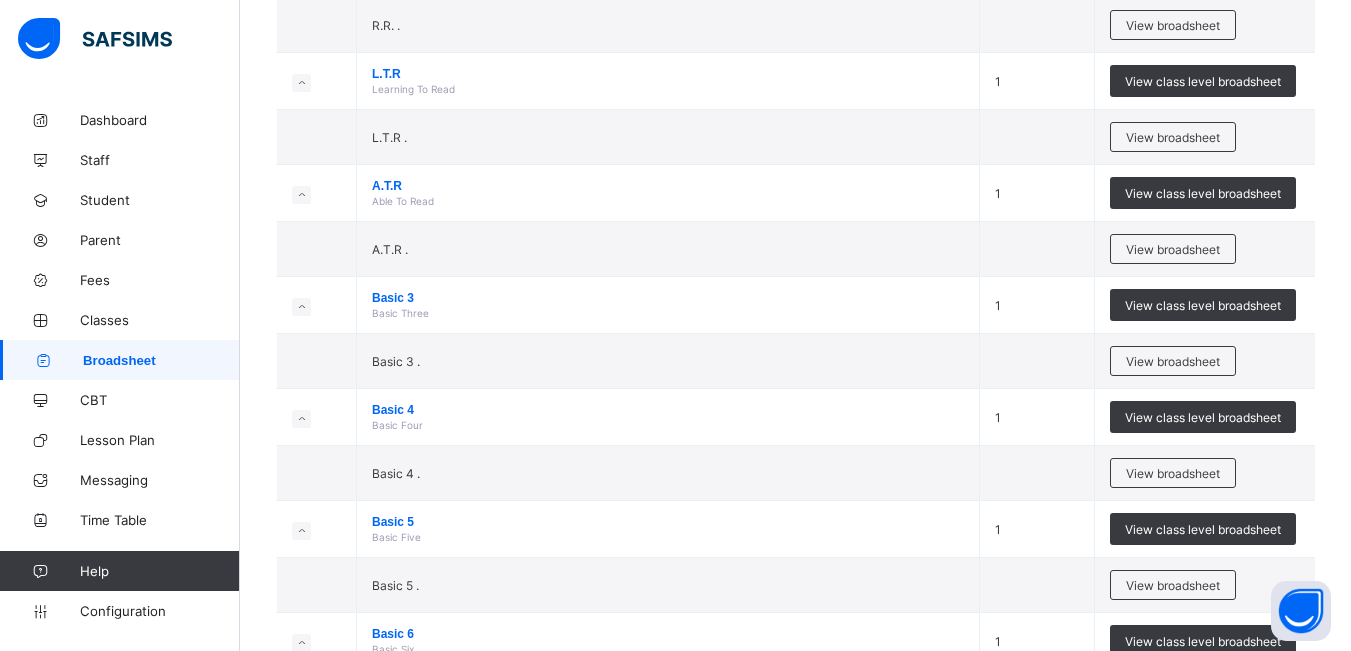 scroll, scrollTop: 684, scrollLeft: 0, axis: vertical 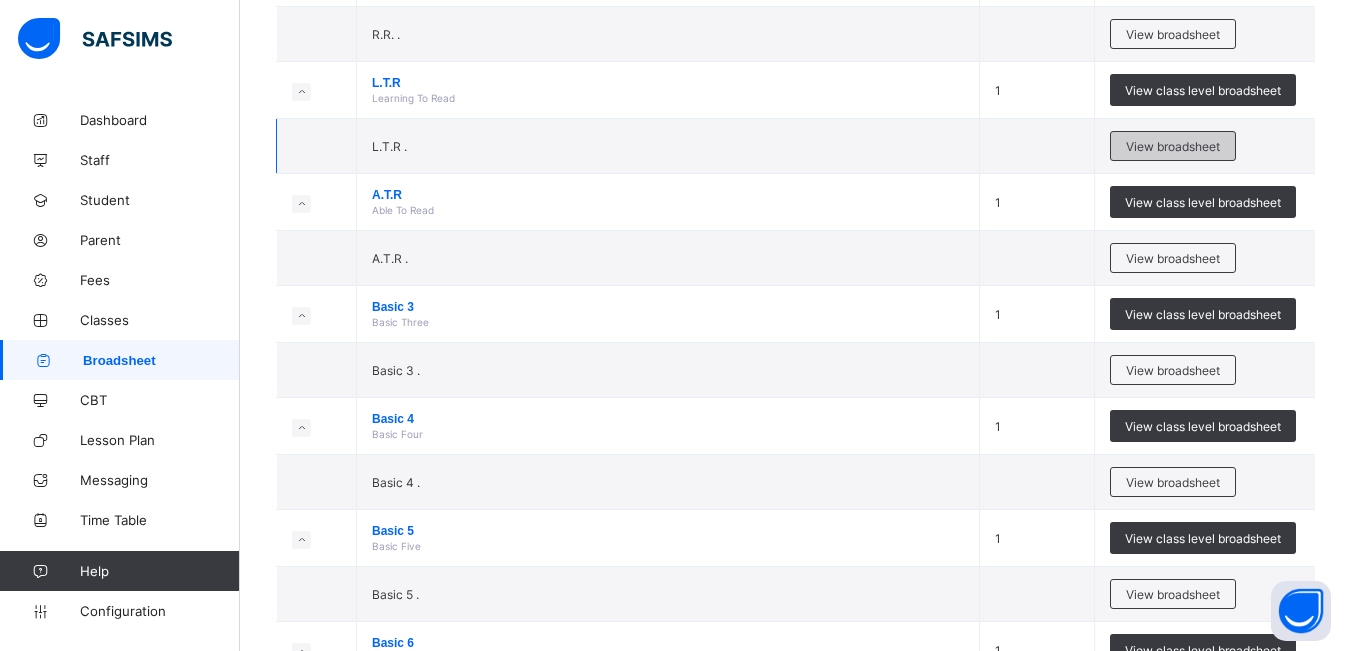 click on "View broadsheet" at bounding box center (1173, 146) 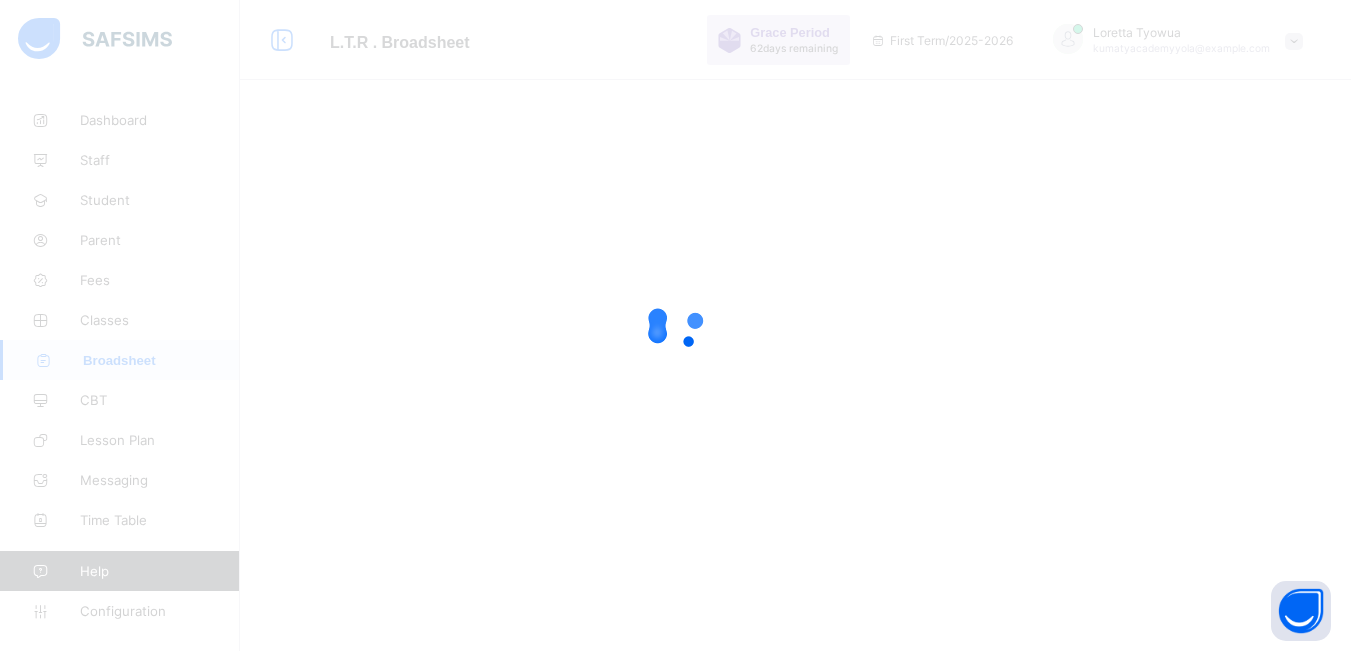 scroll, scrollTop: 0, scrollLeft: 0, axis: both 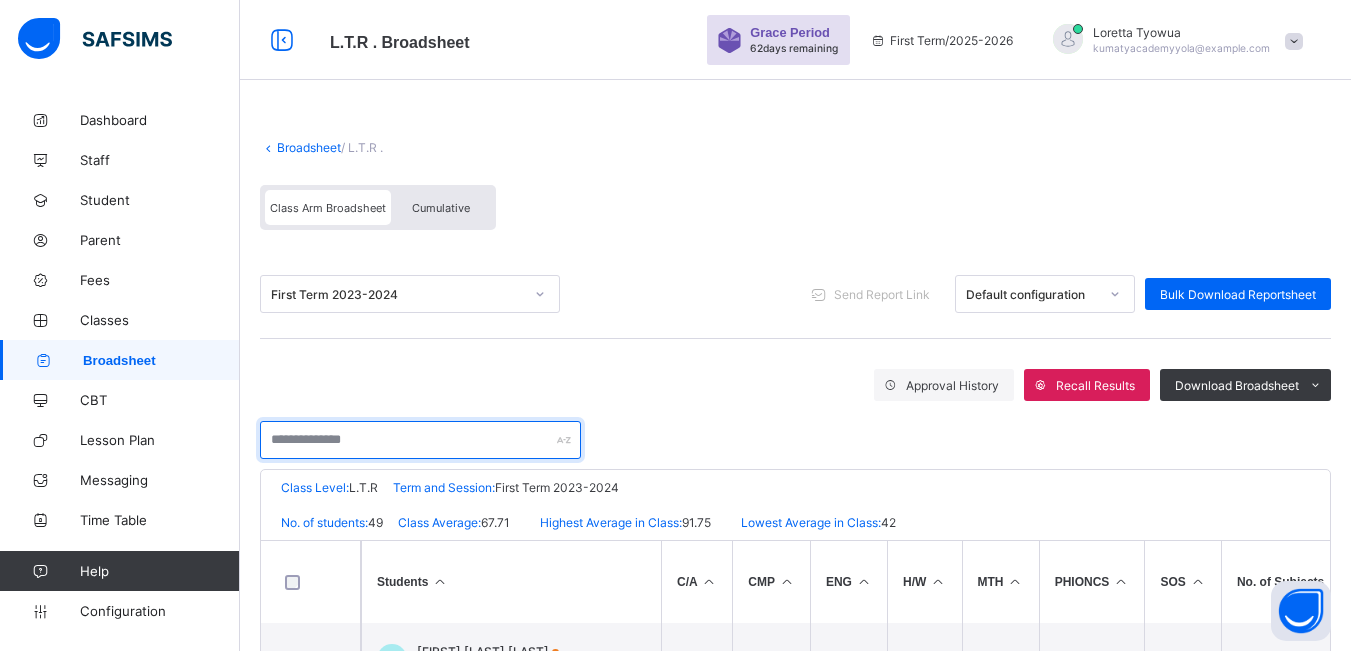 click at bounding box center [420, 440] 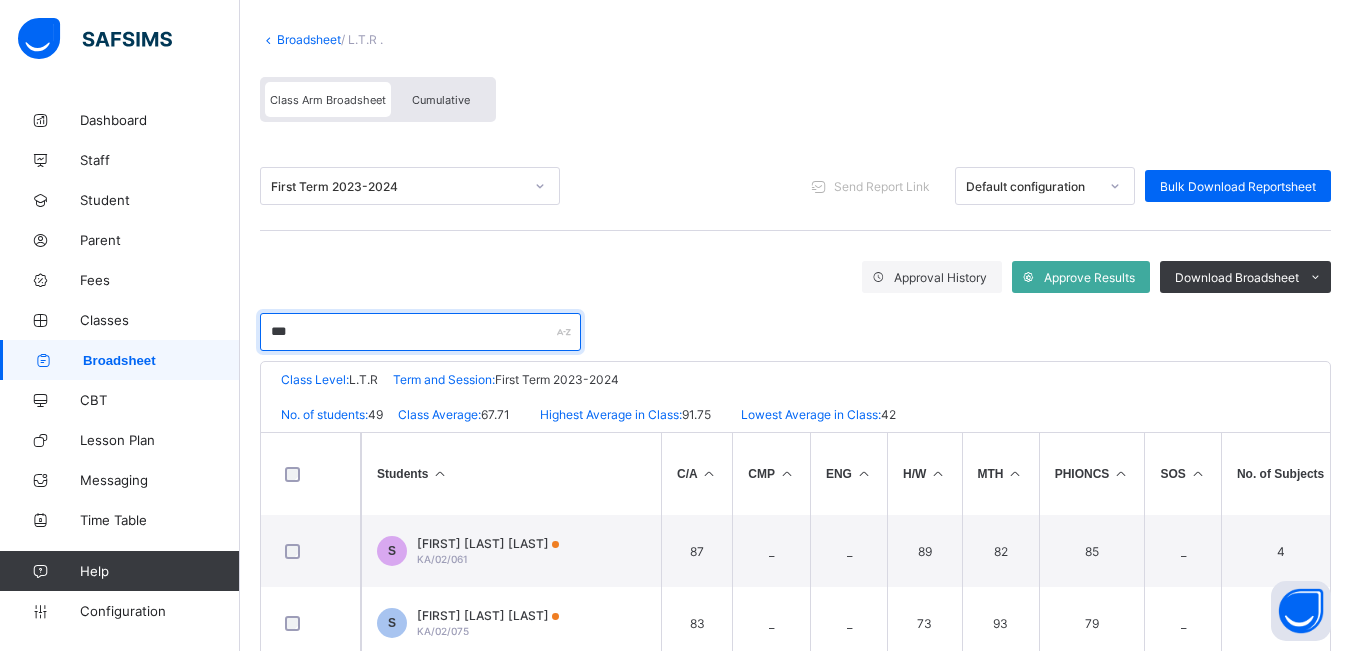 scroll, scrollTop: 165, scrollLeft: 0, axis: vertical 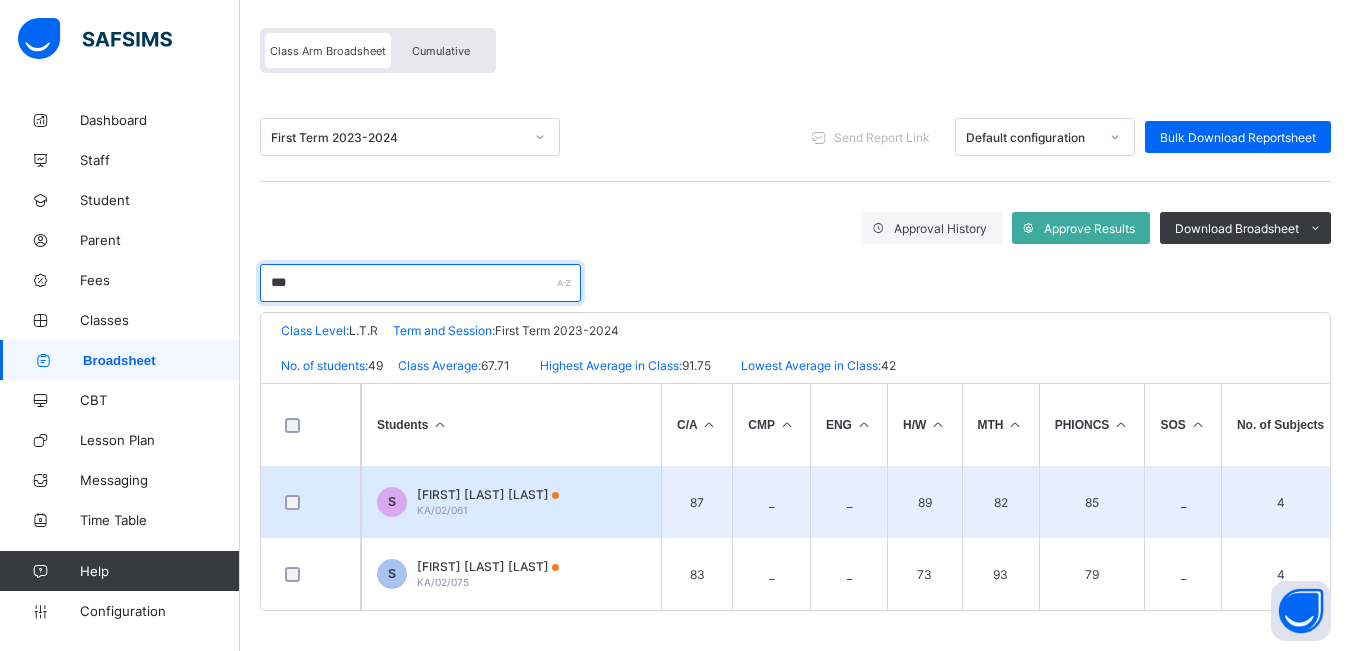 type on "***" 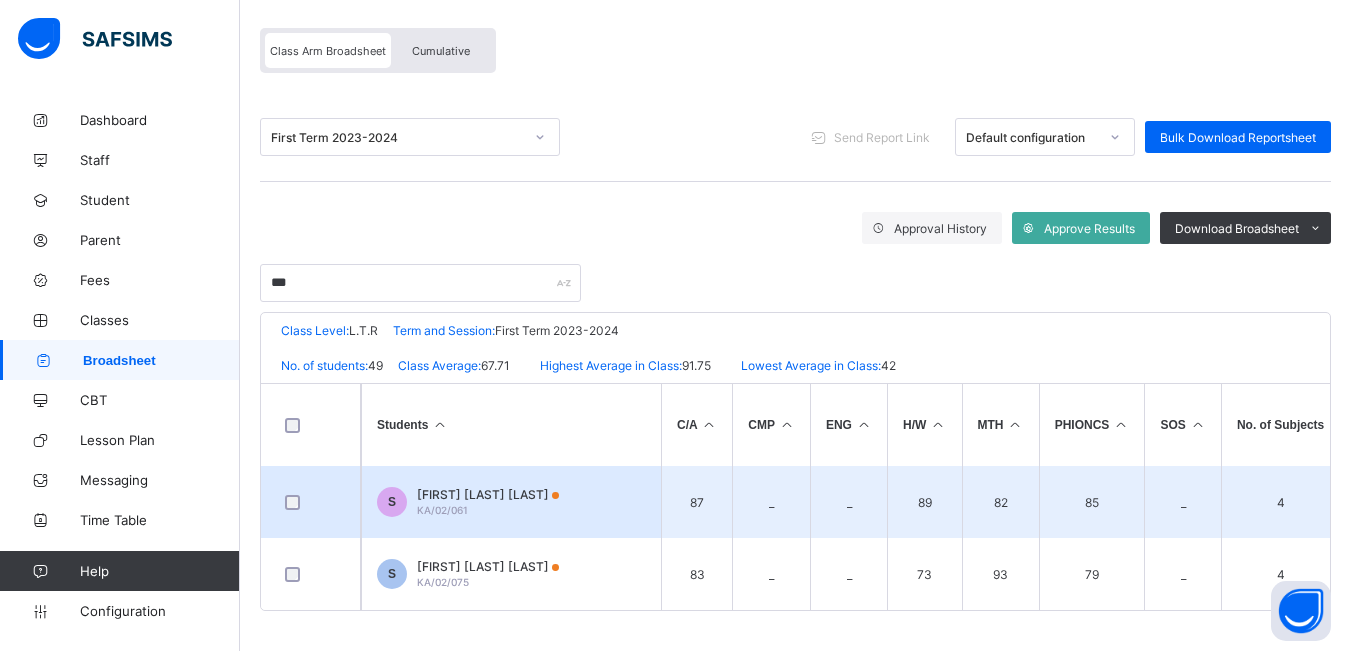 click on "KA/02/061" at bounding box center (442, 510) 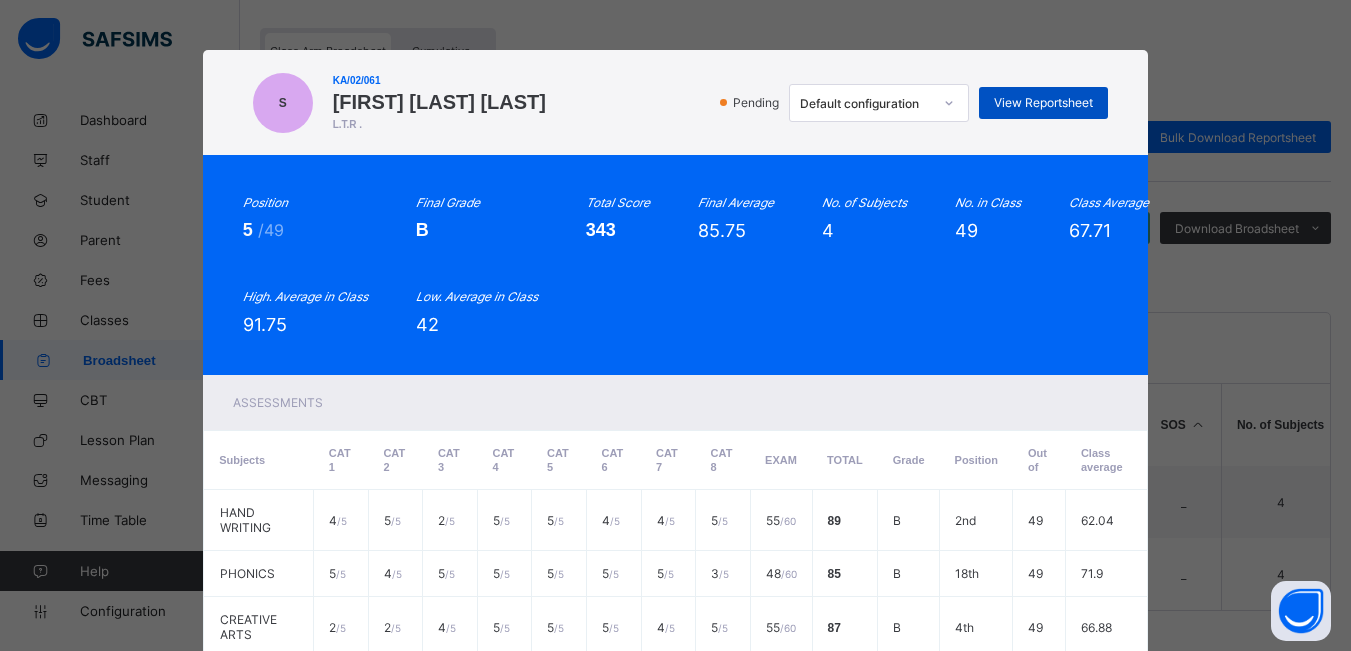 click on "View Reportsheet" at bounding box center [1043, 102] 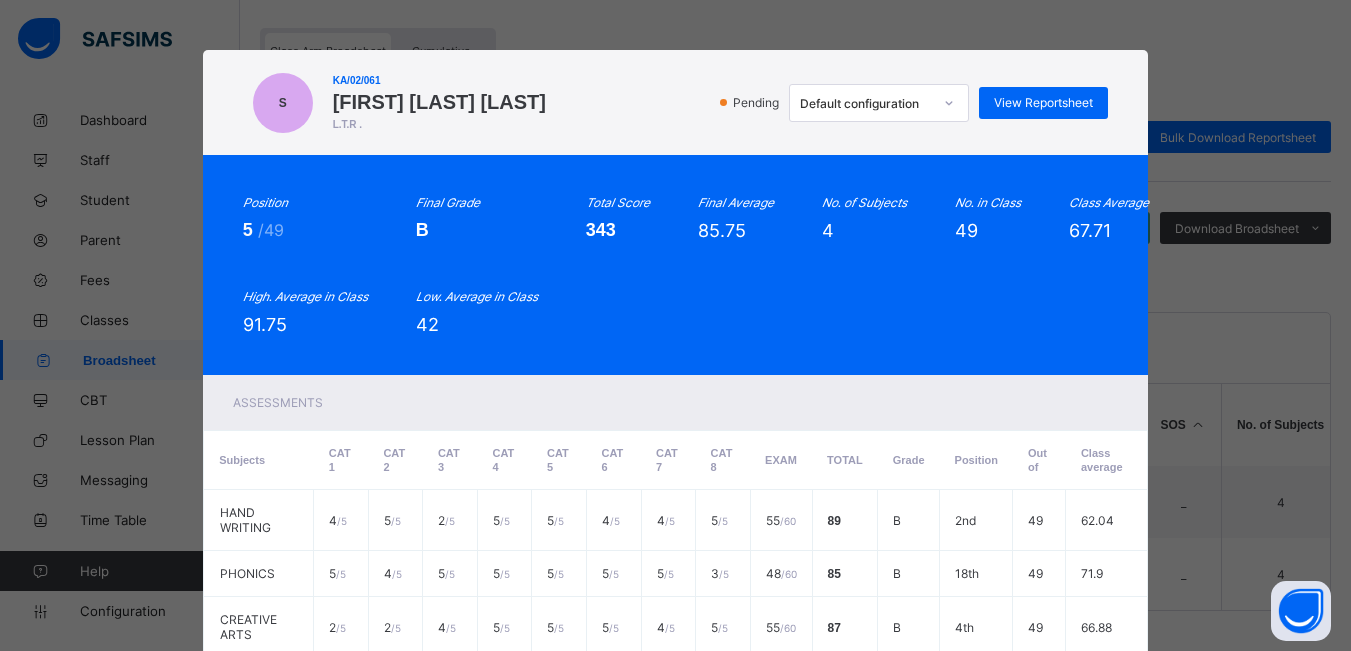 click on "[FIRST] [LAST] [LAST] L.T.R . Pending Default configuration View Reportsheet Position 5 /49 Final Grade B Total Score 343 Final Average 85.75 No. of Subjects 4 No. in Class 49 Class Average 67.71 High. Average in Class 91.75 Low. Average in Class 42 Assessments Subjects CAT 1 CAT 2 CAT 3 CAT 4 CAT 5 CAT 6 CAT 7 CAT 8 EXAM Total Grade Position Out of Class average HAND WRITING 4 / 5 5 / 5 2 / 5 5 / 5 5 / 5 4 / 5 4 / 5 5 / 5 55 / 60 89 B 2nd 49 62.04 PHONICS 5 / 5 4 / 5 5 / 5 5 / 5 5 / 5 5 / 5 5 / 5 3 / 5 48 / 60 85 B 18th 49 71.9 CREATIVE ARTS 2 / 5 2 / 5 4 / 5 5 / 5 5 / 5 5 / 5 4 / 5 5 / 5 55 / 60" at bounding box center (675, 325) 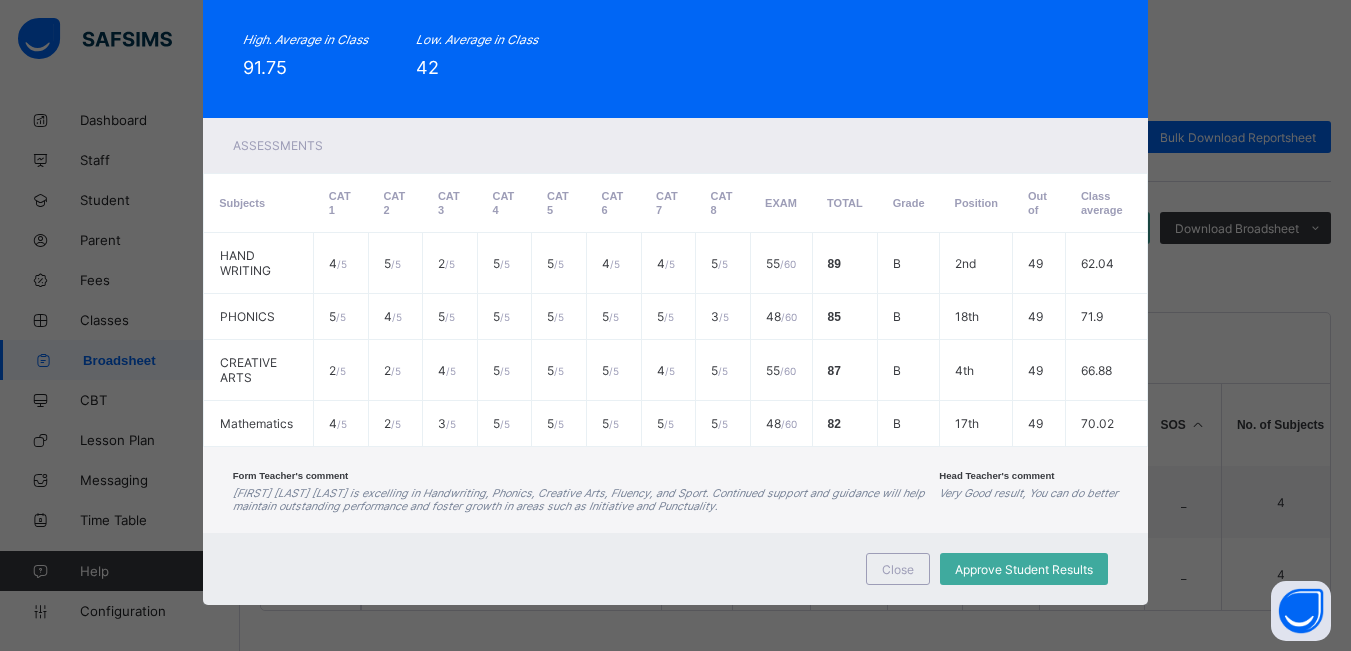 scroll, scrollTop: 266, scrollLeft: 0, axis: vertical 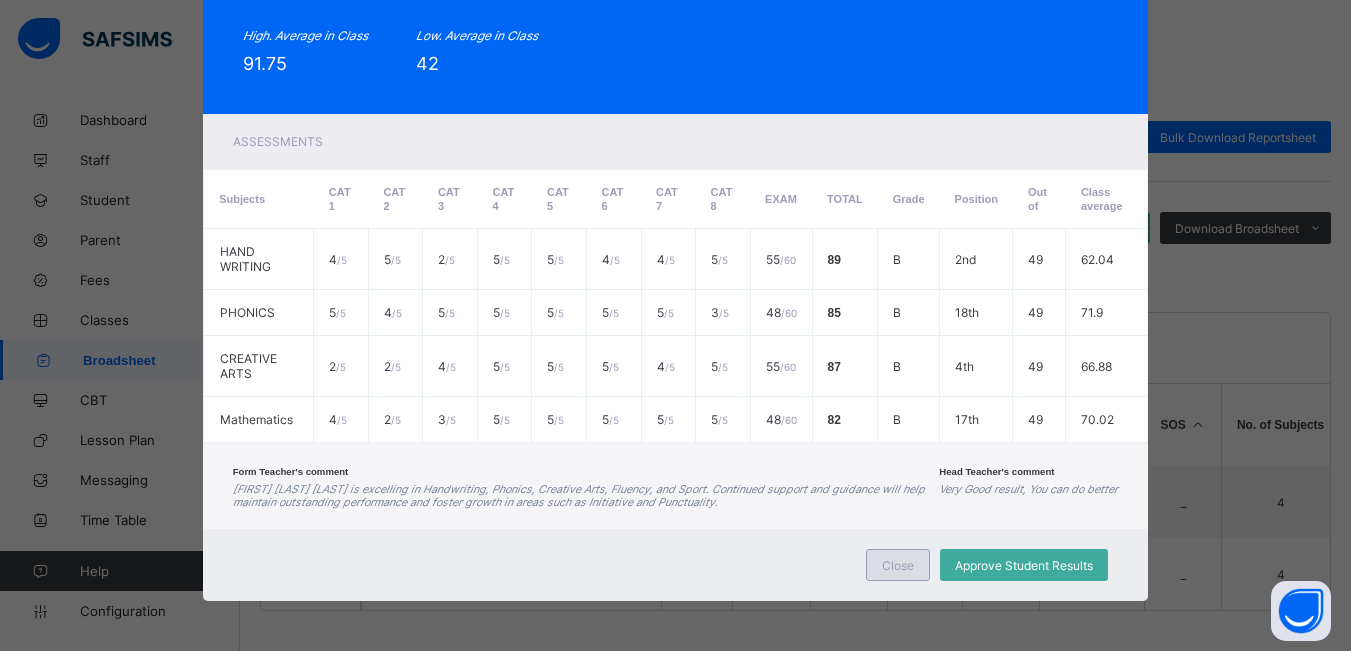 click on "Close" at bounding box center (898, 565) 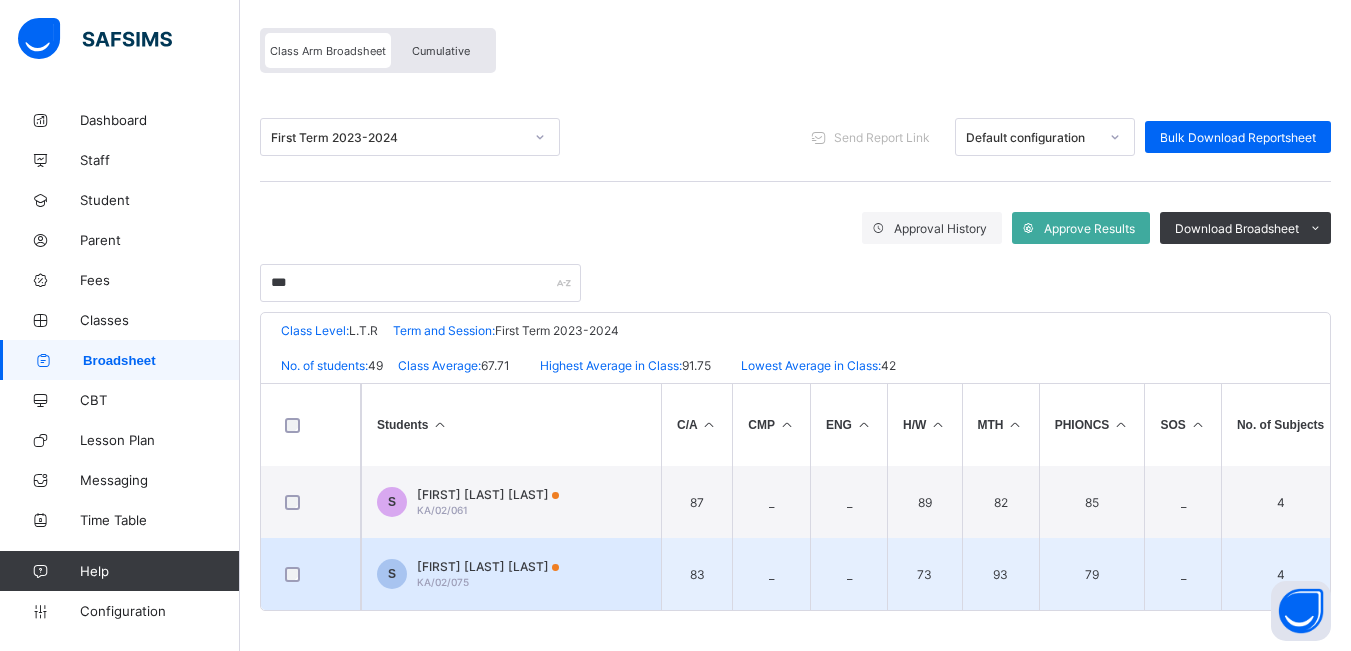 click on "[FIRST] [ID] [FIRST] [LAST] [LAST]" at bounding box center (511, 574) 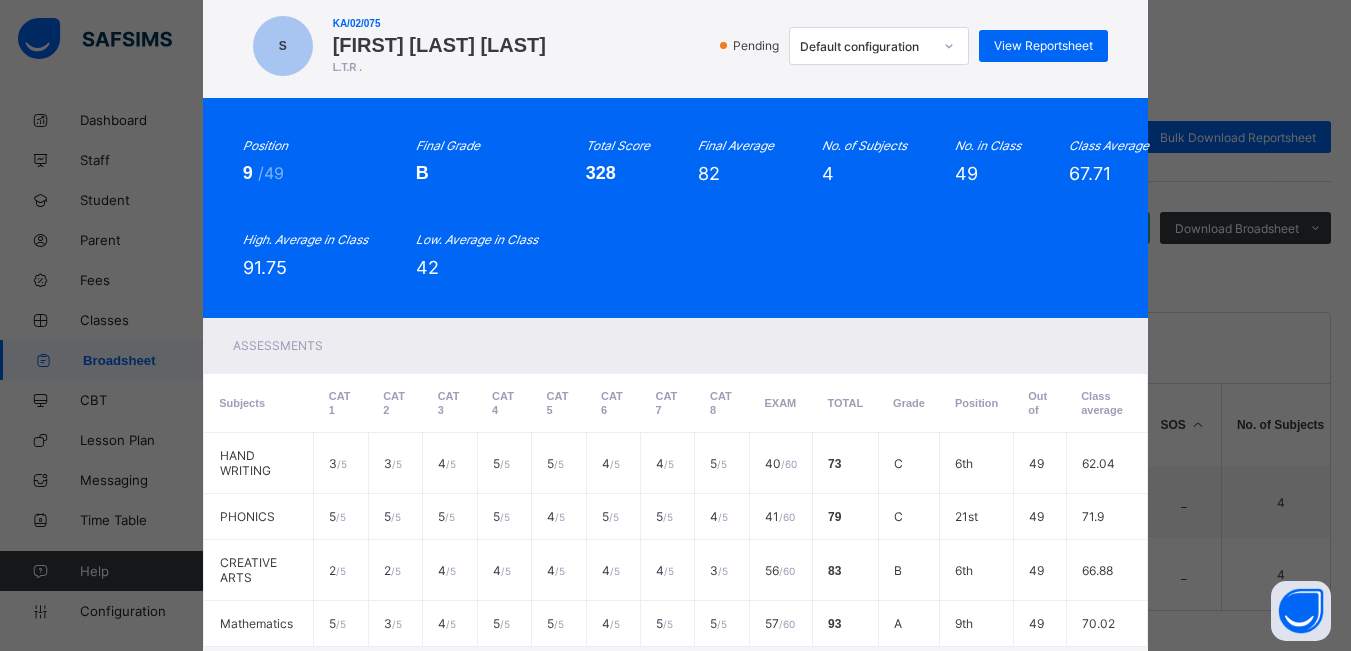 scroll, scrollTop: 0, scrollLeft: 0, axis: both 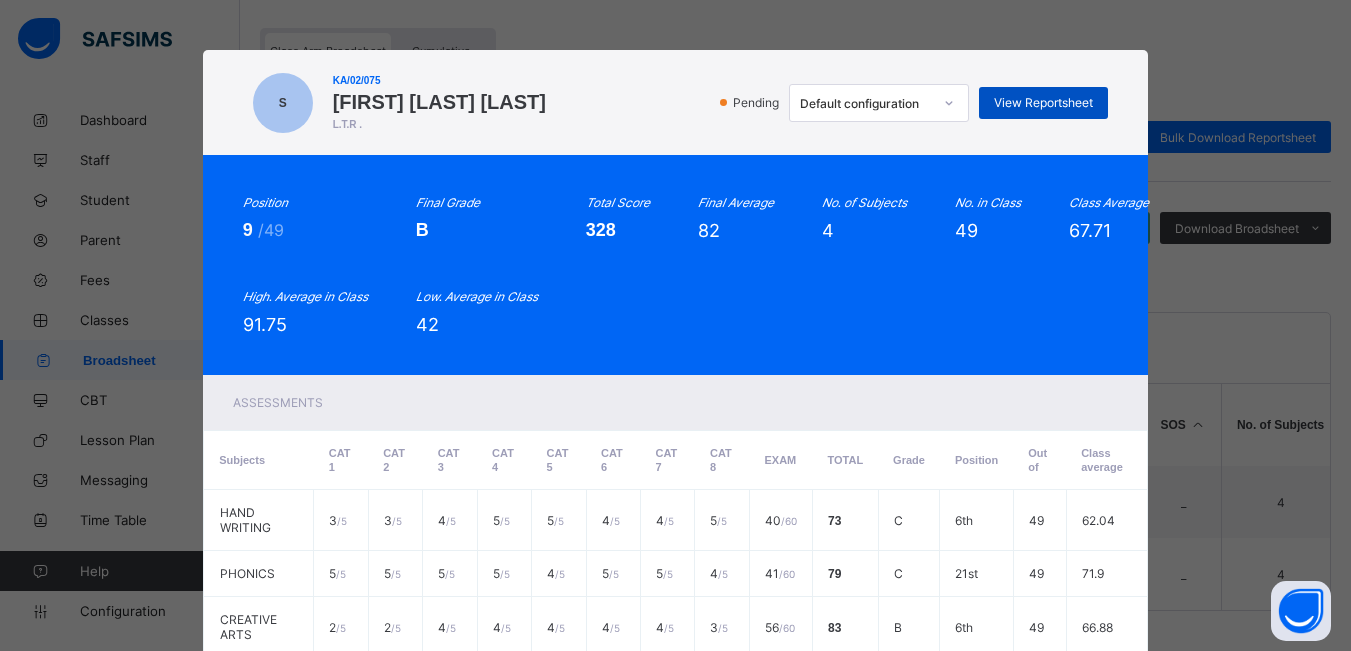click on "View Reportsheet" at bounding box center [1043, 103] 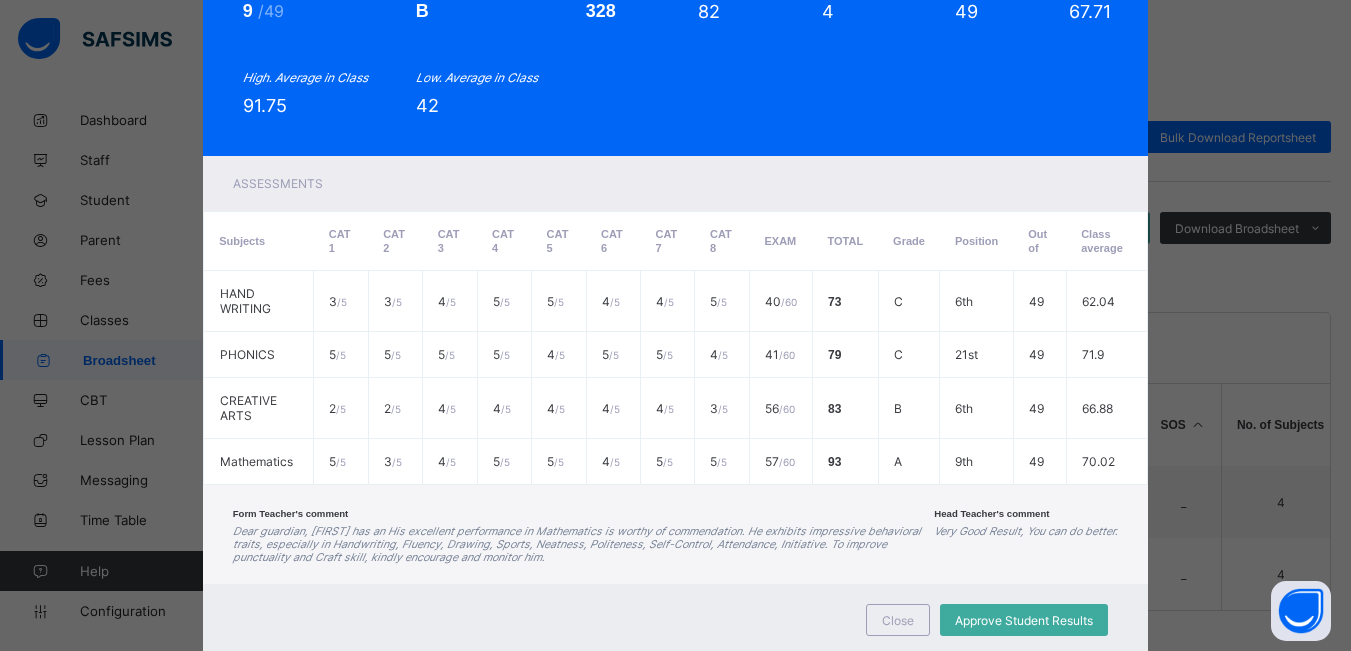 scroll, scrollTop: 279, scrollLeft: 0, axis: vertical 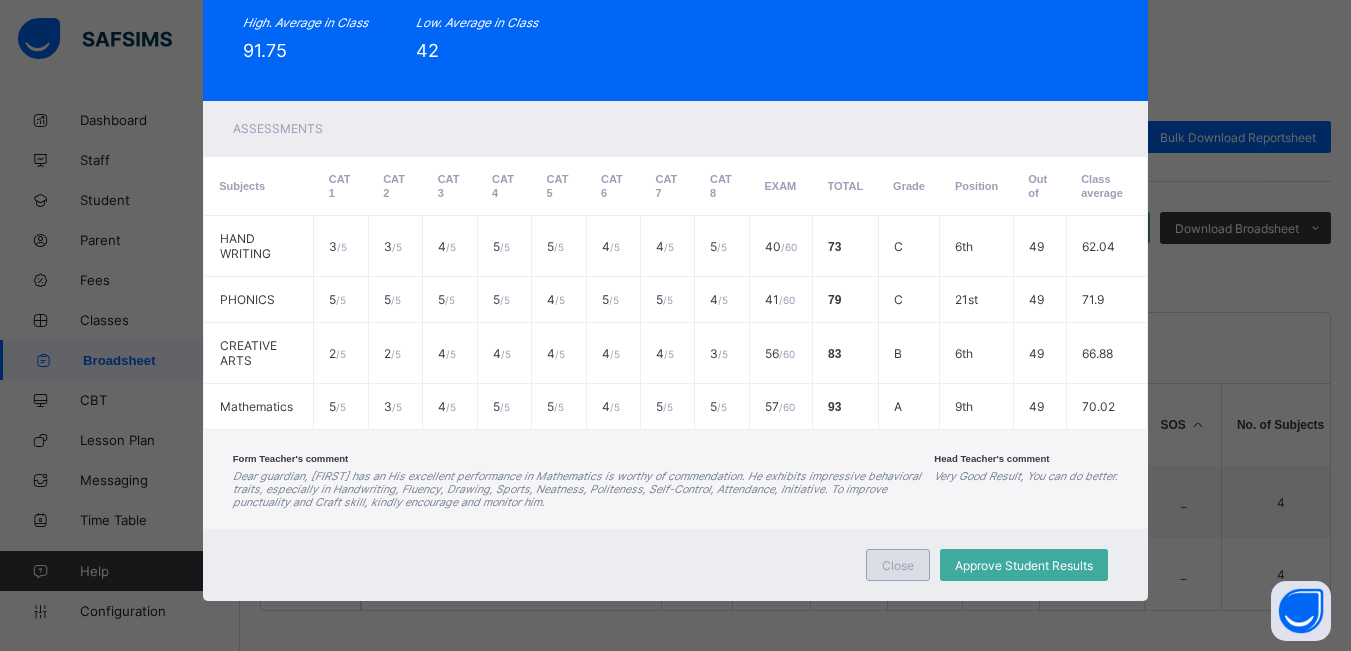 click on "Close" at bounding box center (898, 565) 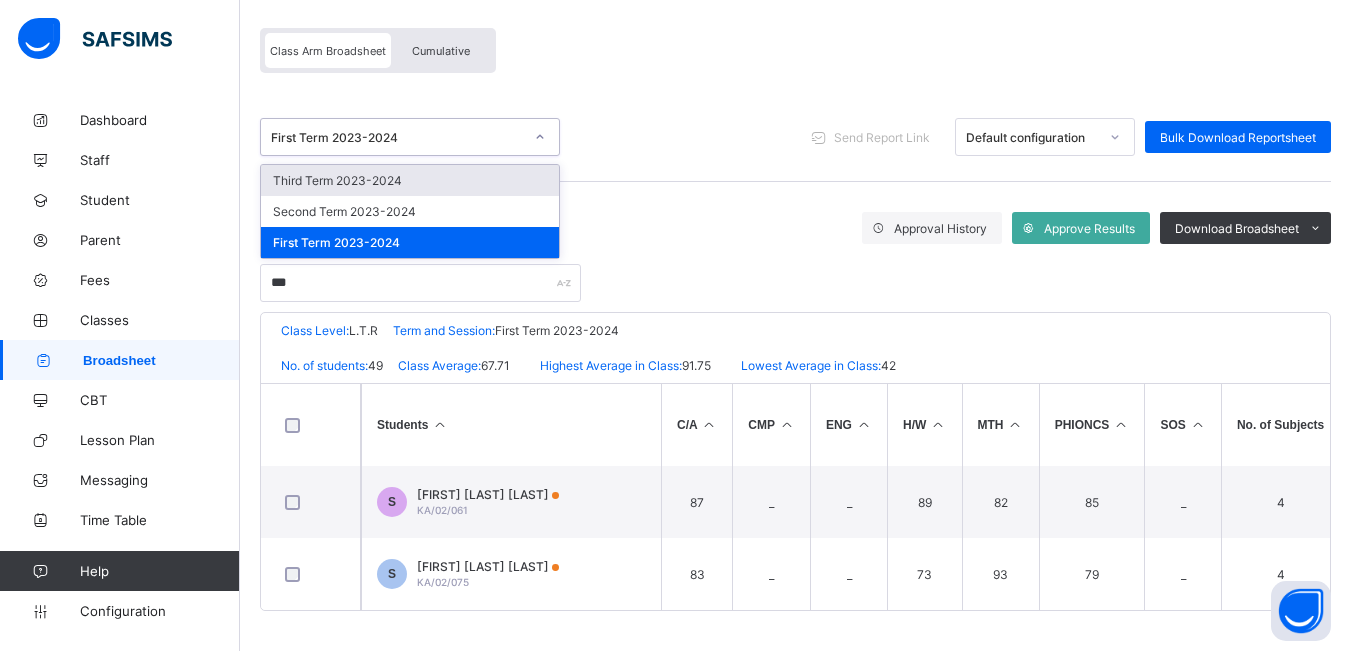 click on "First Term 2023-2024" at bounding box center [391, 137] 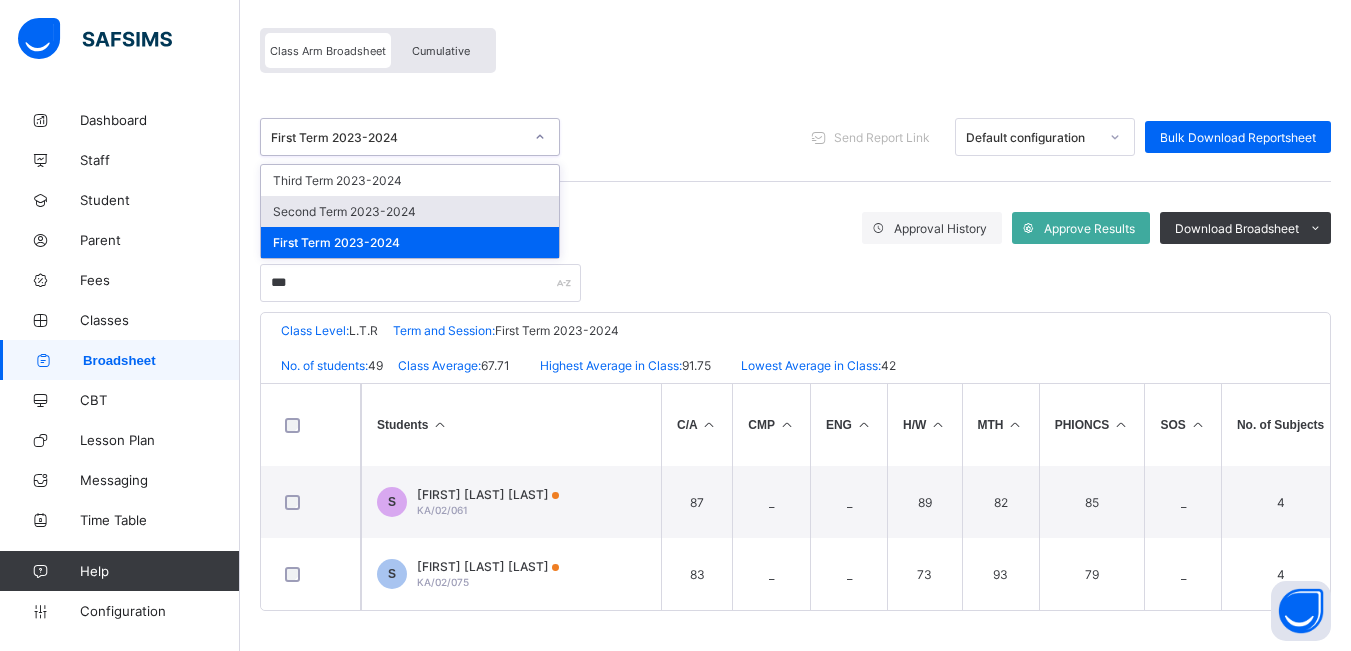 click on "Second Term 2023-2024" at bounding box center [410, 211] 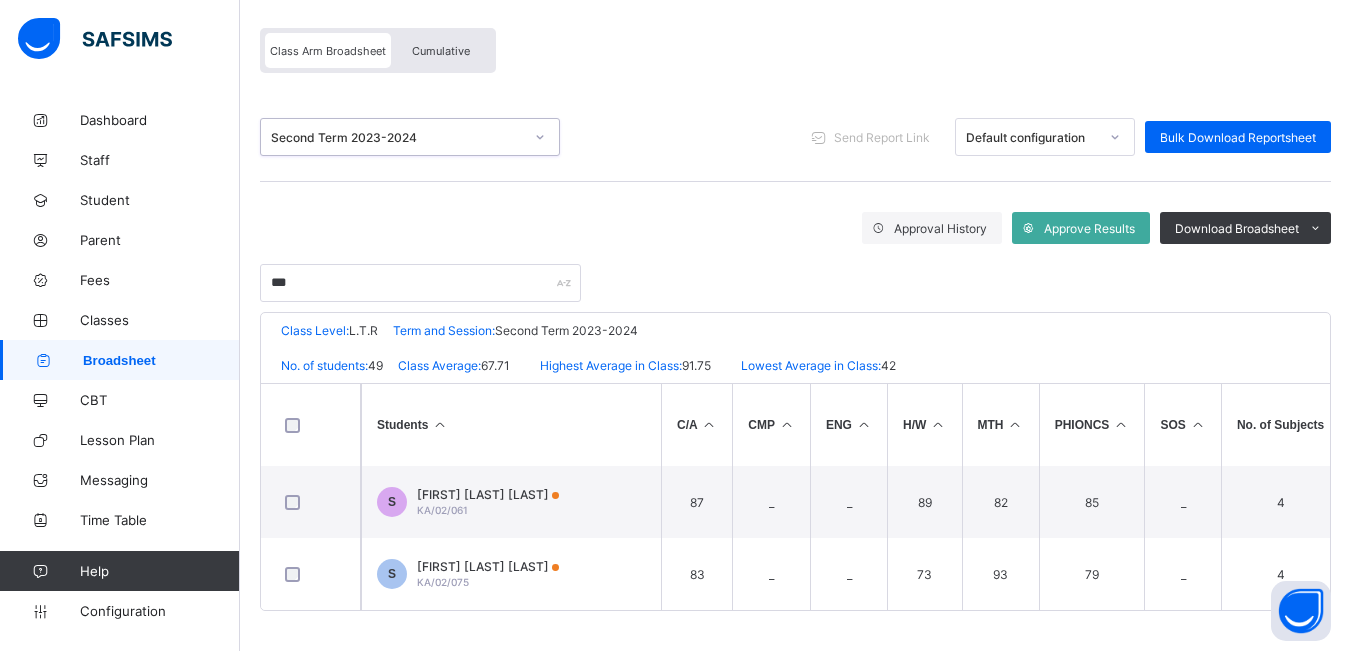 scroll, scrollTop: 0, scrollLeft: 0, axis: both 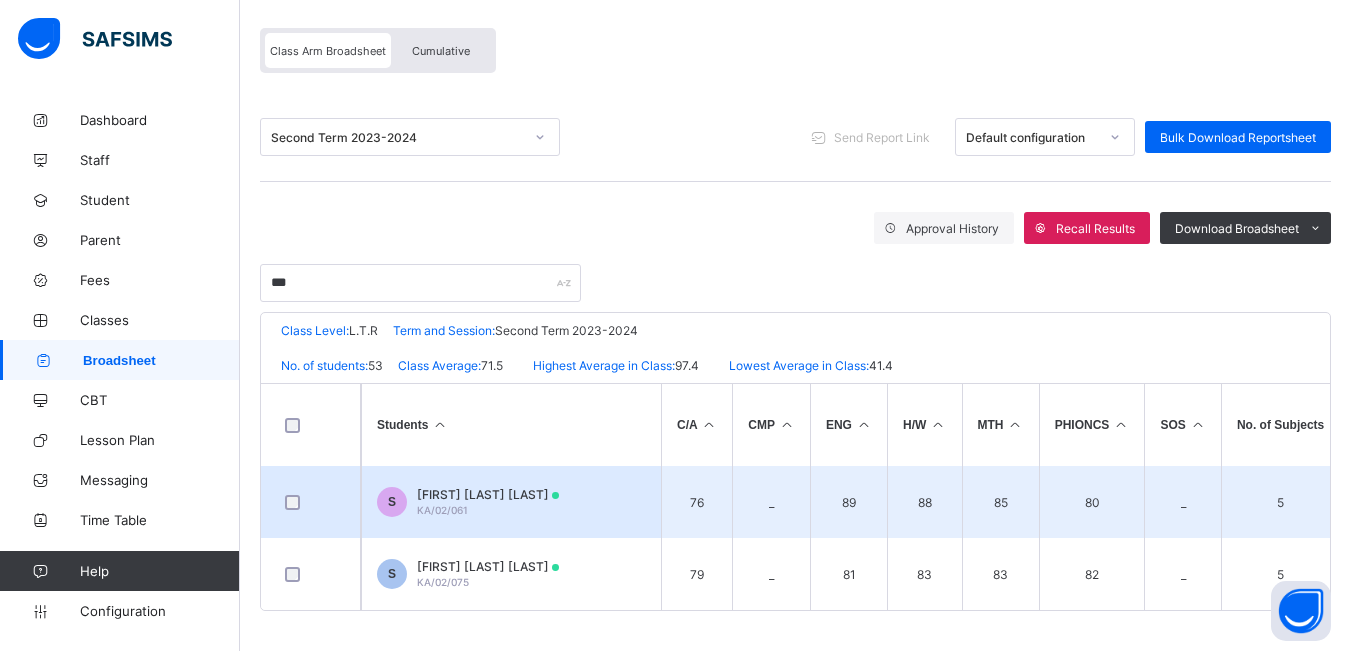 click on "KA/02/061" at bounding box center [442, 510] 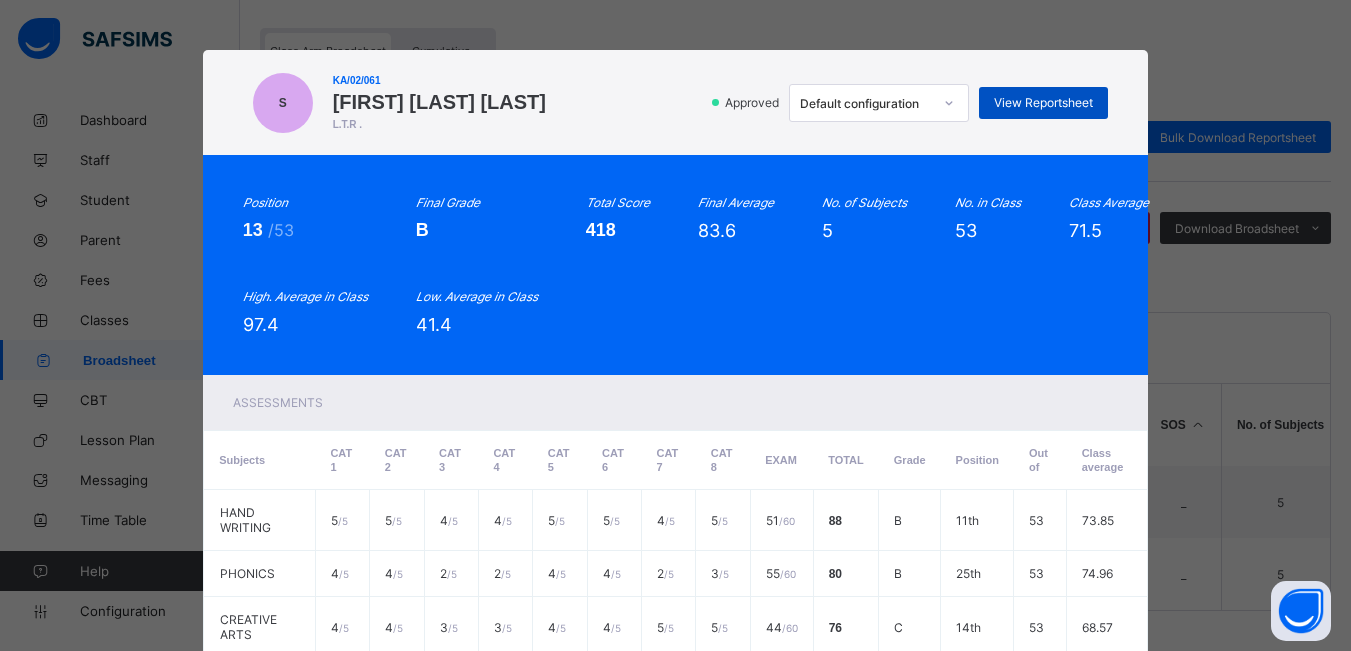 click on "View Reportsheet" at bounding box center [1043, 102] 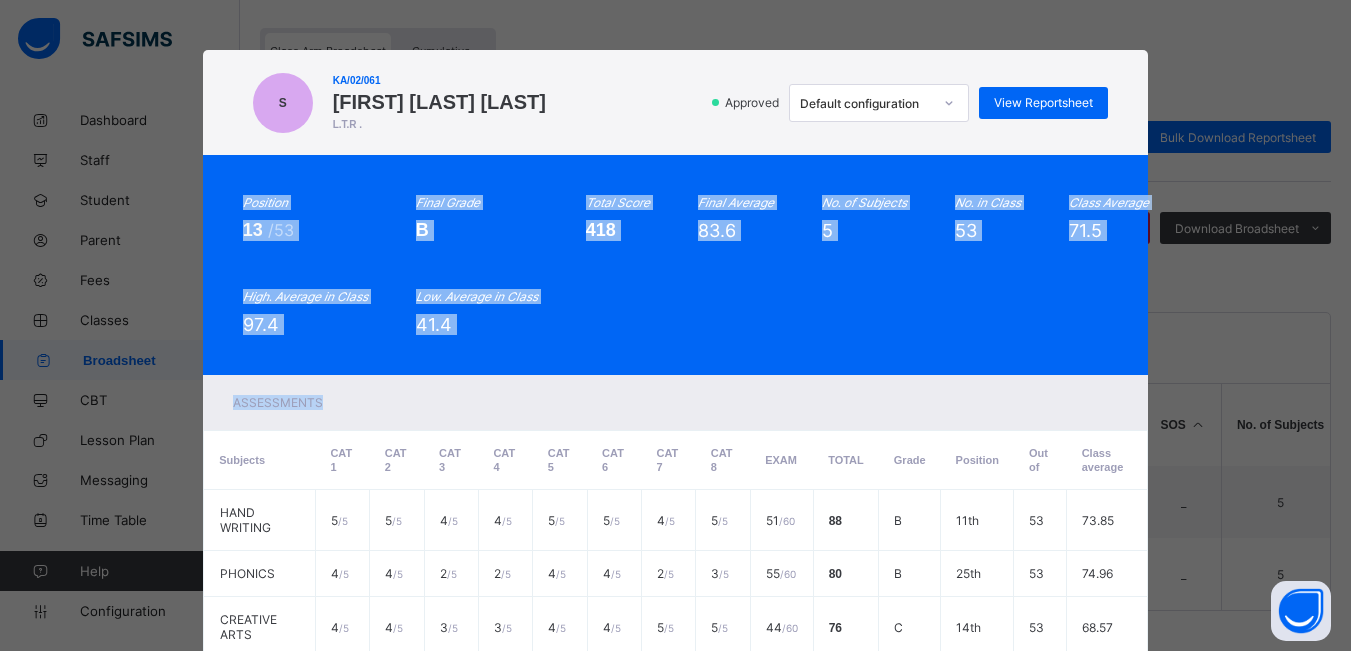 drag, startPoint x: 1338, startPoint y: 141, endPoint x: 1344, endPoint y: 513, distance: 372.04837 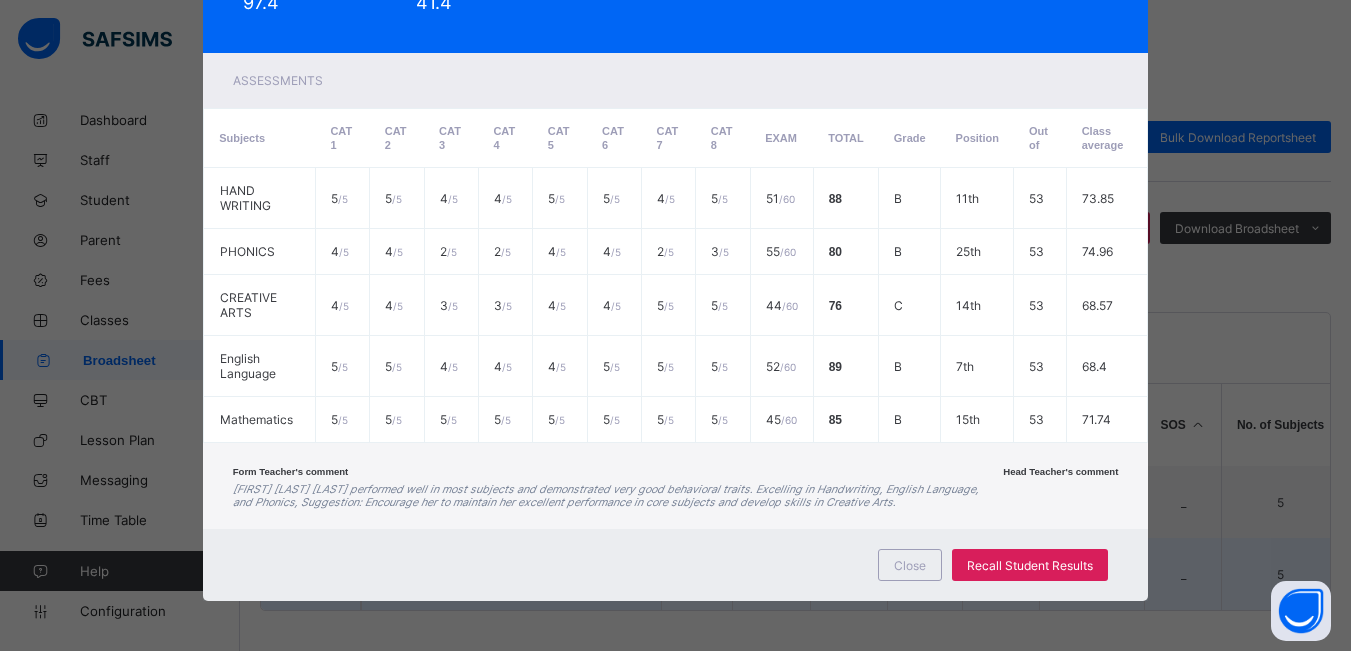 click on "Close" at bounding box center [910, 565] 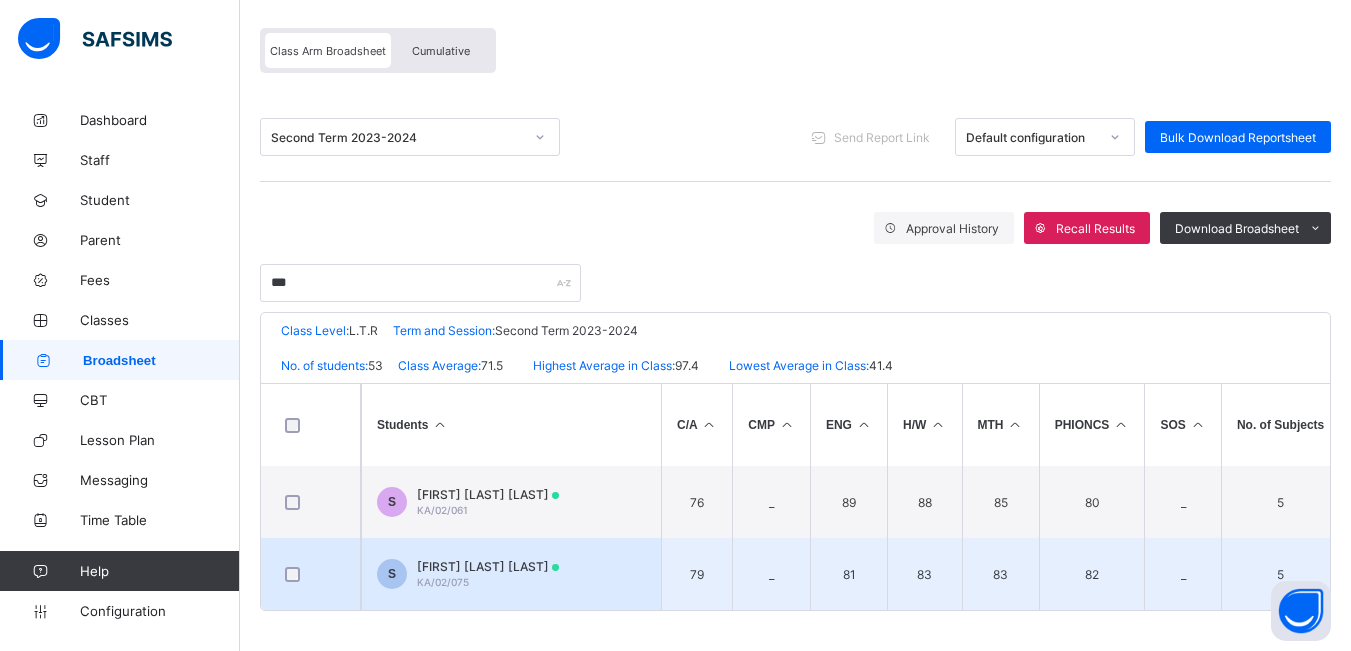 click on "[FIRST] [LAST] [LAST]" at bounding box center (488, 566) 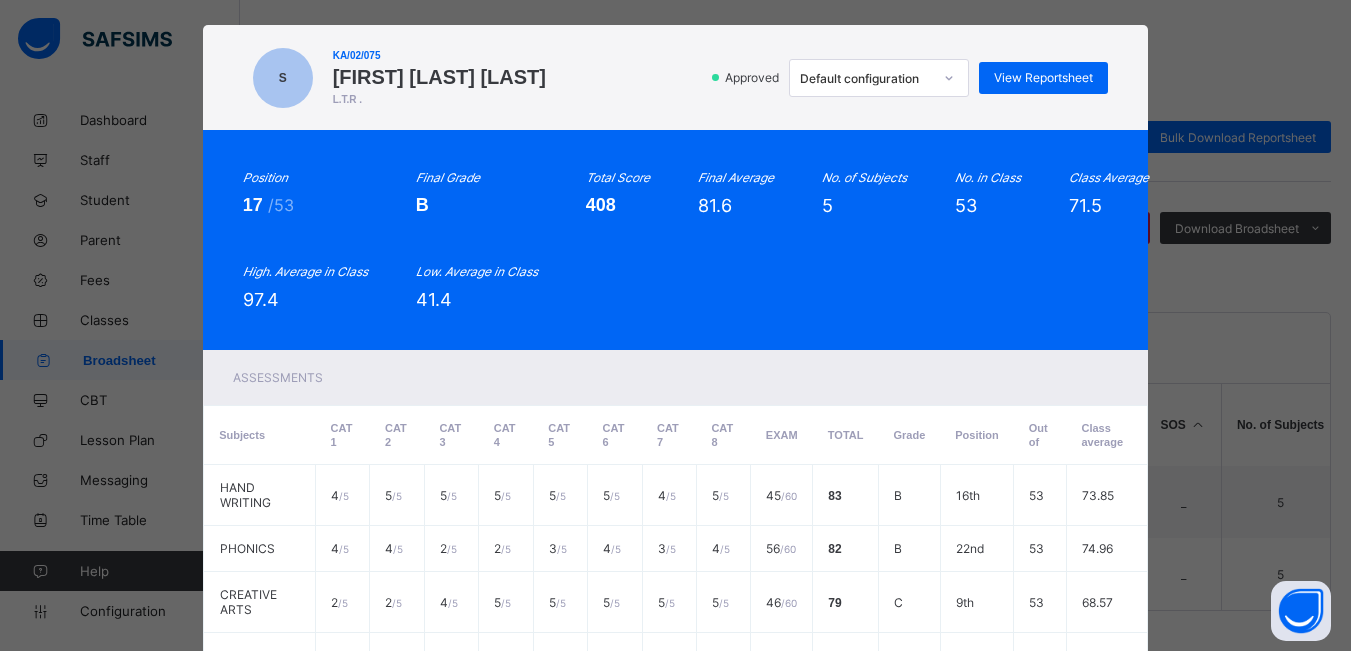 scroll, scrollTop: 0, scrollLeft: 0, axis: both 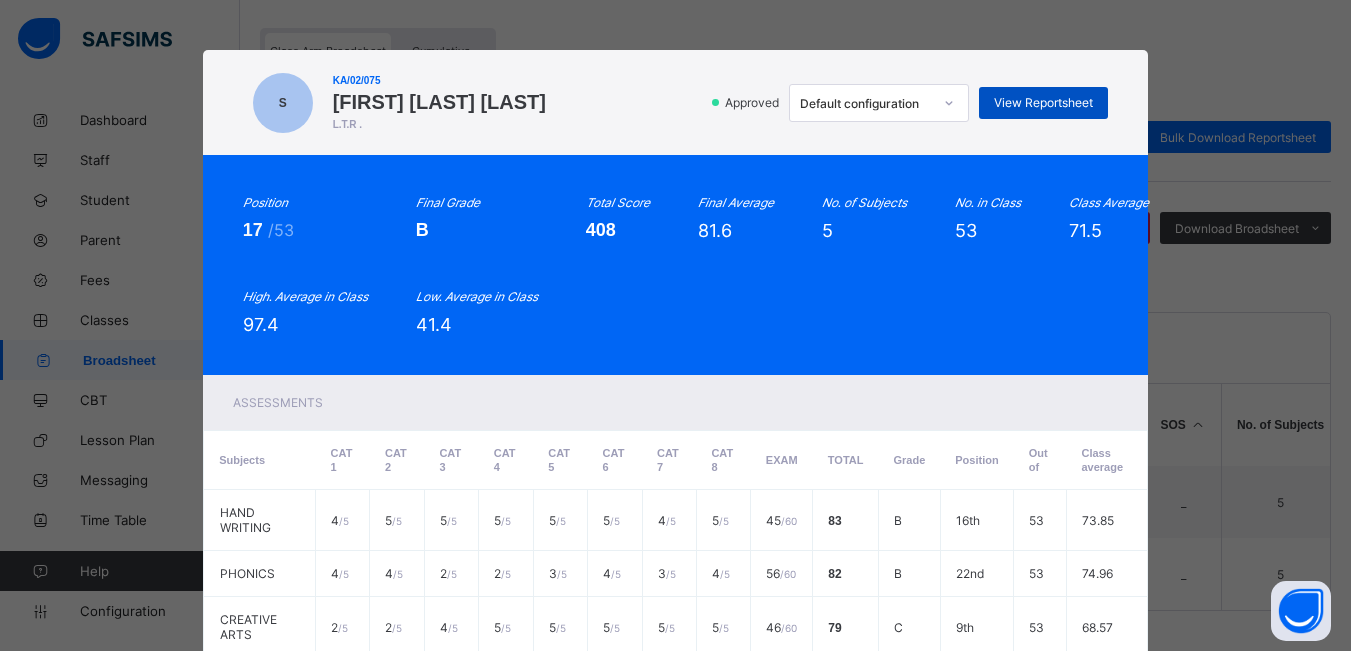 click on "View Reportsheet" at bounding box center [1043, 102] 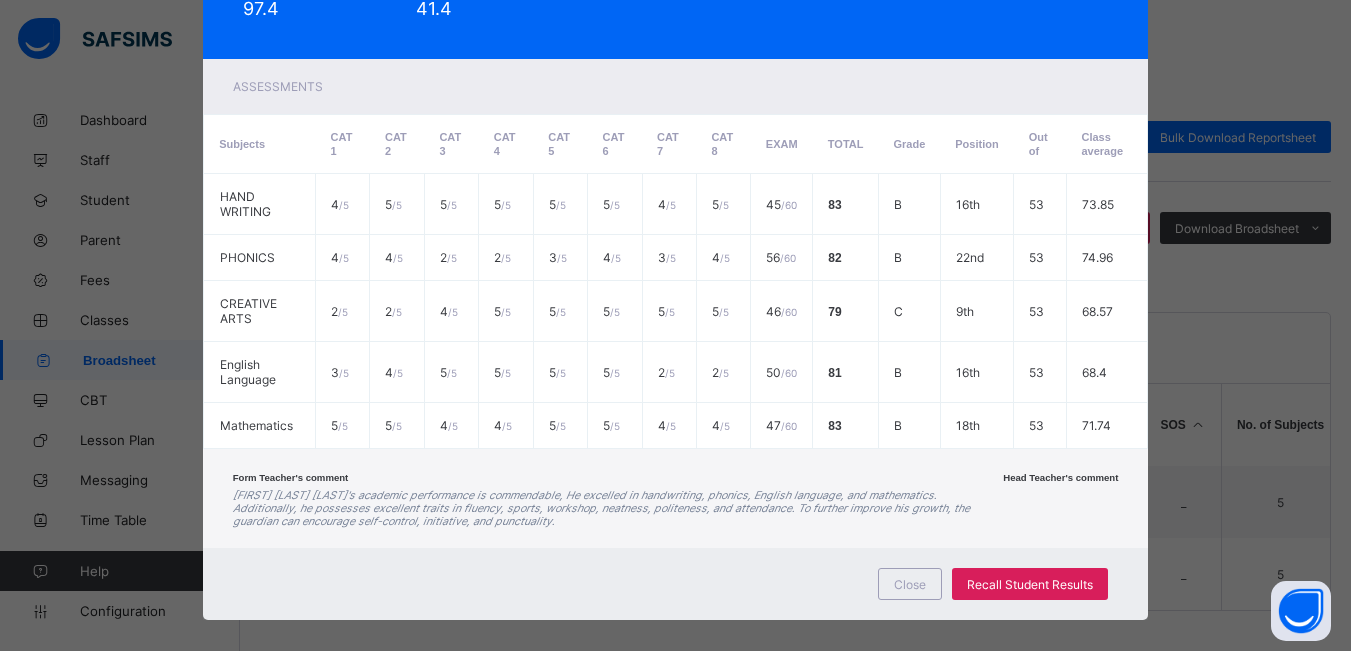 scroll, scrollTop: 340, scrollLeft: 0, axis: vertical 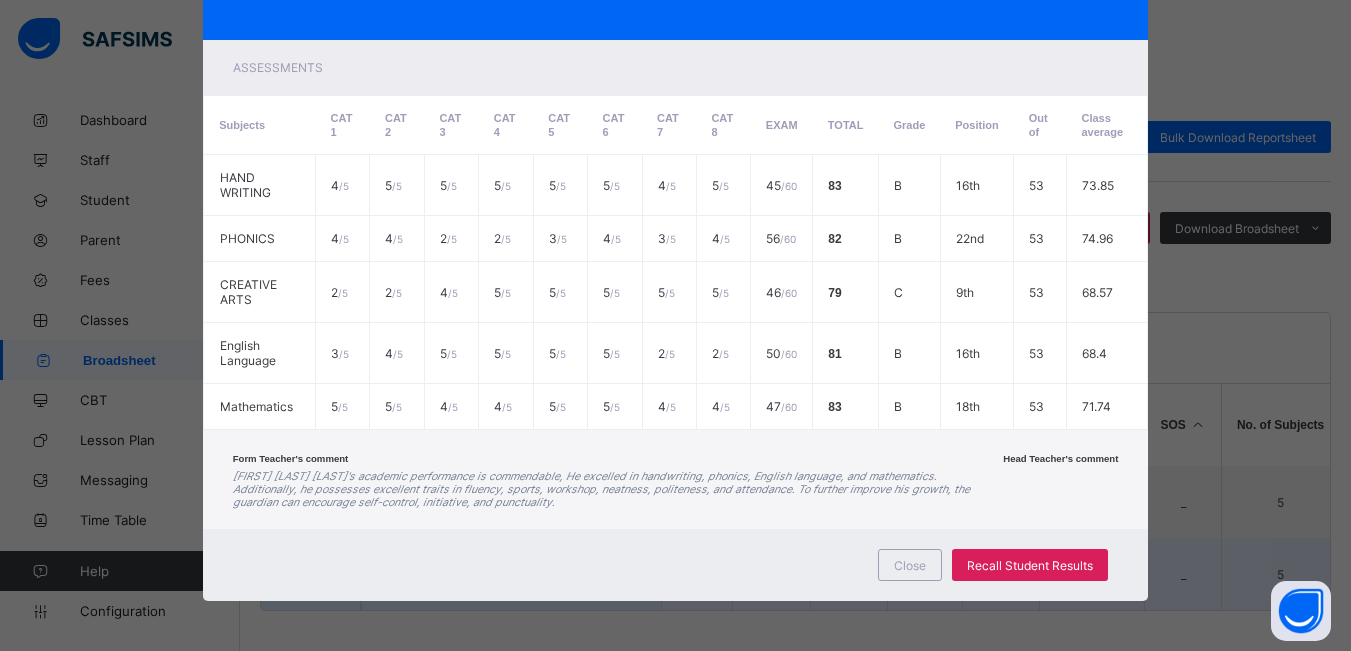 click on "Close" at bounding box center [910, 565] 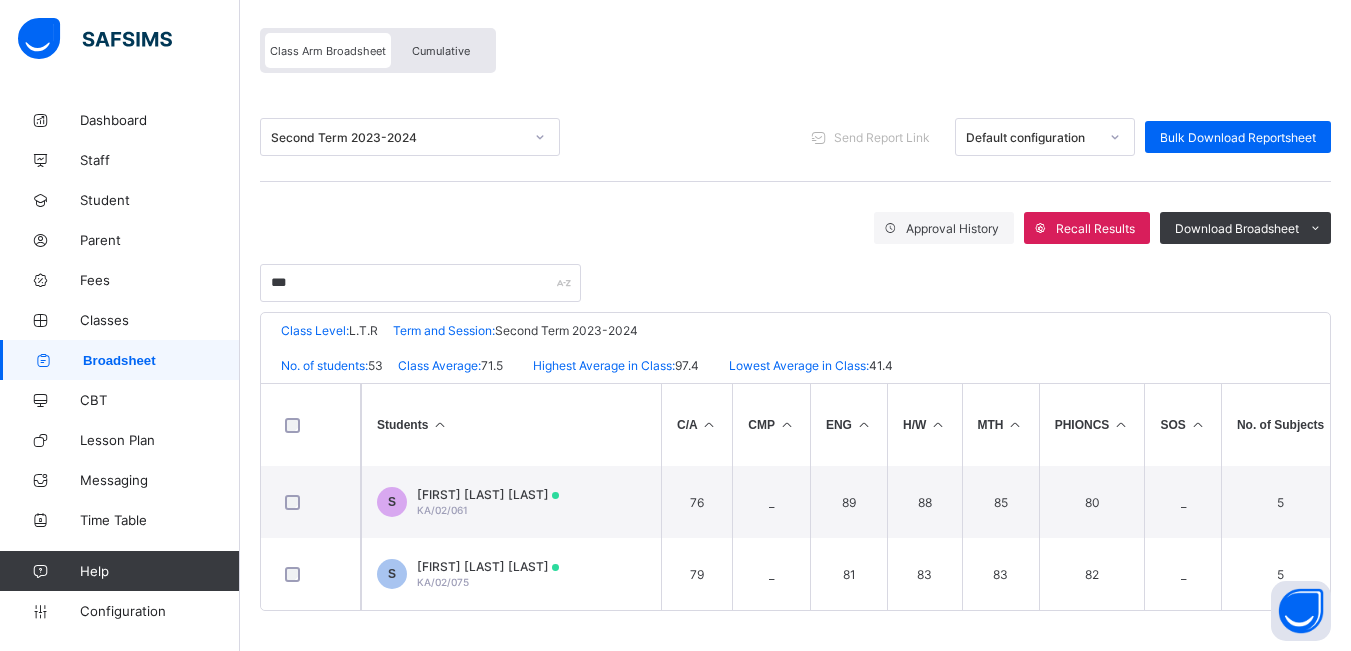scroll, scrollTop: 0, scrollLeft: 0, axis: both 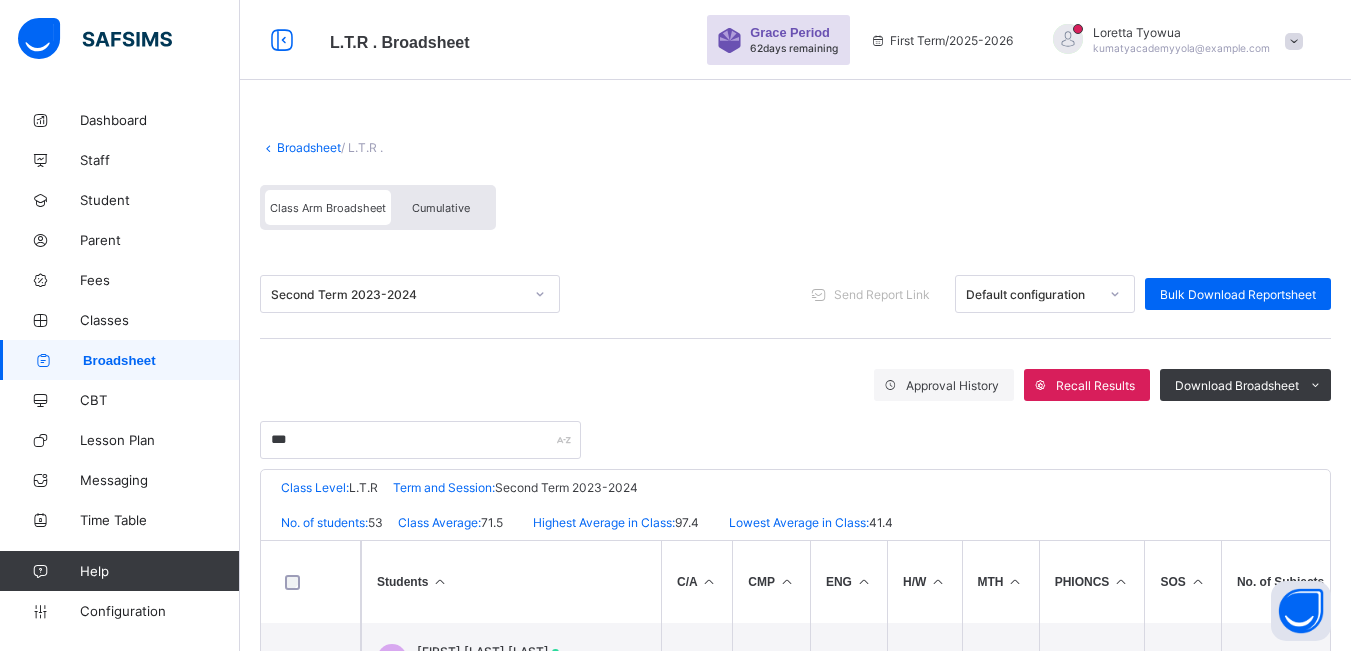 click on "Broadsheet" at bounding box center (309, 147) 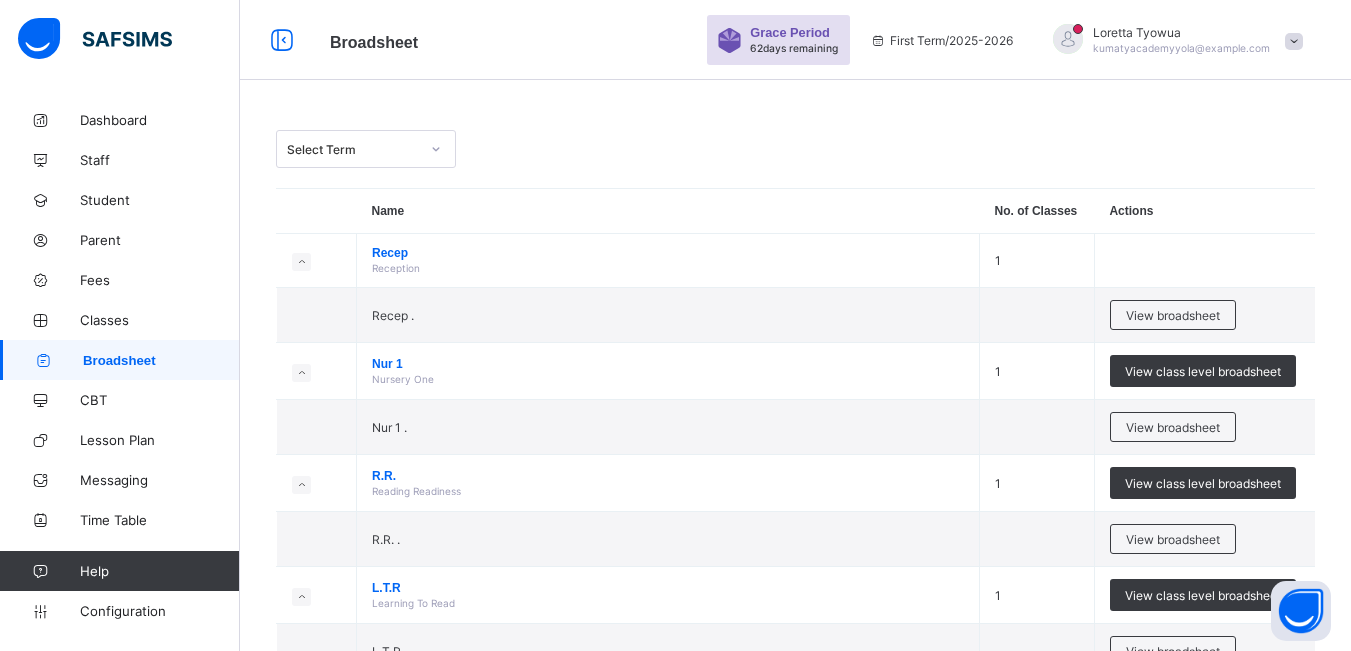 click at bounding box center [436, 149] 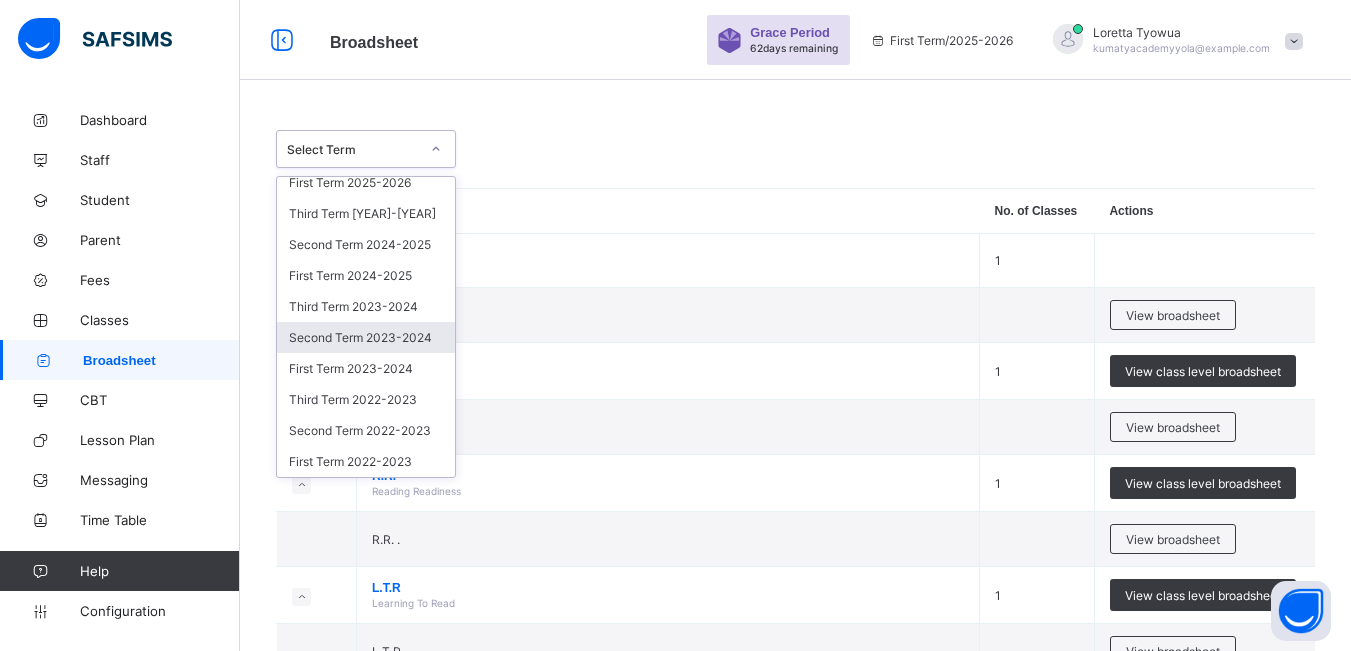 scroll, scrollTop: 98, scrollLeft: 0, axis: vertical 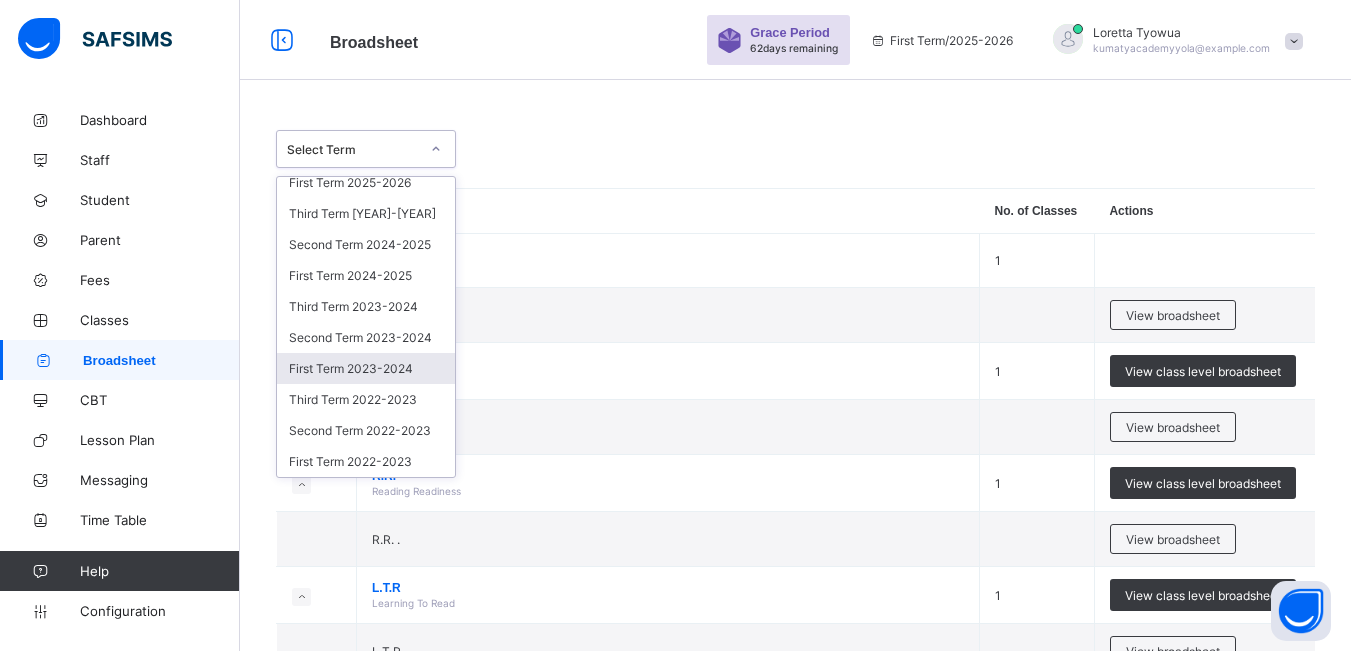 click on "First Term 2023-2024" at bounding box center (366, 368) 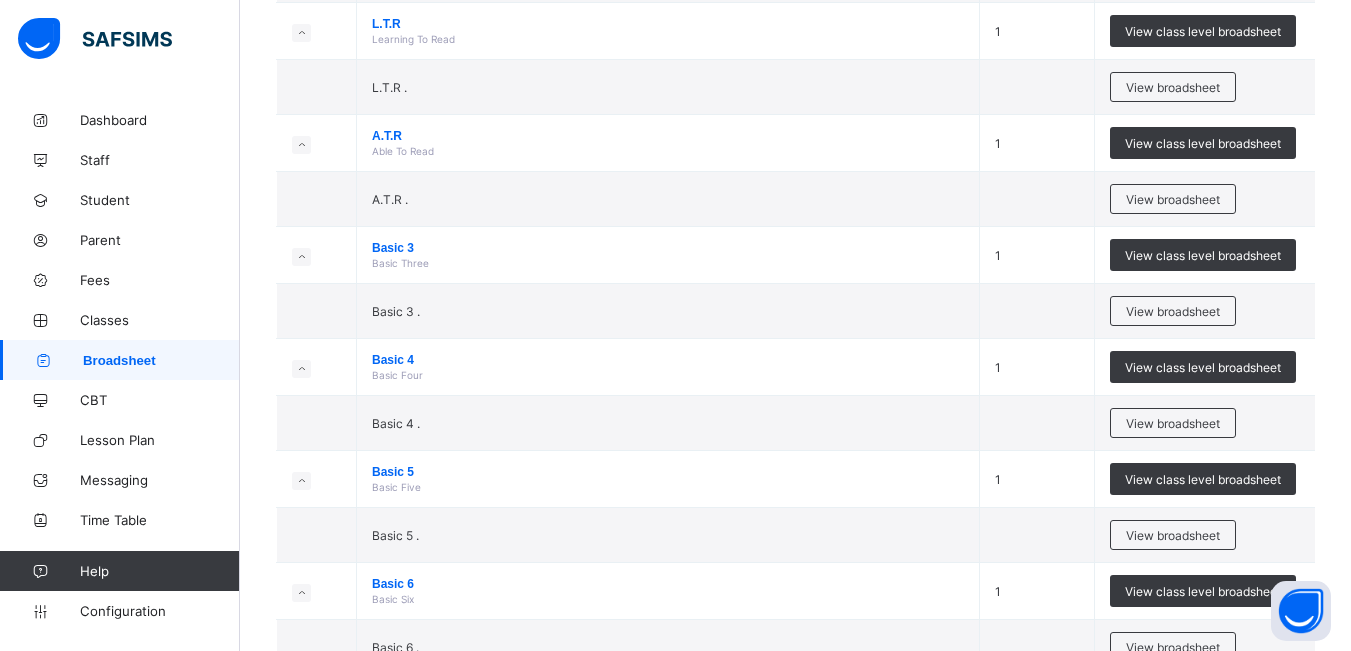 scroll, scrollTop: 818, scrollLeft: 0, axis: vertical 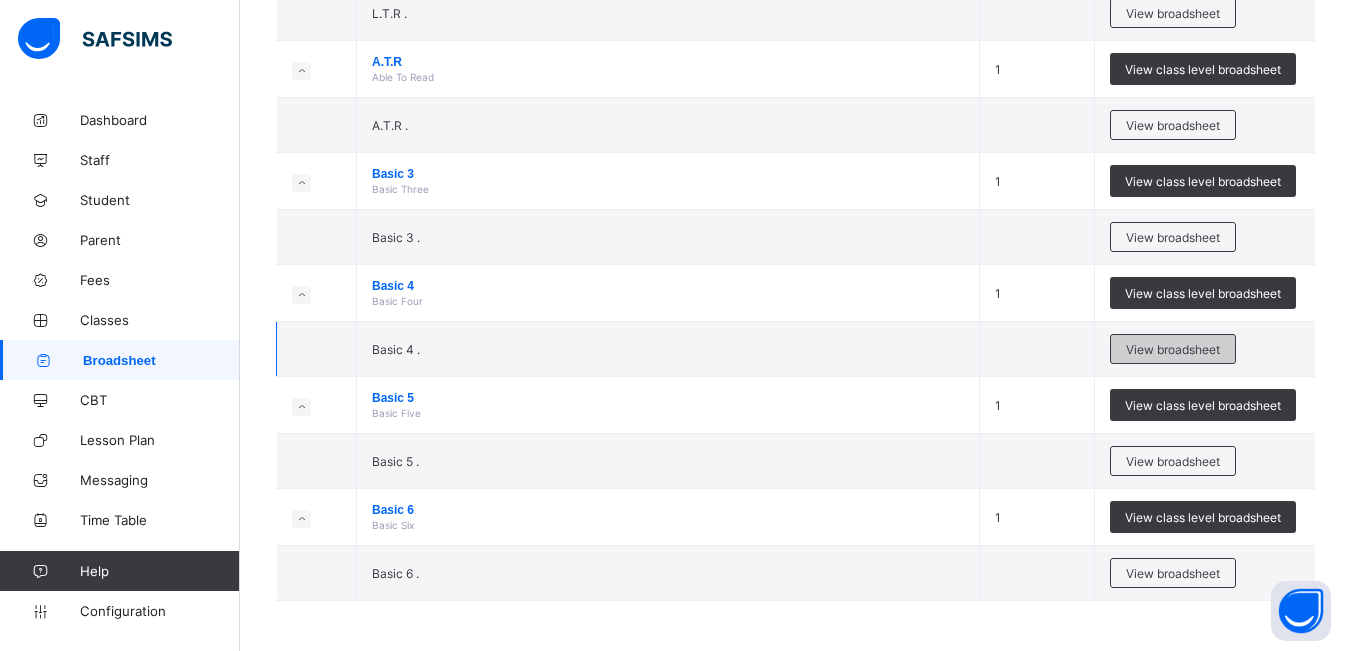 click on "View broadsheet" at bounding box center (1173, 349) 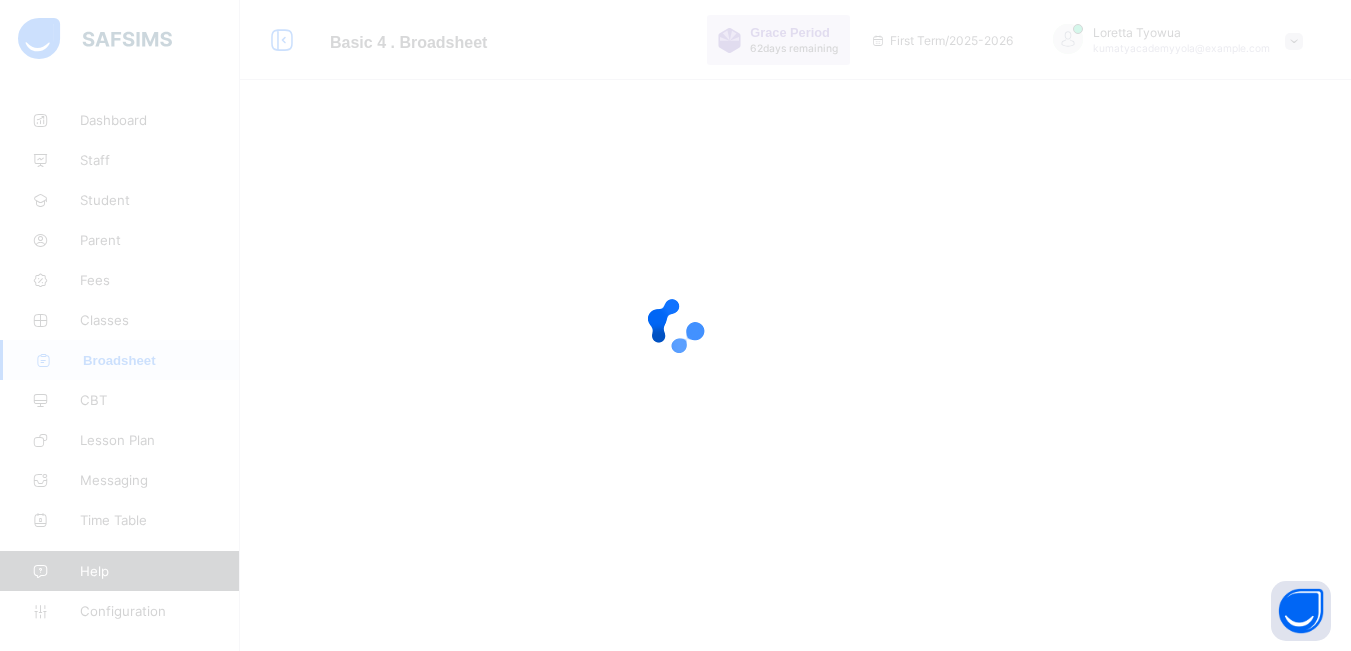 scroll, scrollTop: 0, scrollLeft: 0, axis: both 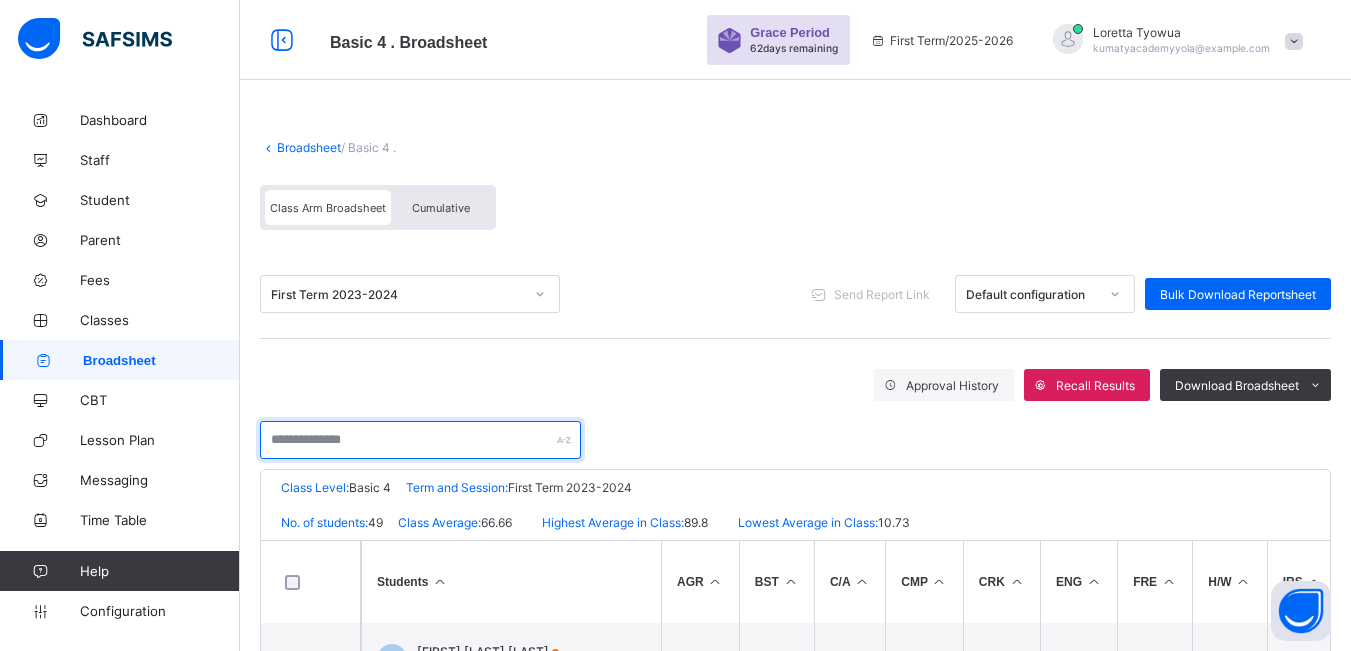 click at bounding box center (420, 440) 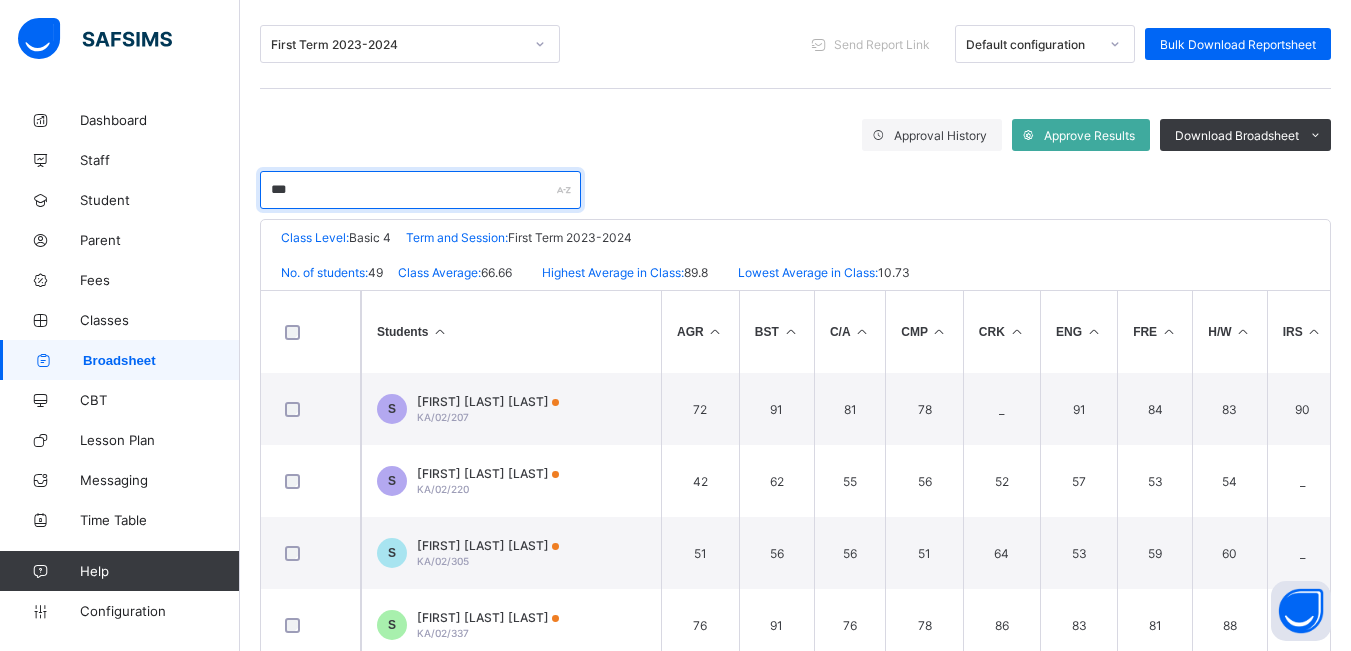 scroll, scrollTop: 309, scrollLeft: 0, axis: vertical 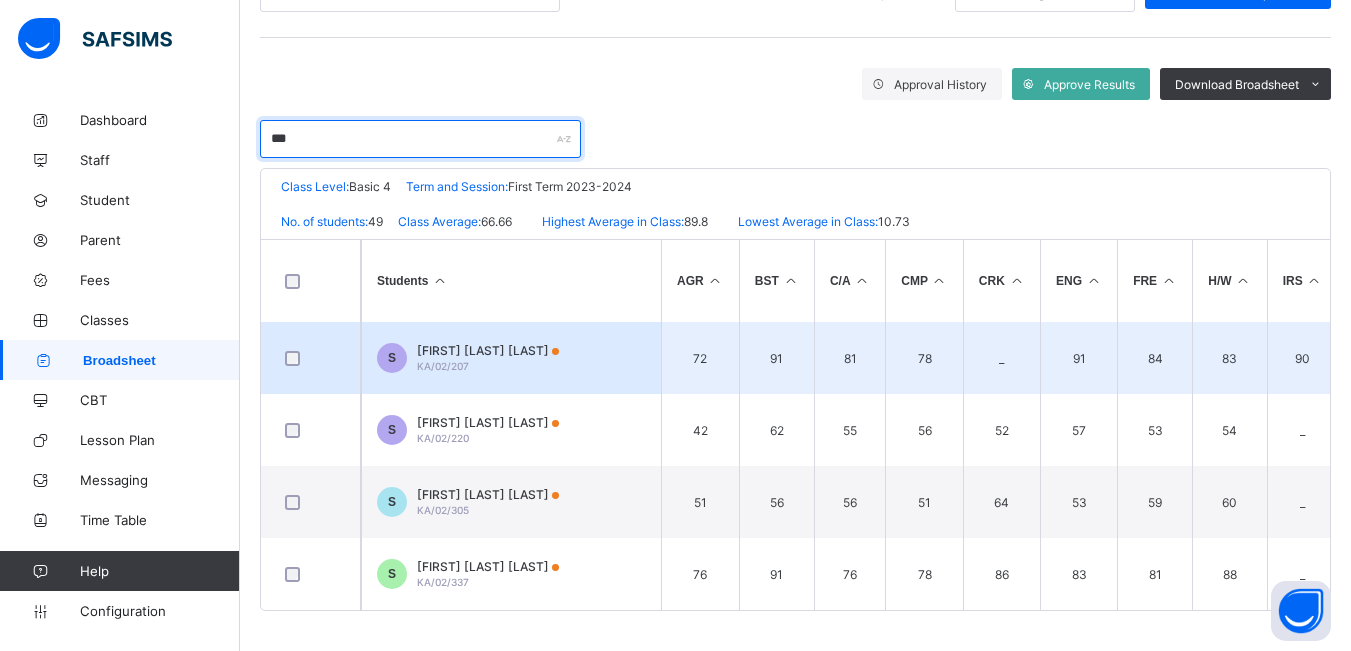 type on "***" 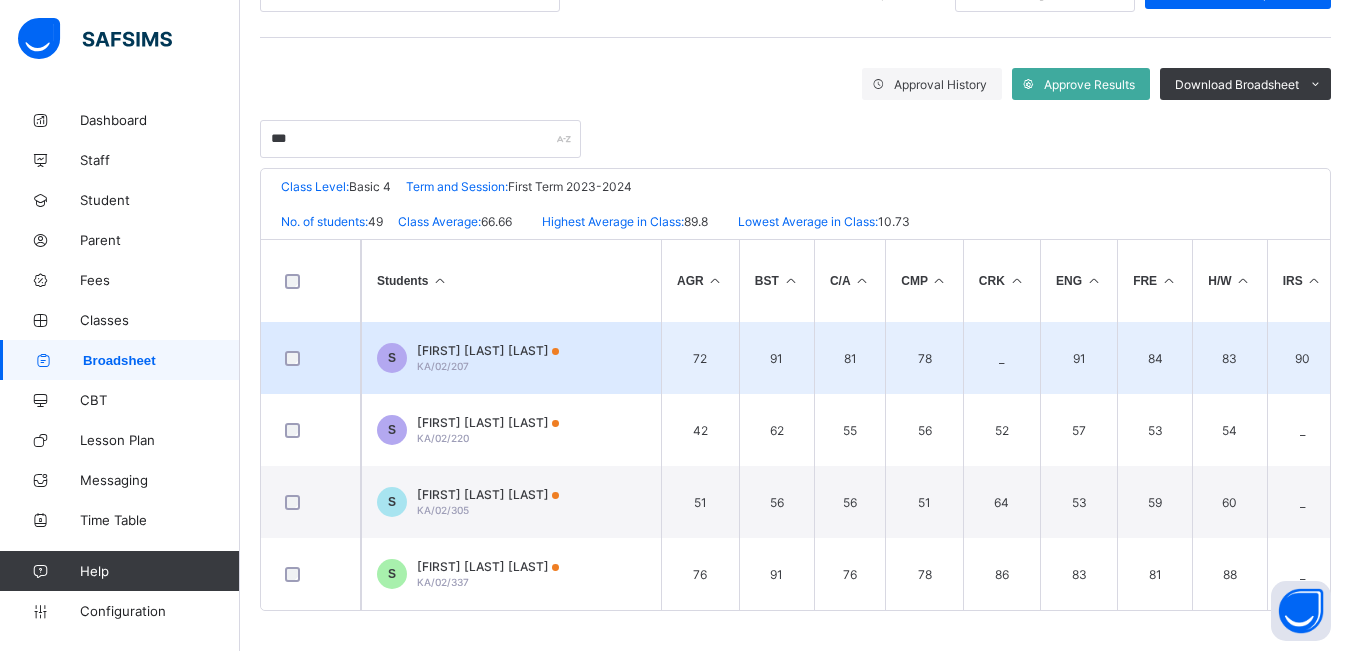 click on "KA/02/207" at bounding box center [443, 366] 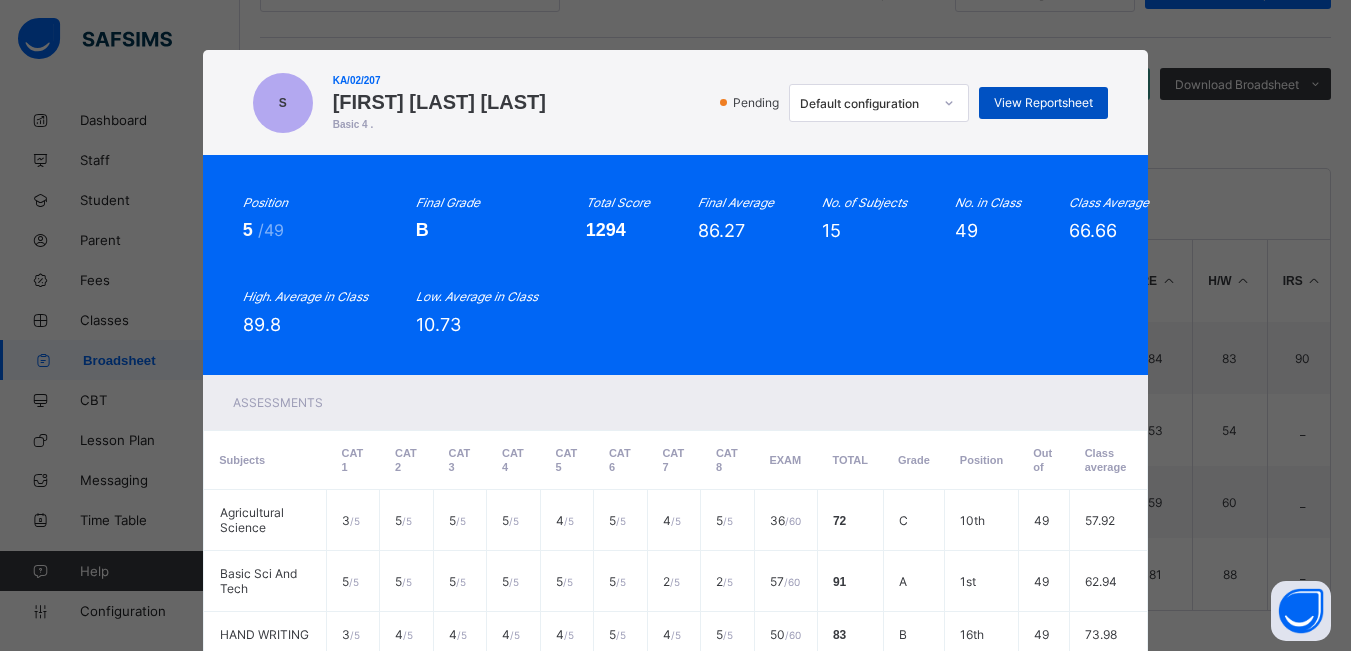 click on "View Reportsheet" at bounding box center (1043, 102) 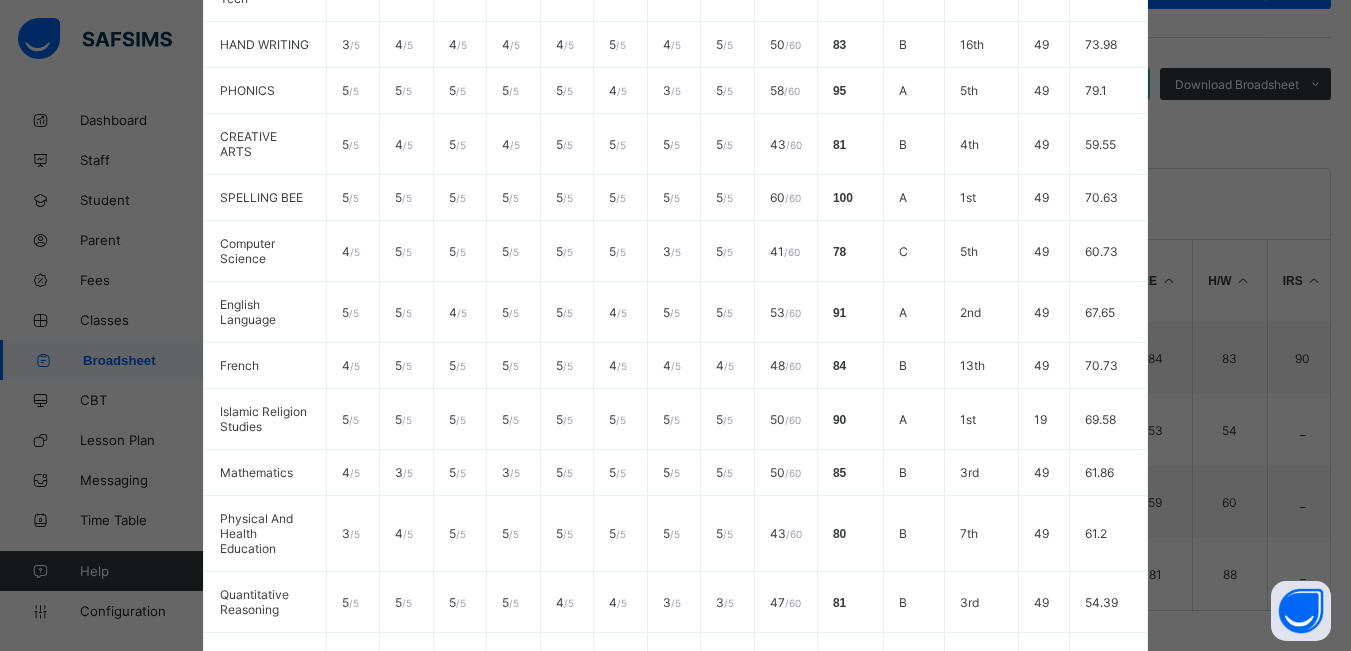 scroll, scrollTop: 909, scrollLeft: 0, axis: vertical 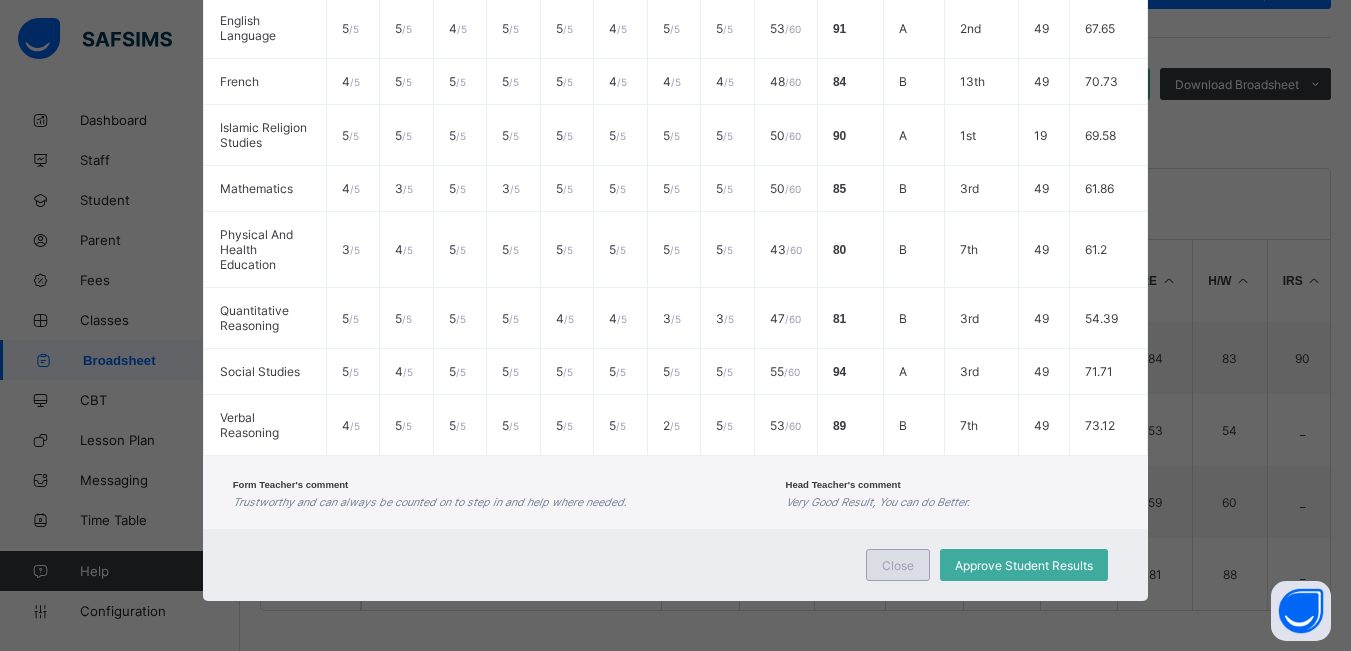 click on "Close" at bounding box center [898, 565] 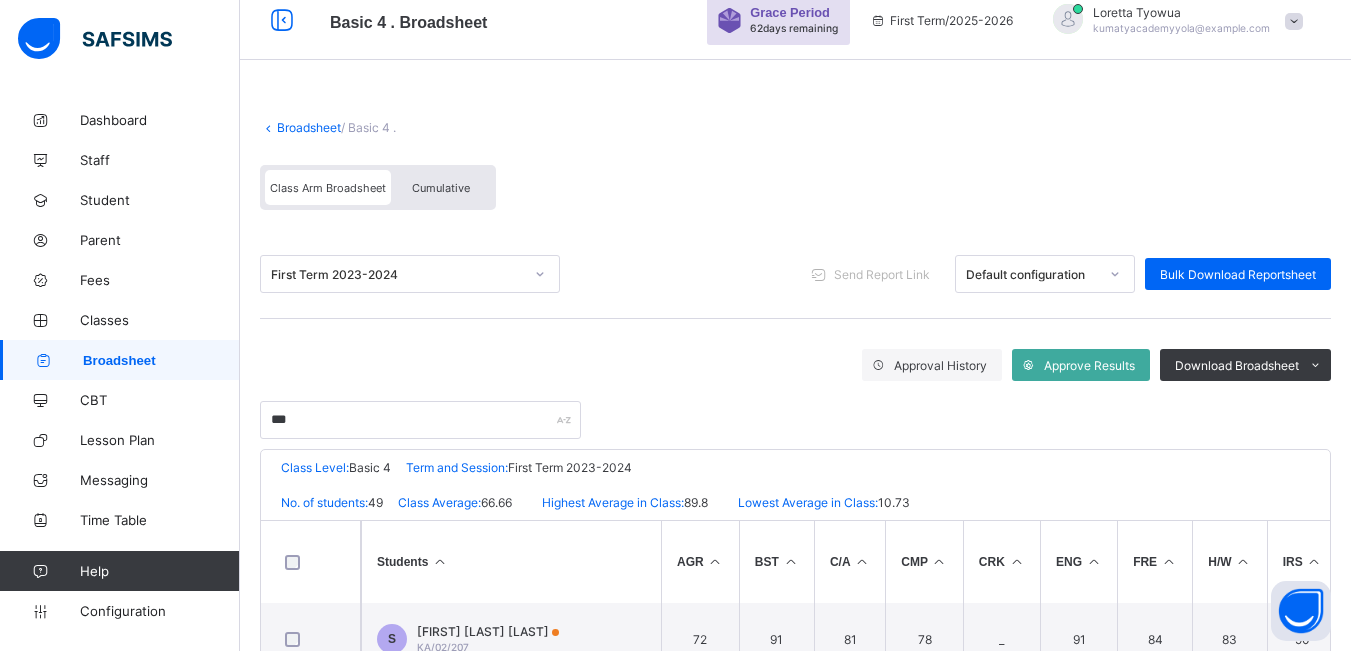 scroll, scrollTop: 19, scrollLeft: 0, axis: vertical 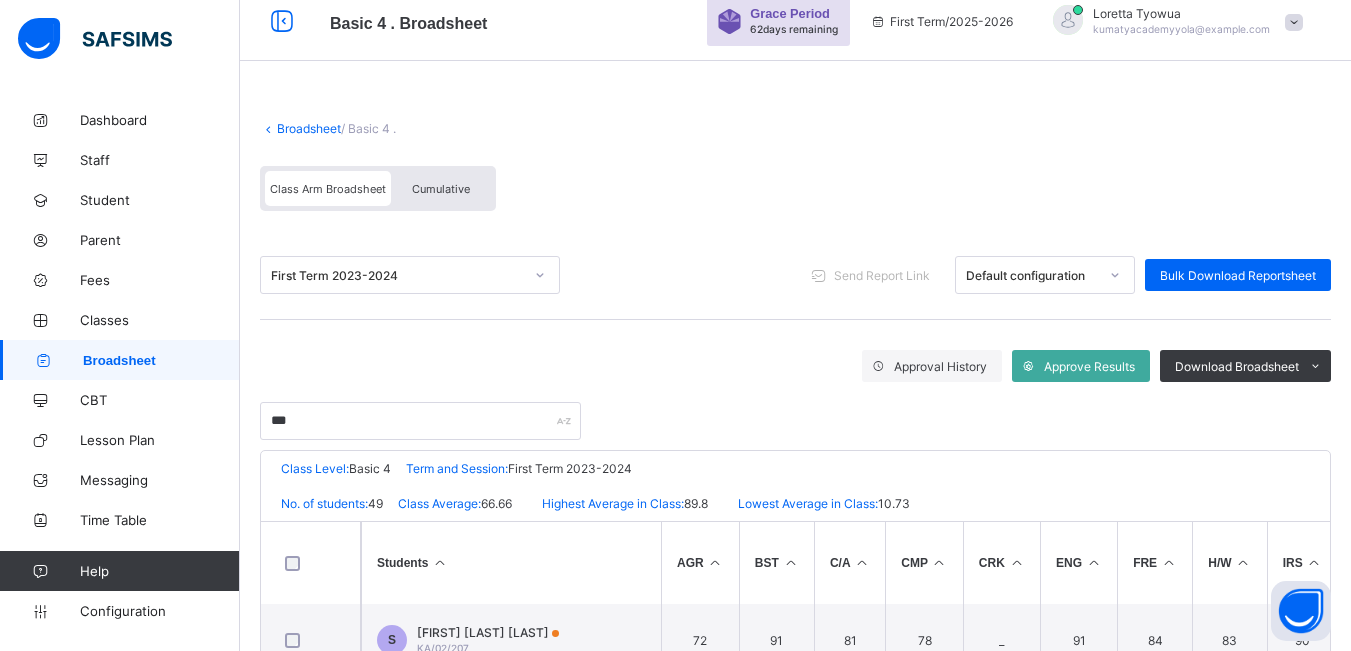 click on "First Term 2023-2024" at bounding box center (397, 275) 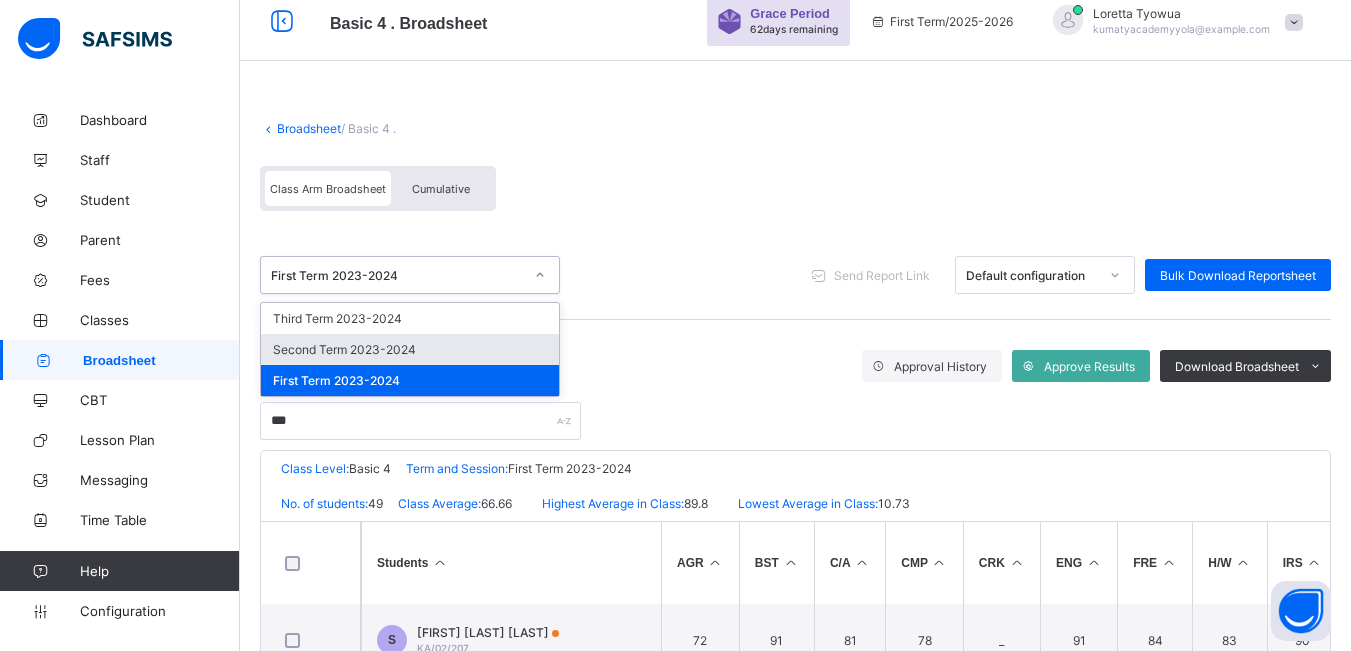 click on "Second Term 2023-2024" at bounding box center [410, 349] 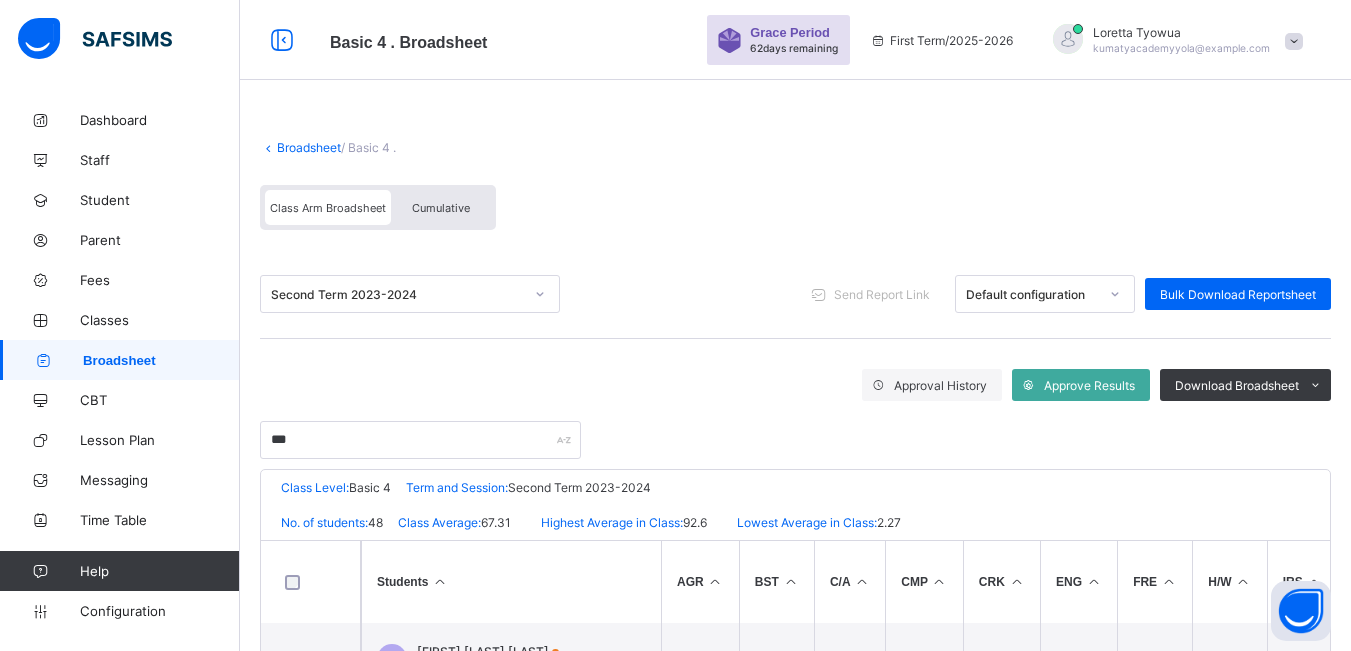 click on "Approve Results" at bounding box center [1089, 385] 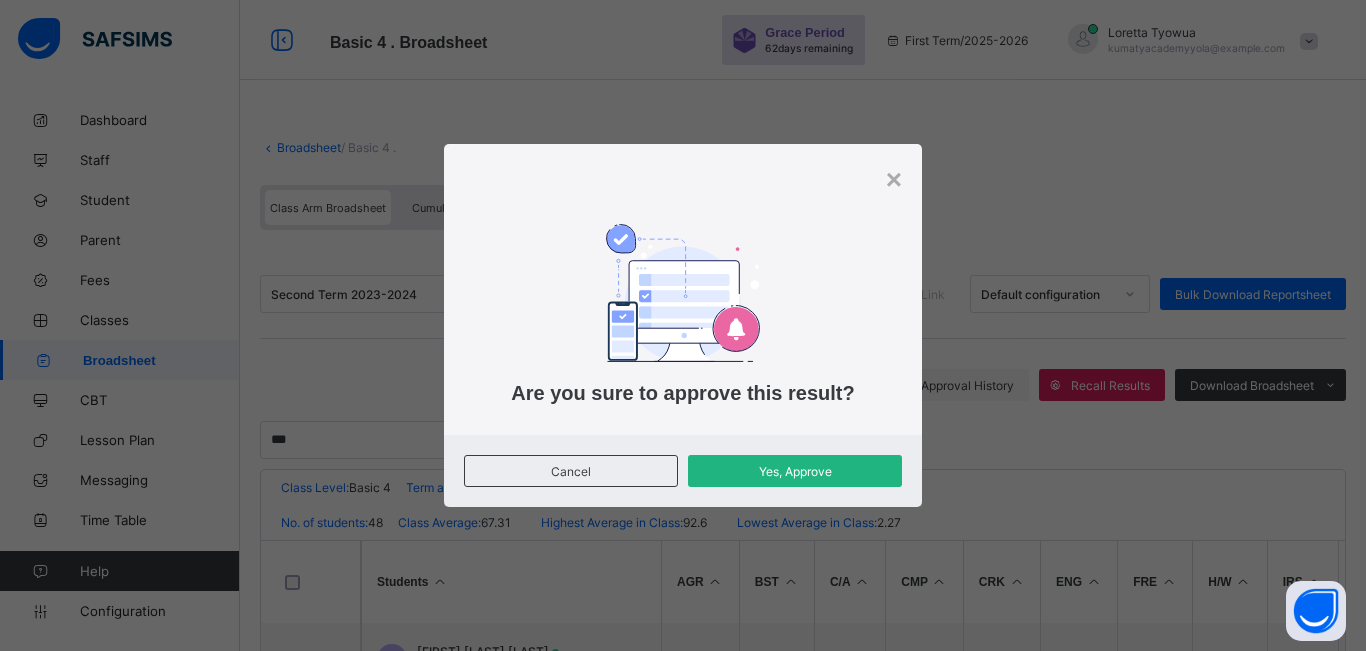 click on "Yes, Approve" at bounding box center (795, 471) 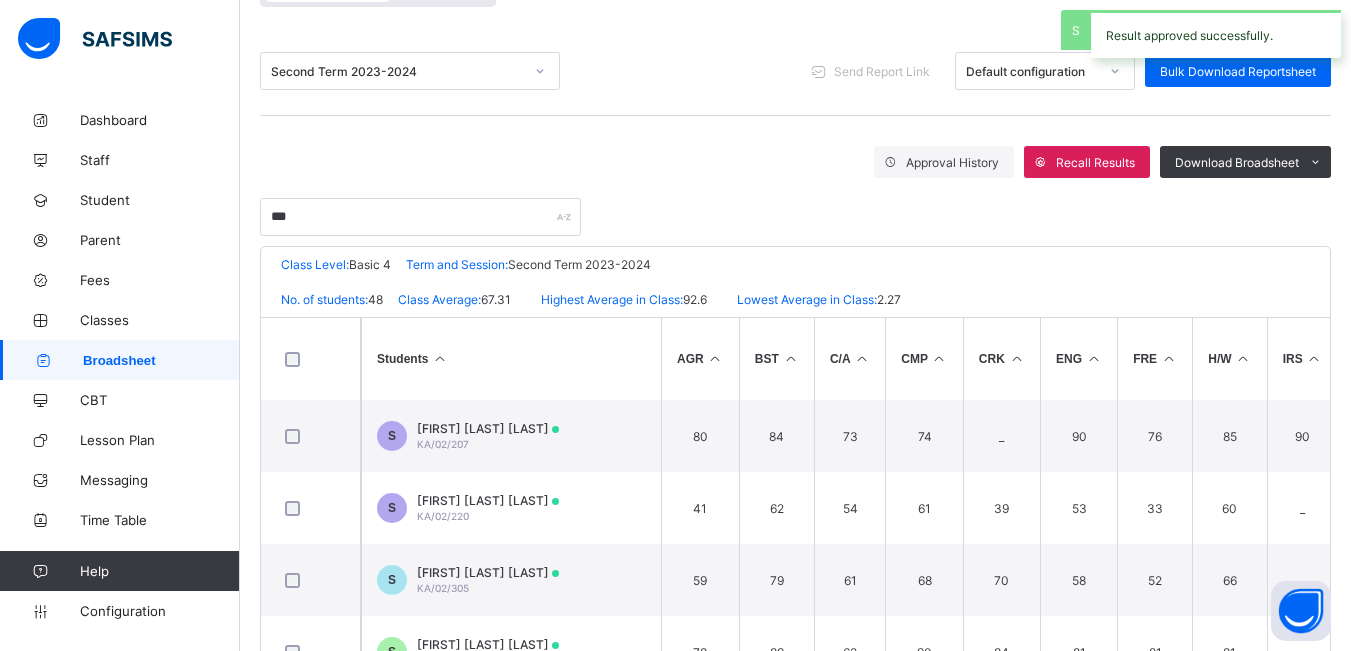 scroll, scrollTop: 309, scrollLeft: 0, axis: vertical 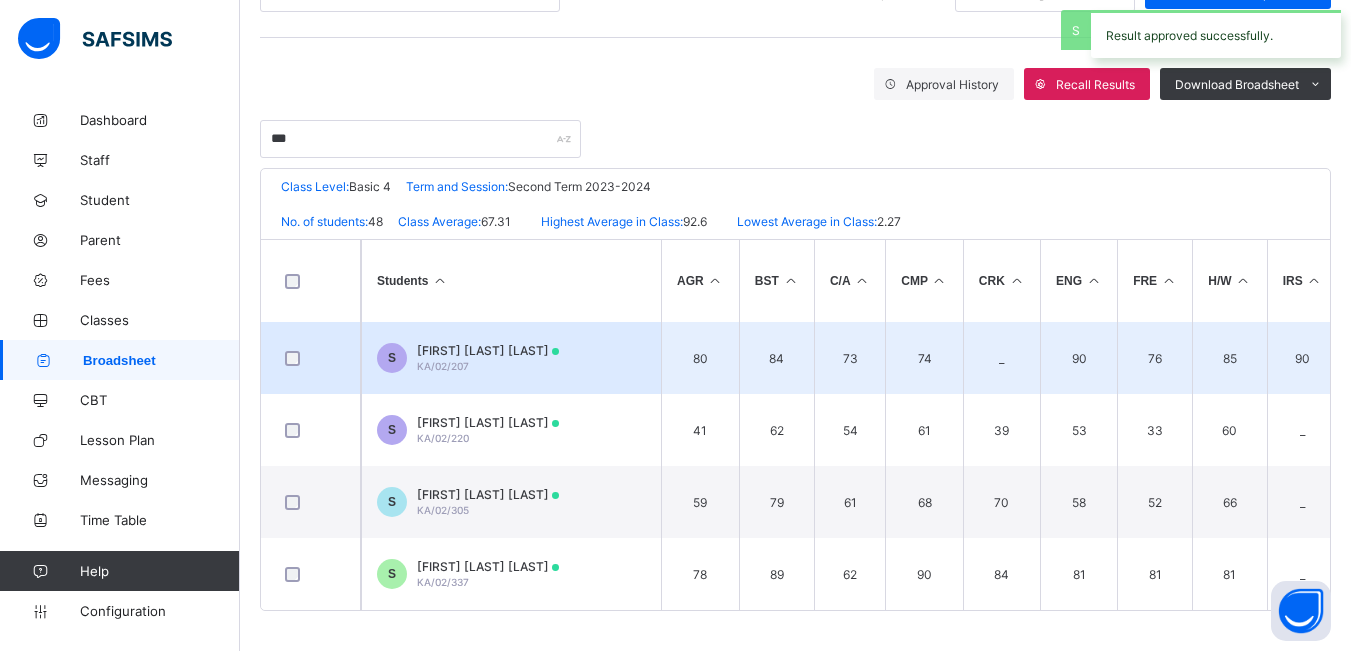 click on "[FIRST] [LAST] [LAST] [ID]" at bounding box center (488, 358) 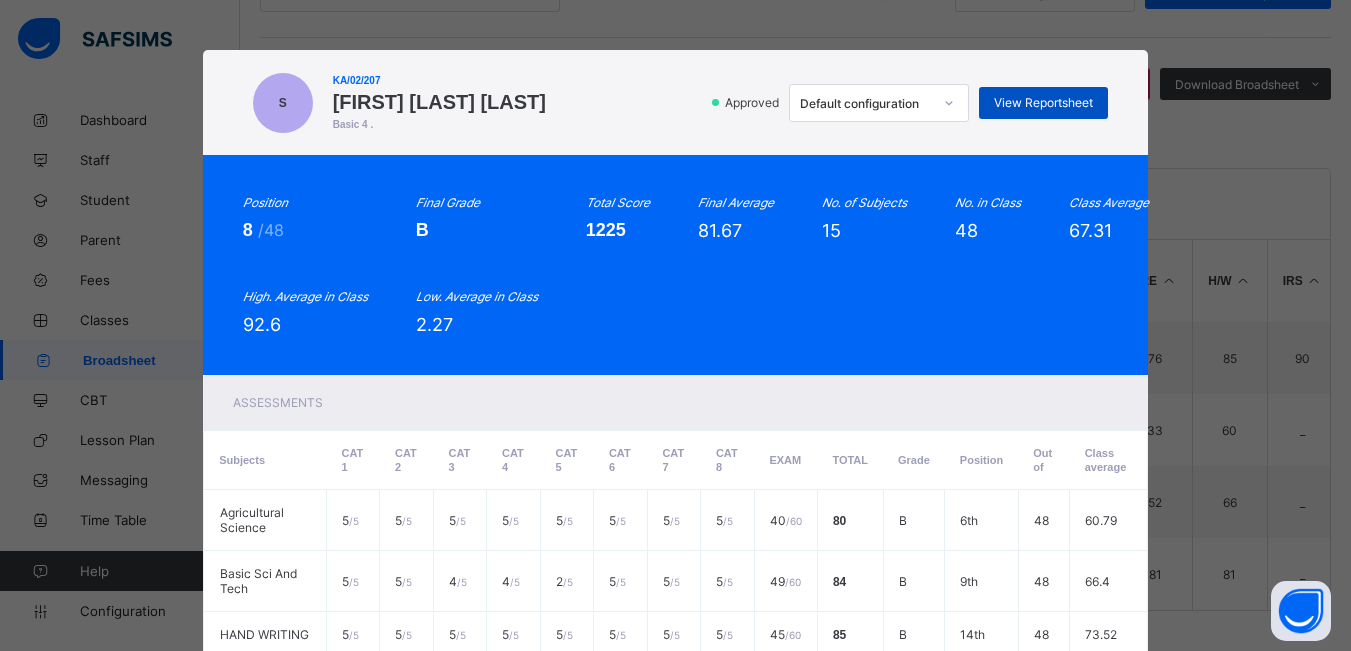 click on "View Reportsheet" at bounding box center [1043, 102] 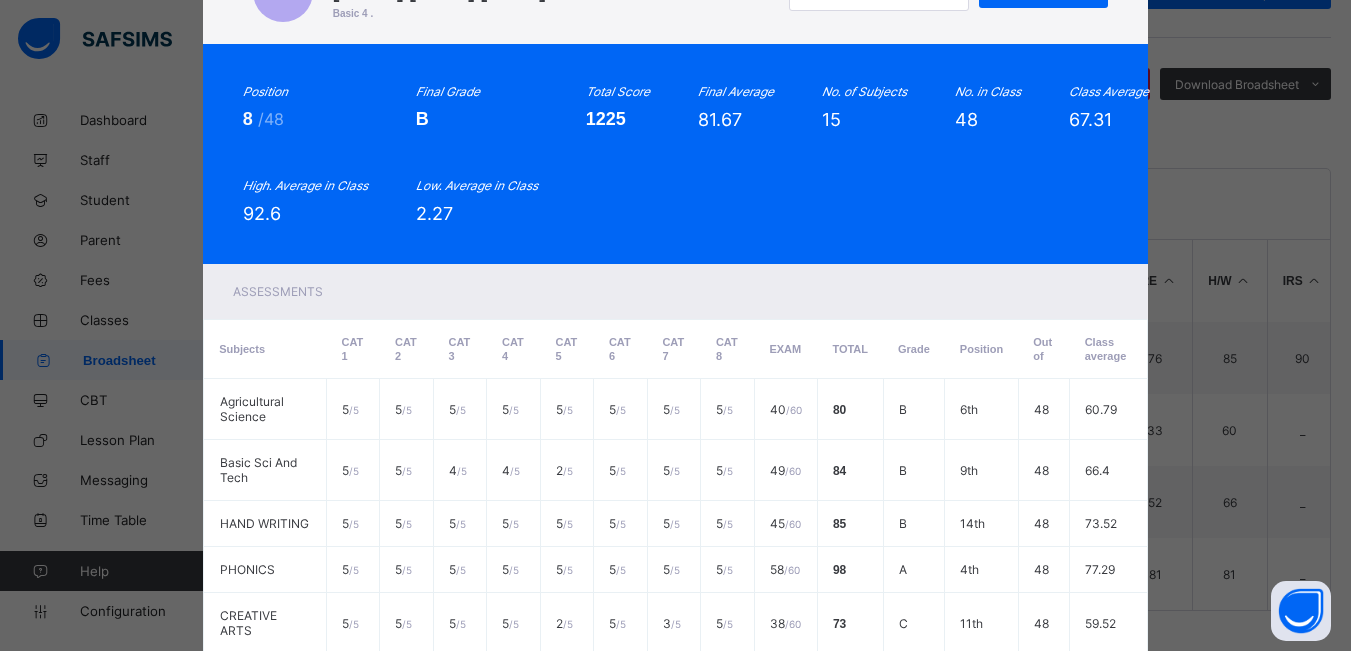 scroll, scrollTop: 909, scrollLeft: 0, axis: vertical 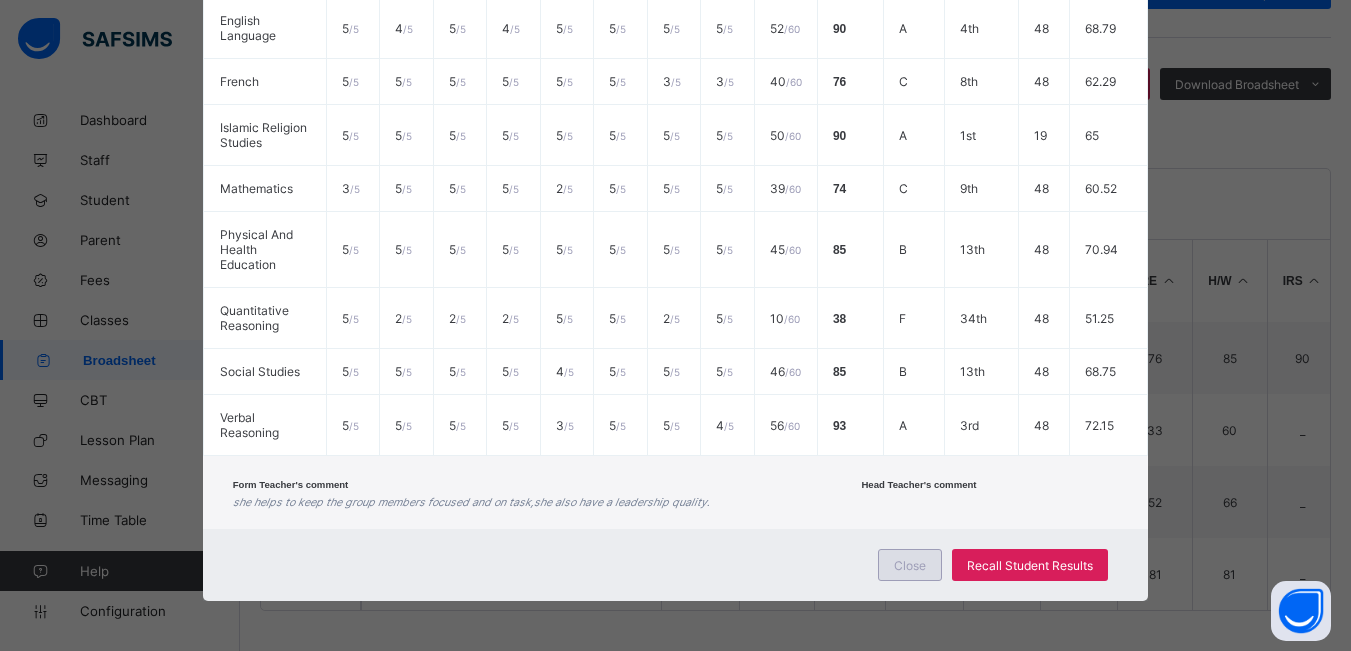 click on "Close" at bounding box center (910, 565) 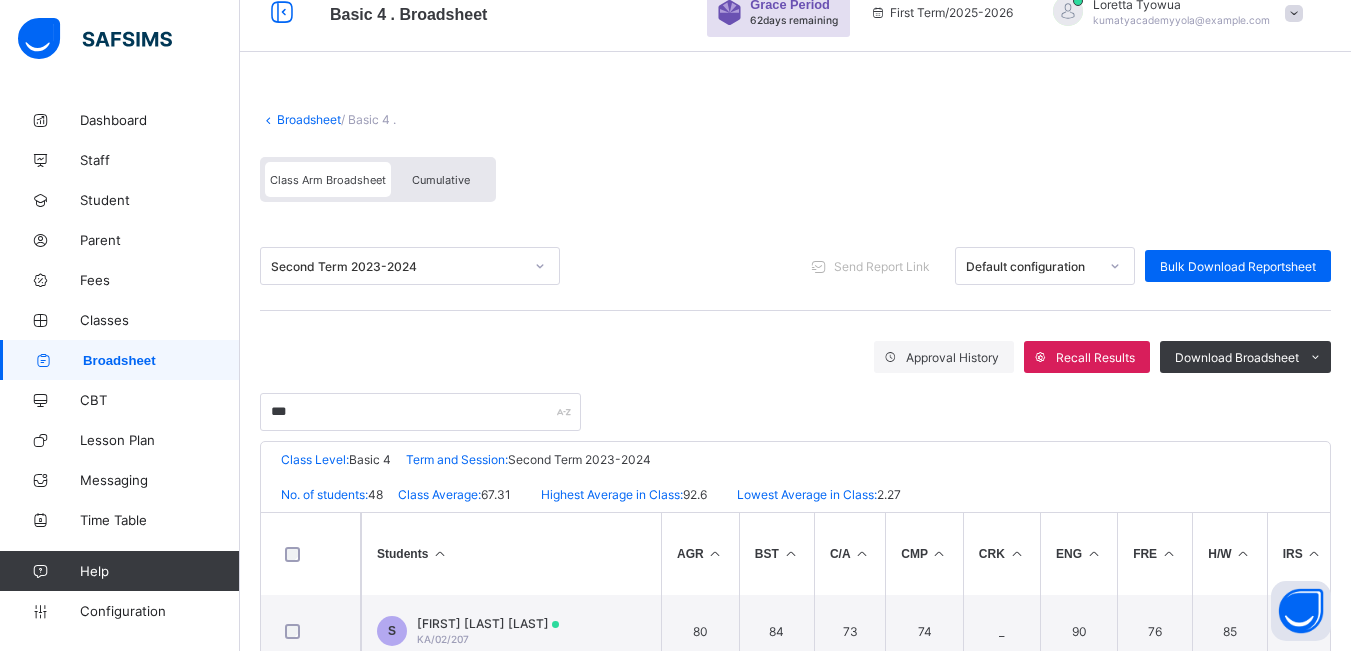 scroll, scrollTop: 0, scrollLeft: 0, axis: both 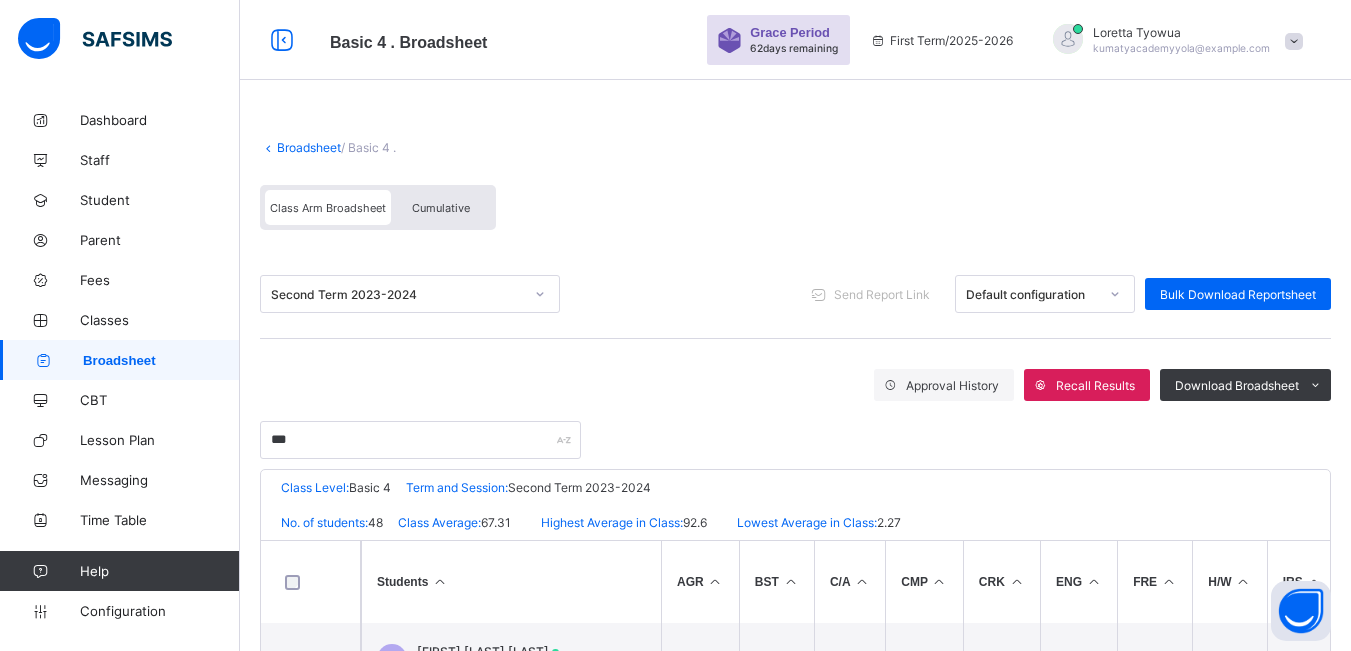 click on "Second Term 2023-2024" at bounding box center (397, 294) 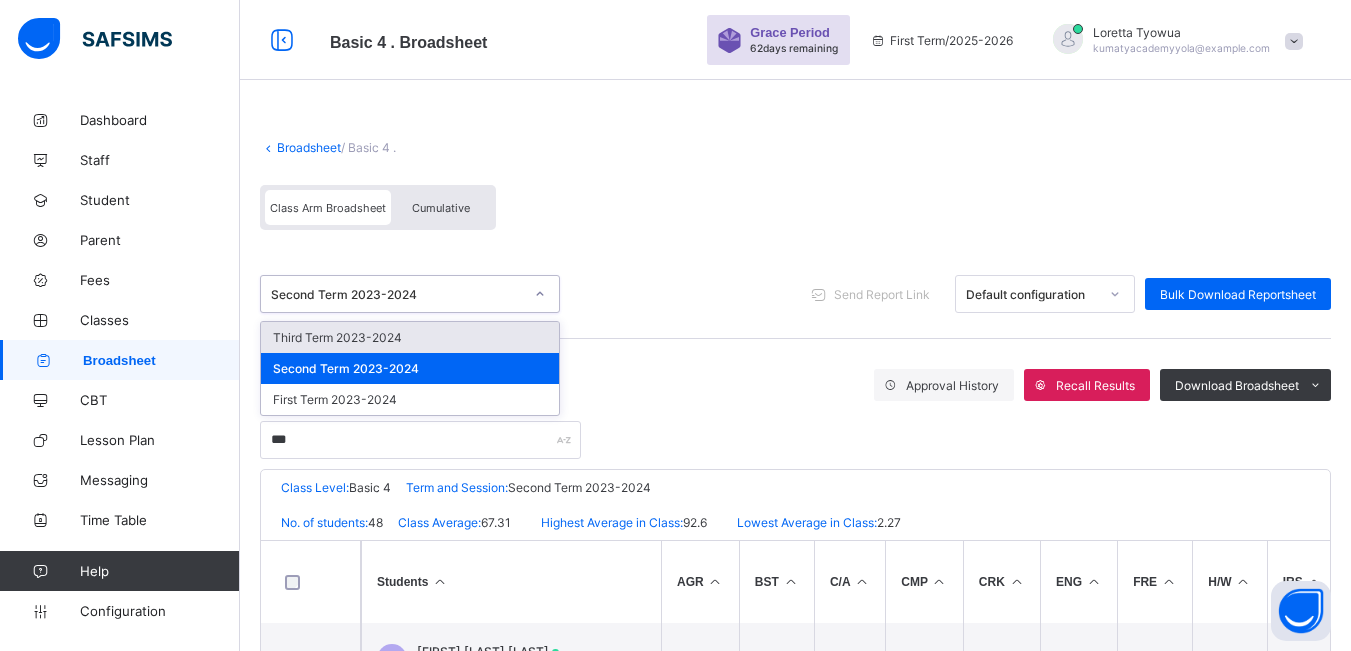 click on "Third Term 2023-2024" at bounding box center [410, 337] 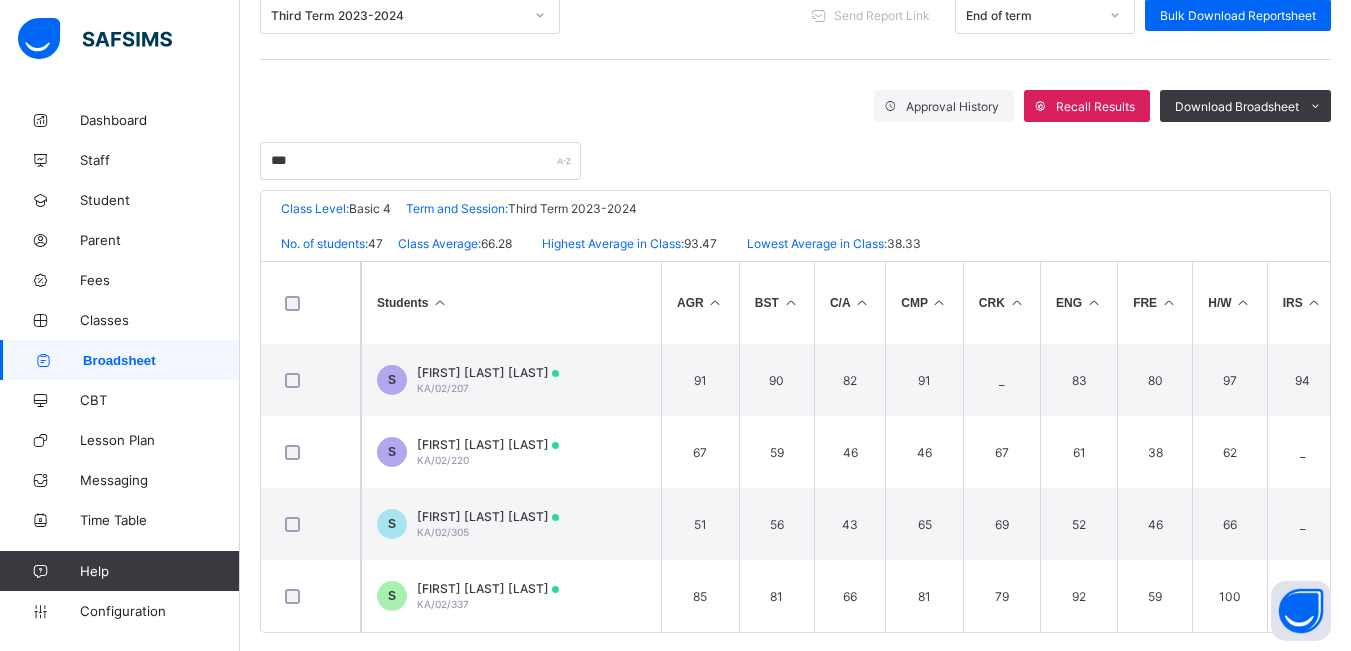 scroll, scrollTop: 284, scrollLeft: 0, axis: vertical 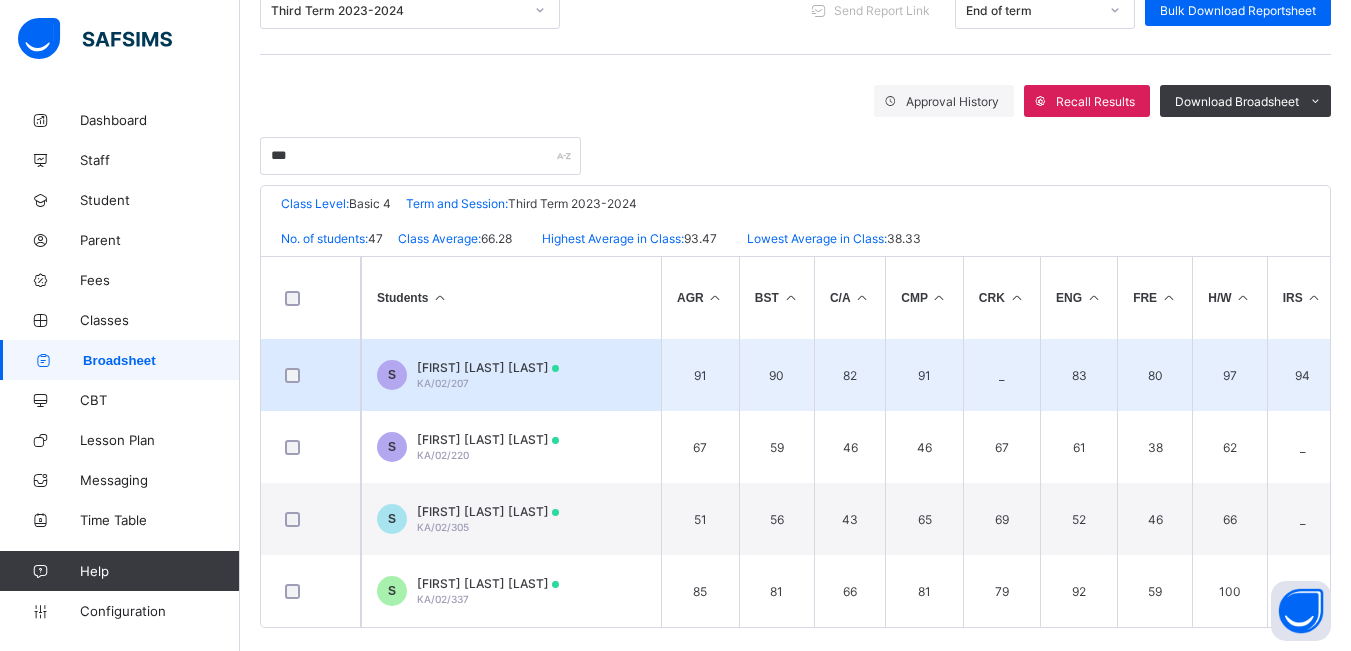 click on "[FIRST] [LAST] [LAST] [ID]" at bounding box center [488, 375] 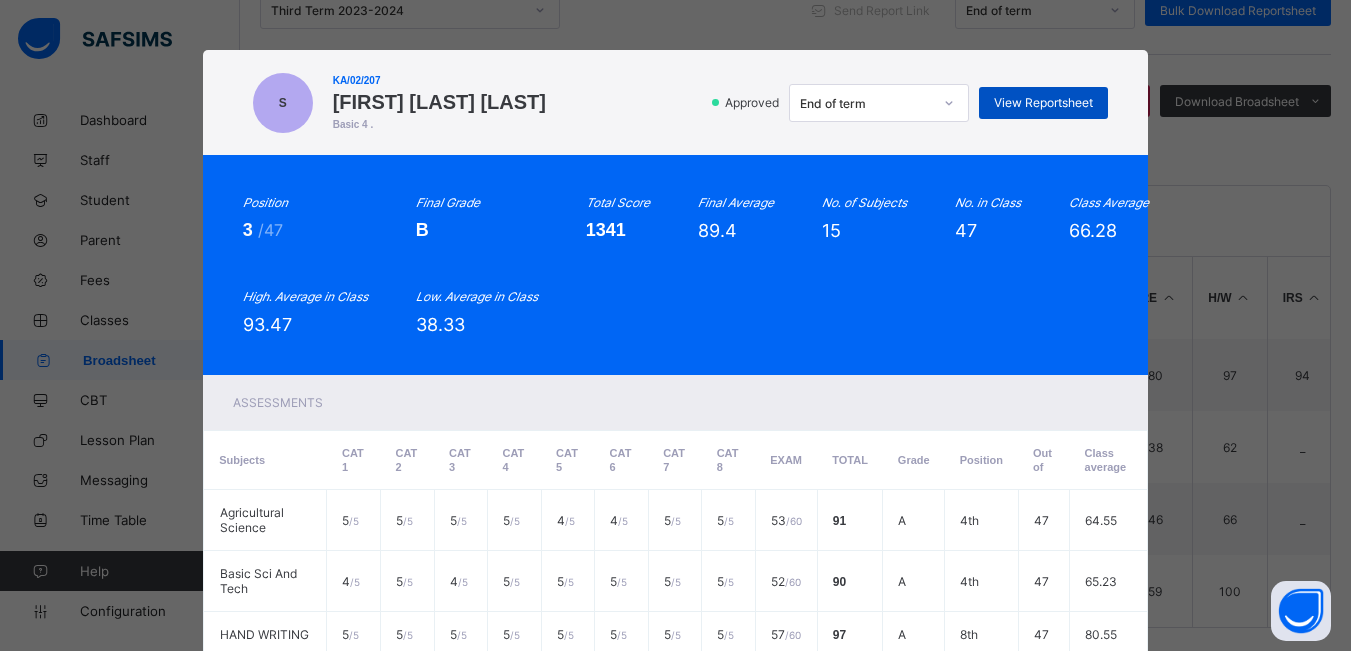 click on "View Reportsheet" at bounding box center [1043, 102] 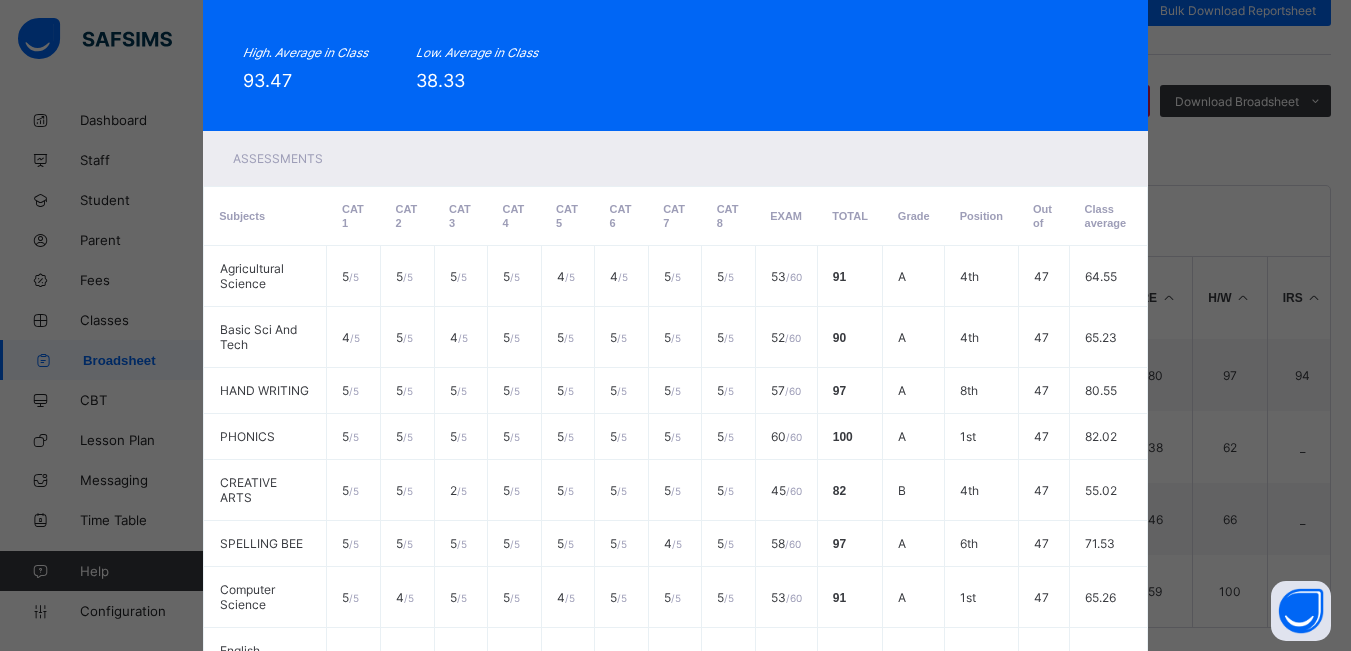 scroll, scrollTop: 922, scrollLeft: 0, axis: vertical 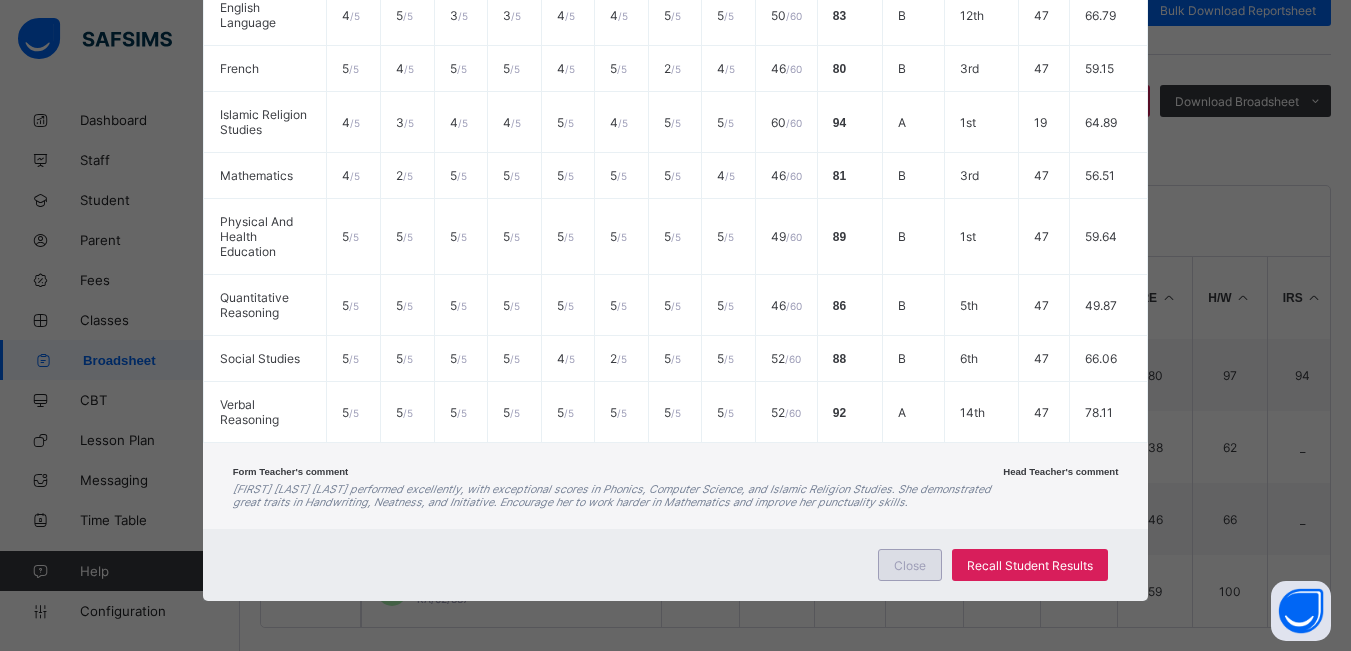 click on "Close" at bounding box center (910, 565) 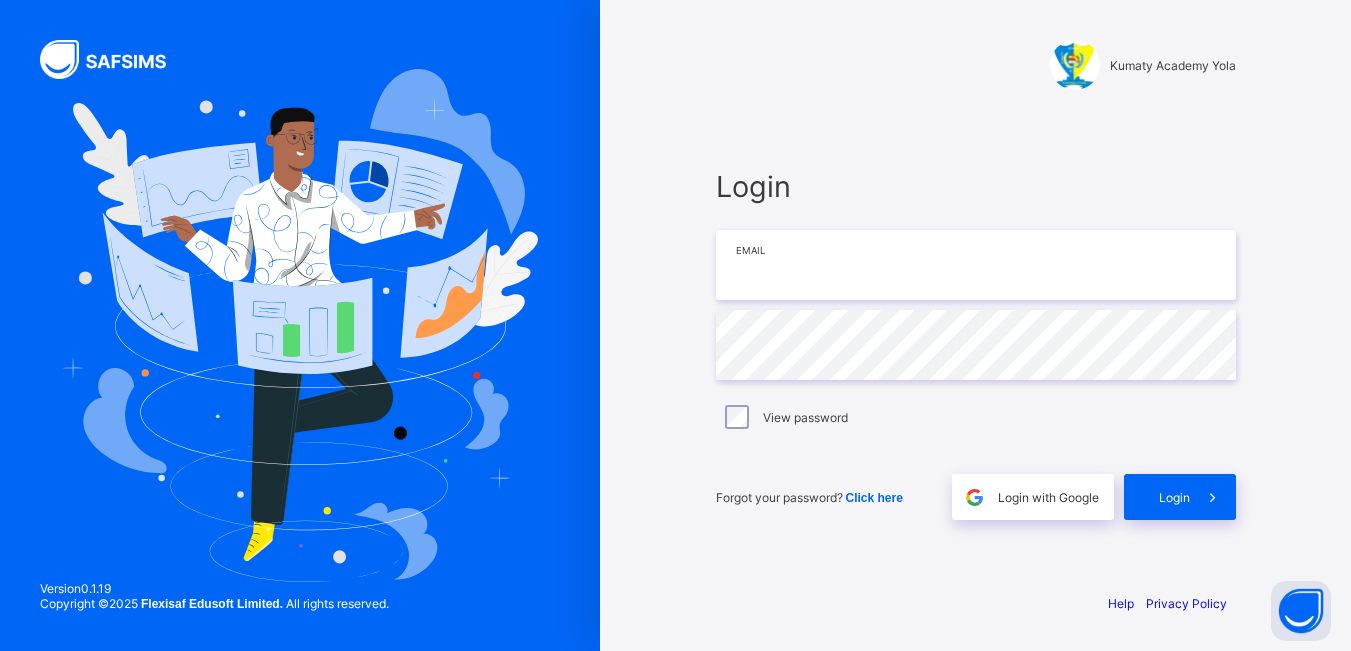 type on "**********" 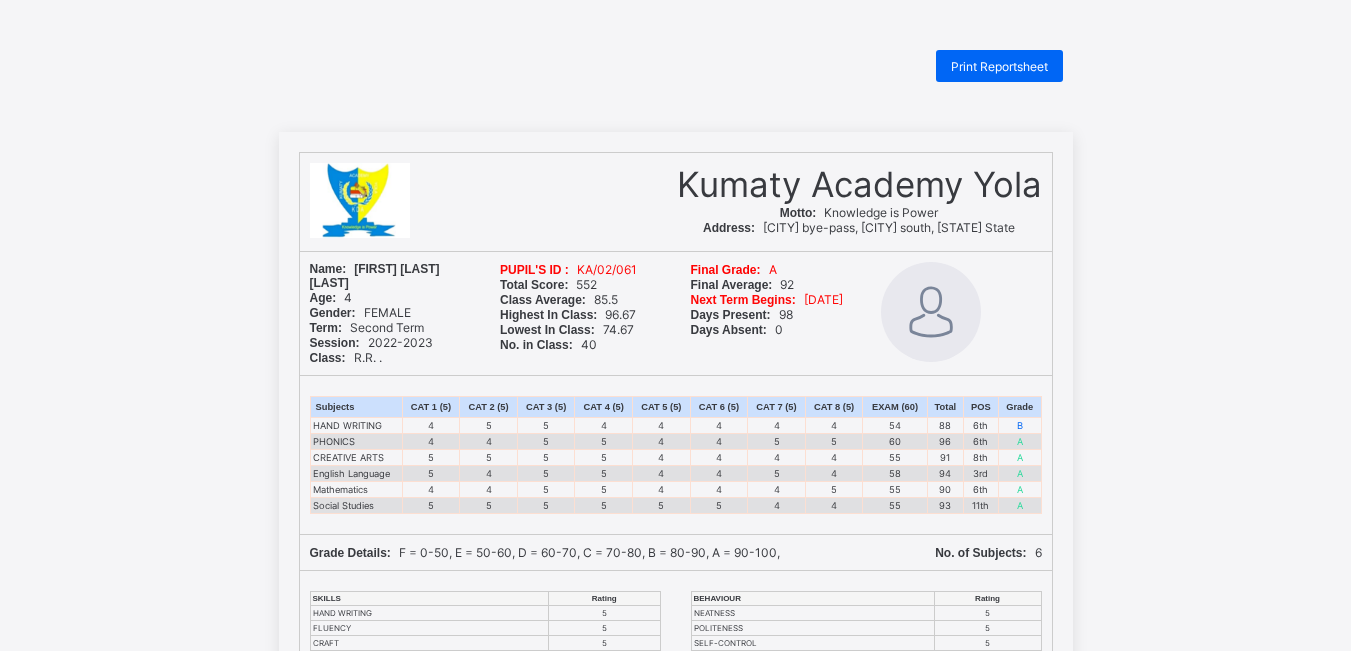 scroll, scrollTop: 0, scrollLeft: 0, axis: both 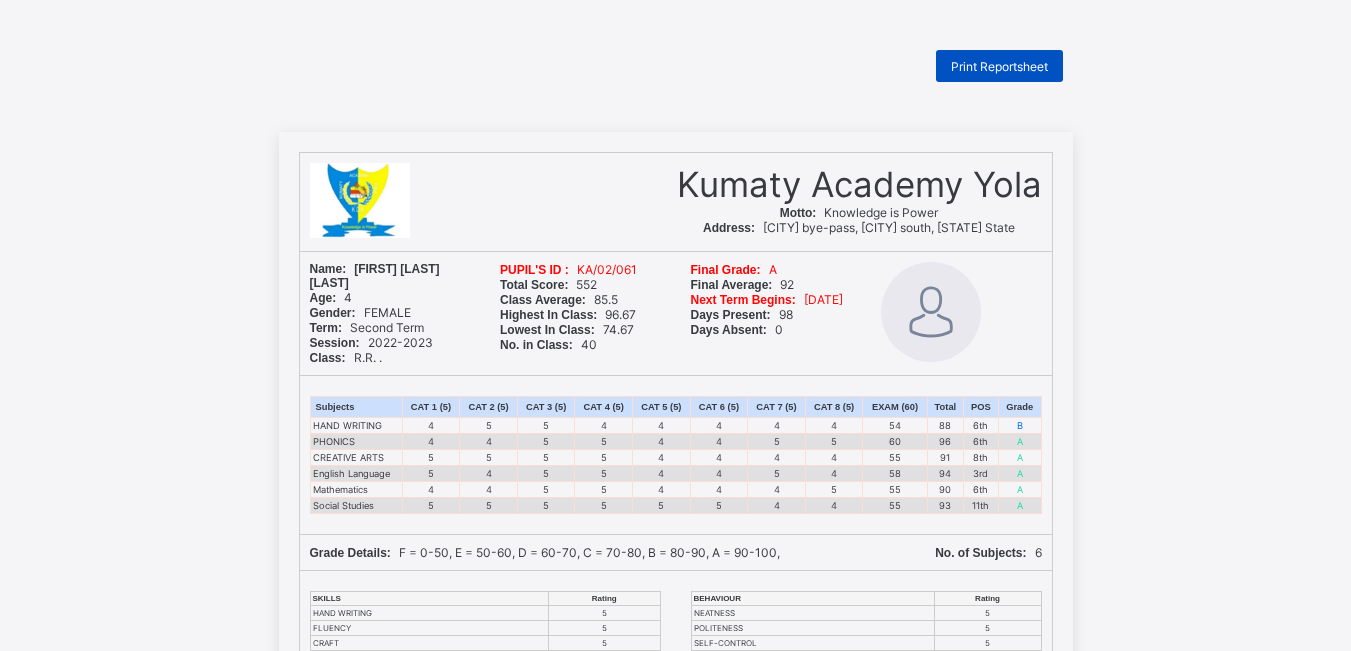 click on "Print Reportsheet" at bounding box center (999, 66) 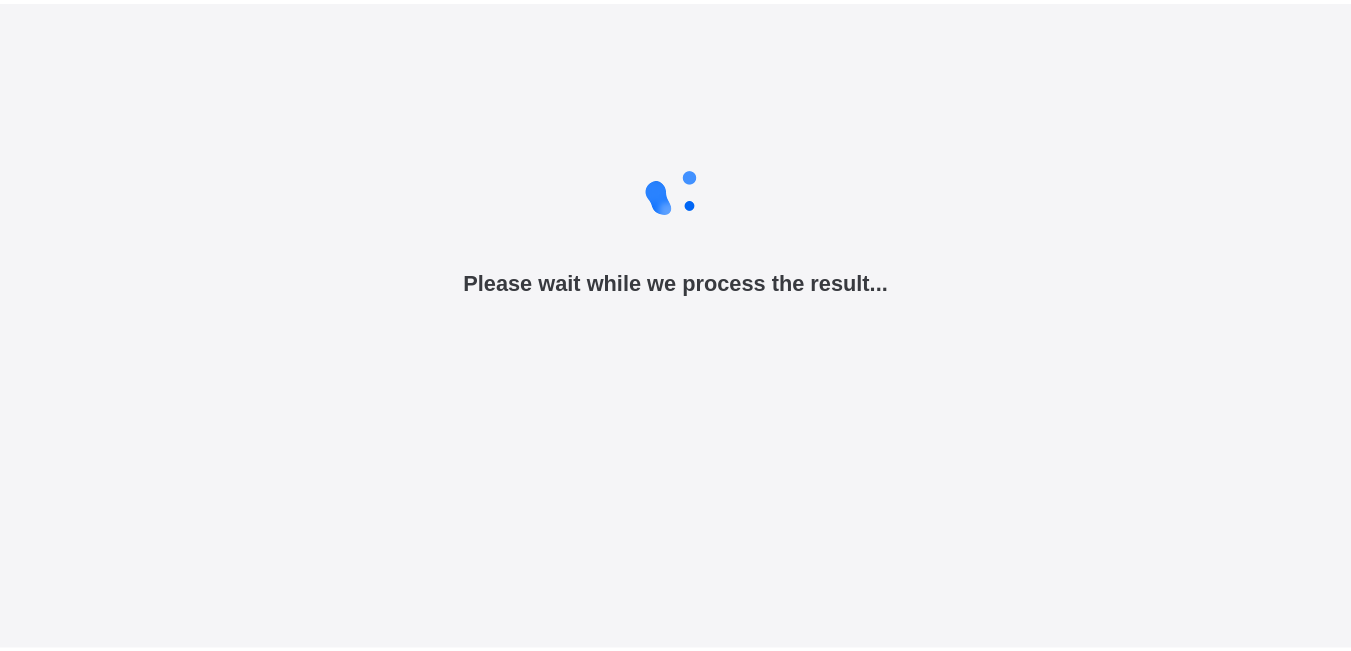scroll, scrollTop: 0, scrollLeft: 0, axis: both 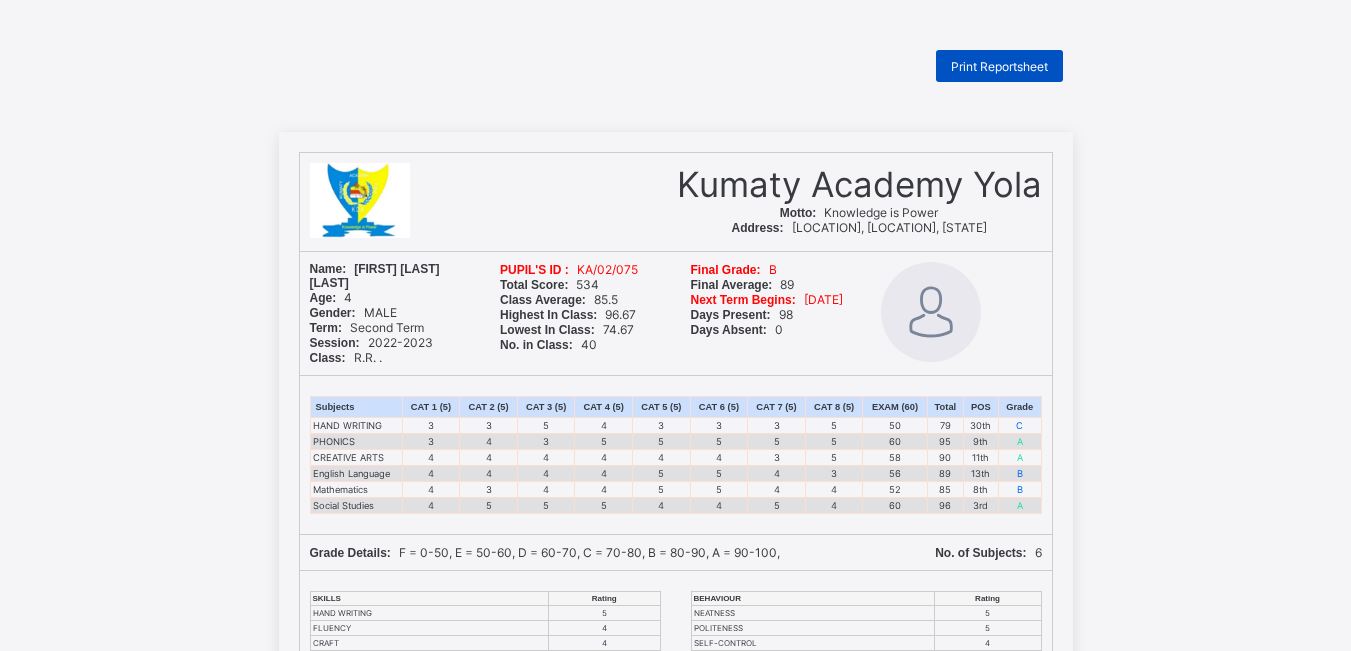 click on "Print Reportsheet" at bounding box center [999, 66] 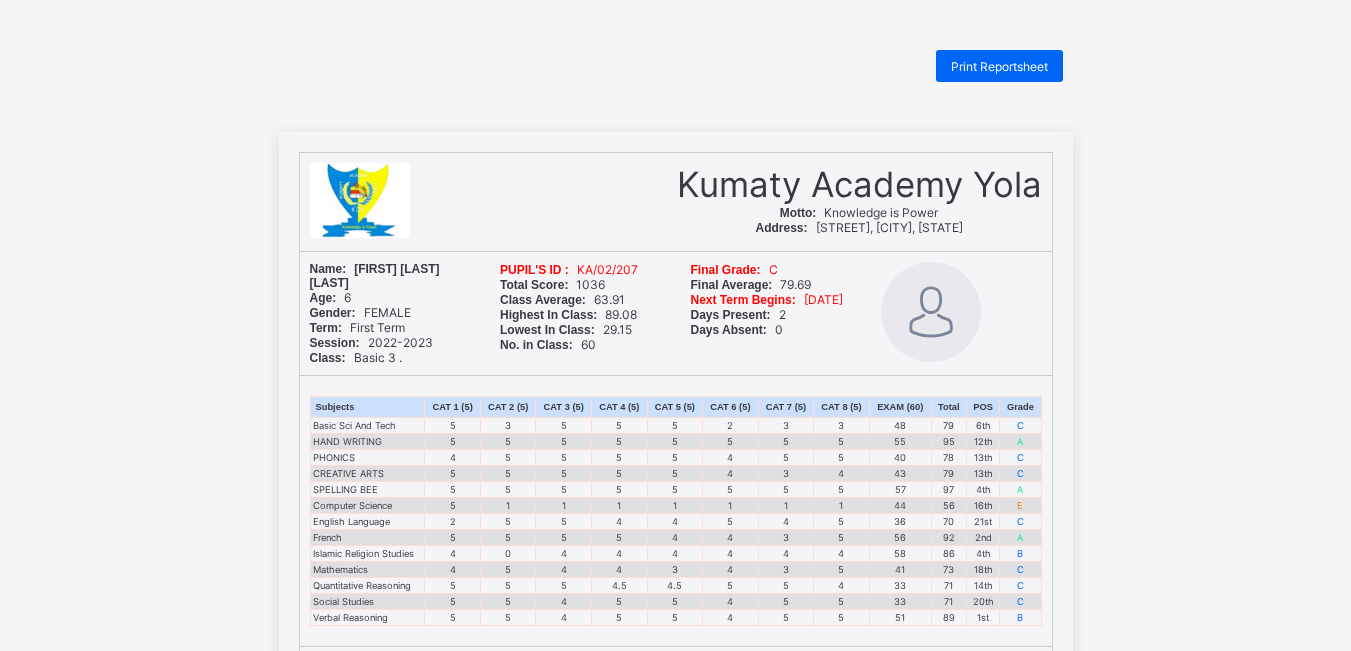 scroll, scrollTop: 0, scrollLeft: 0, axis: both 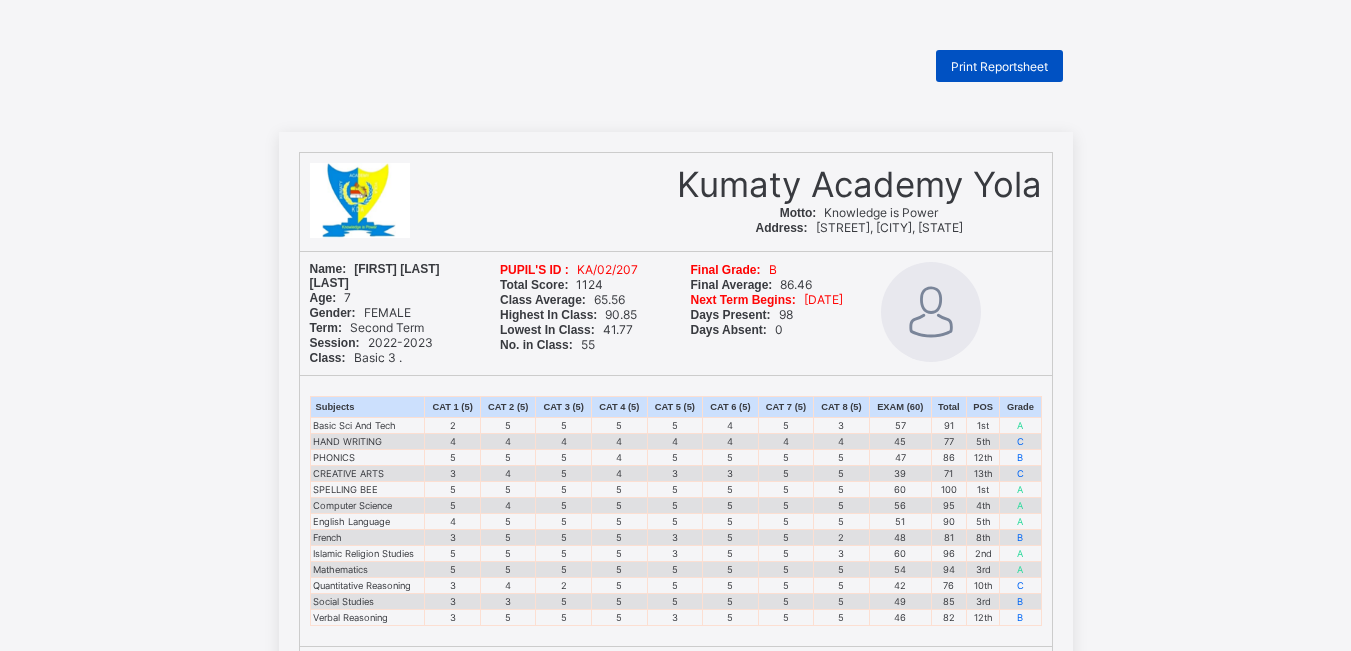 click on "Print Reportsheet" at bounding box center [999, 66] 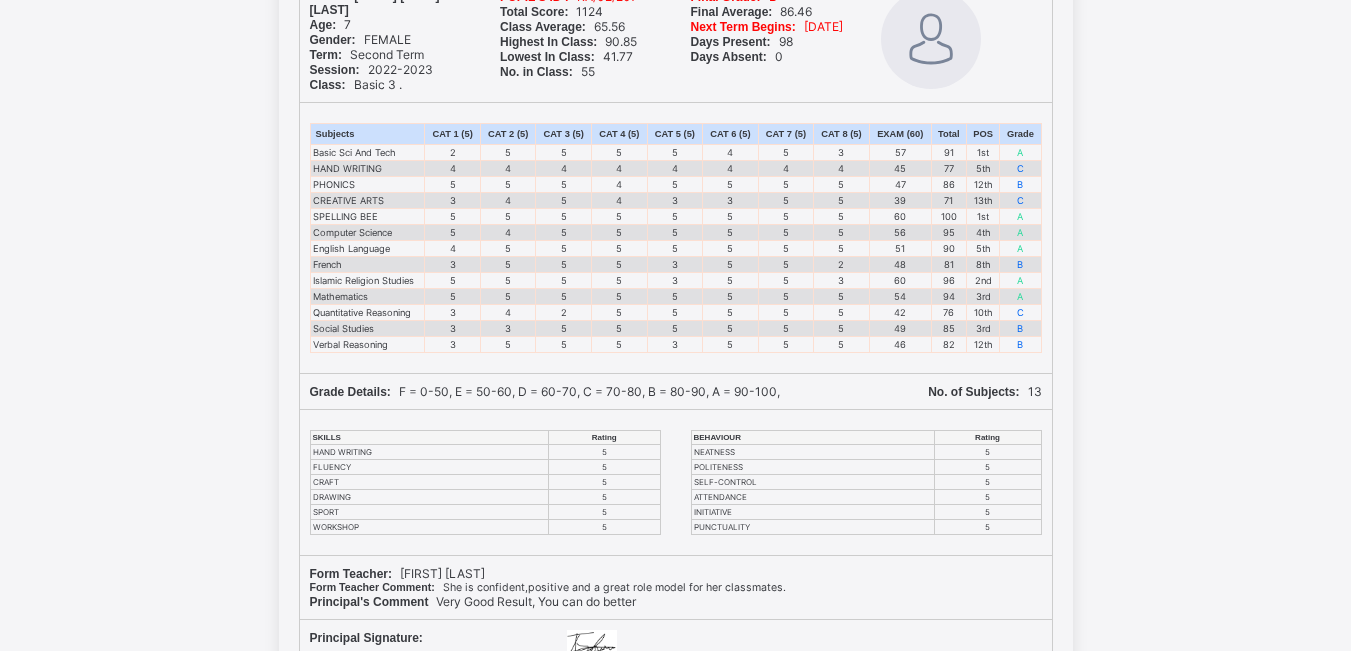 scroll, scrollTop: 0, scrollLeft: 0, axis: both 